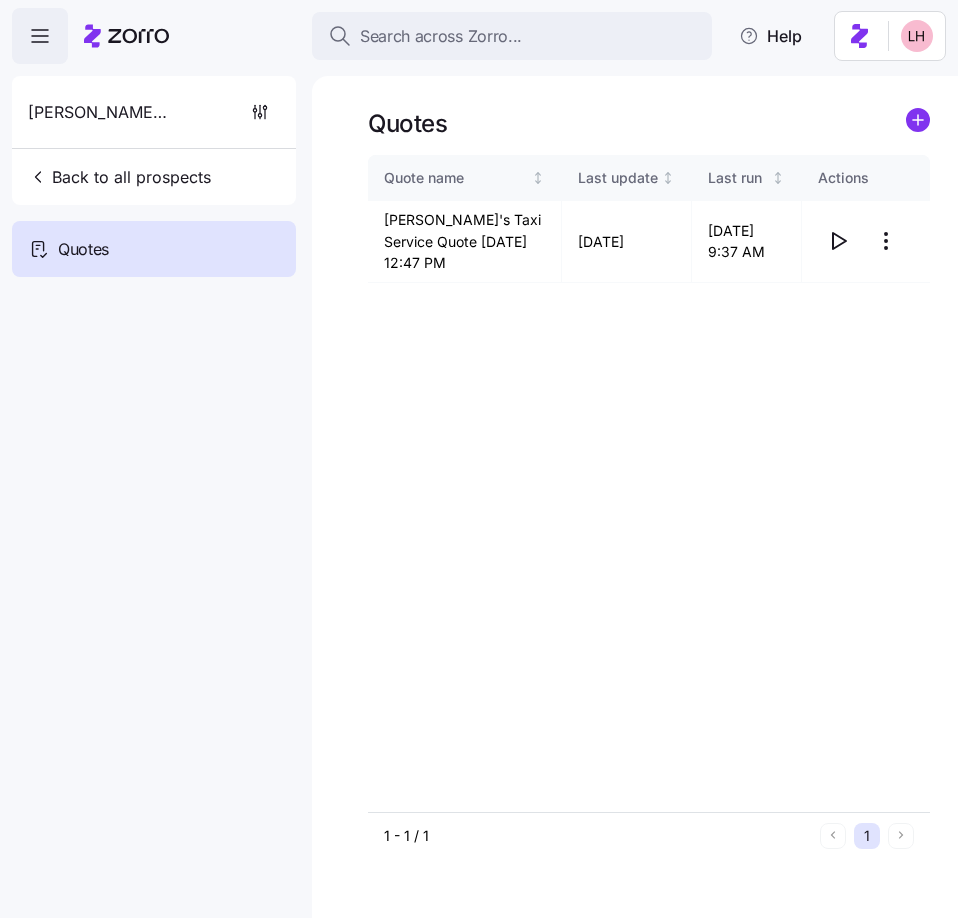 scroll, scrollTop: 0, scrollLeft: 0, axis: both 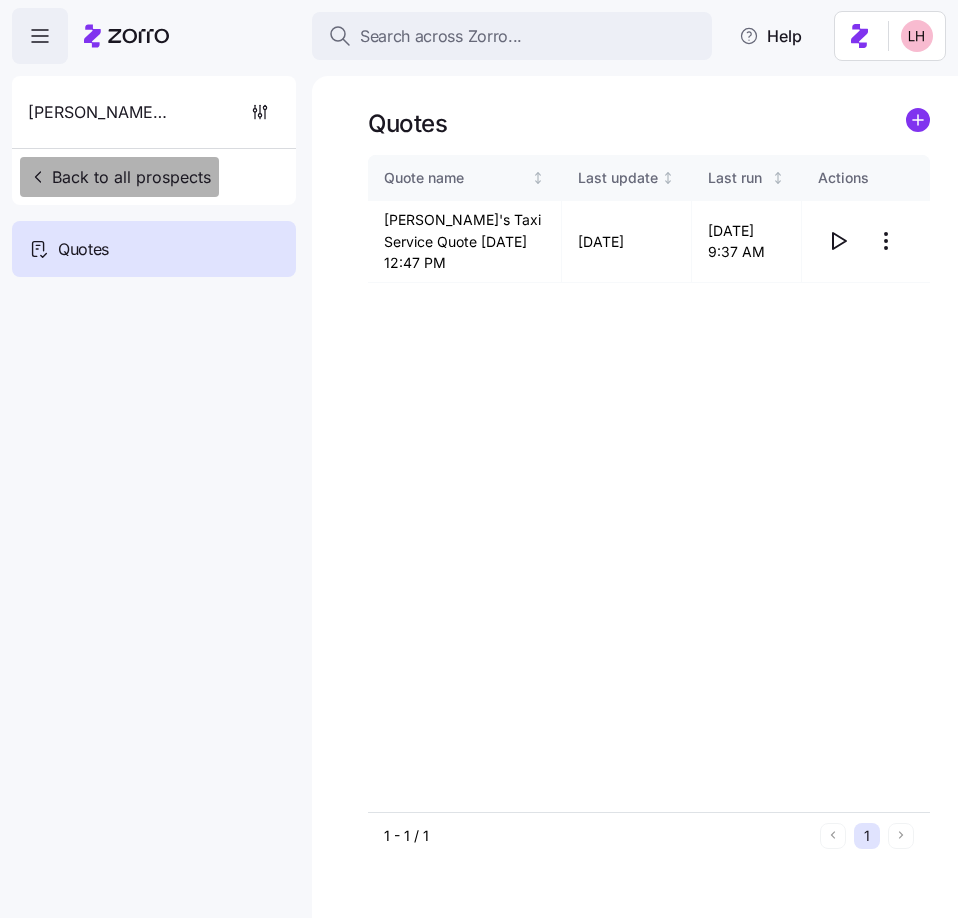 click on "Back to all prospects" at bounding box center [119, 177] 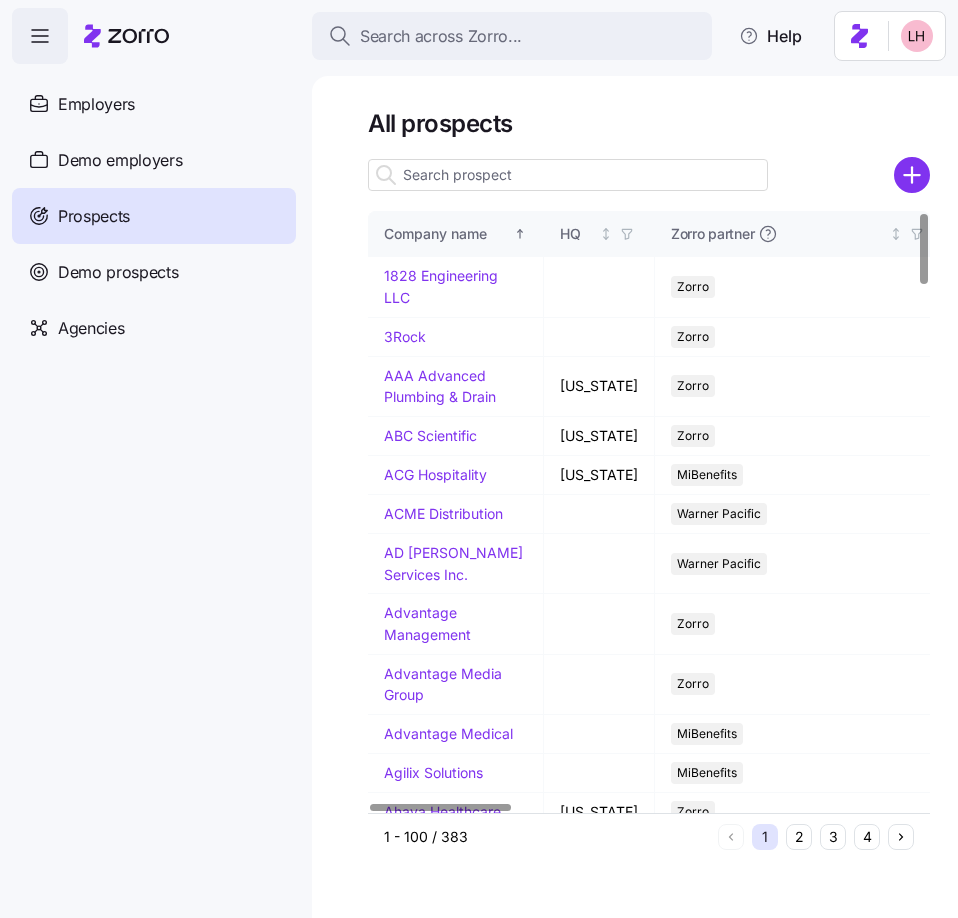 click 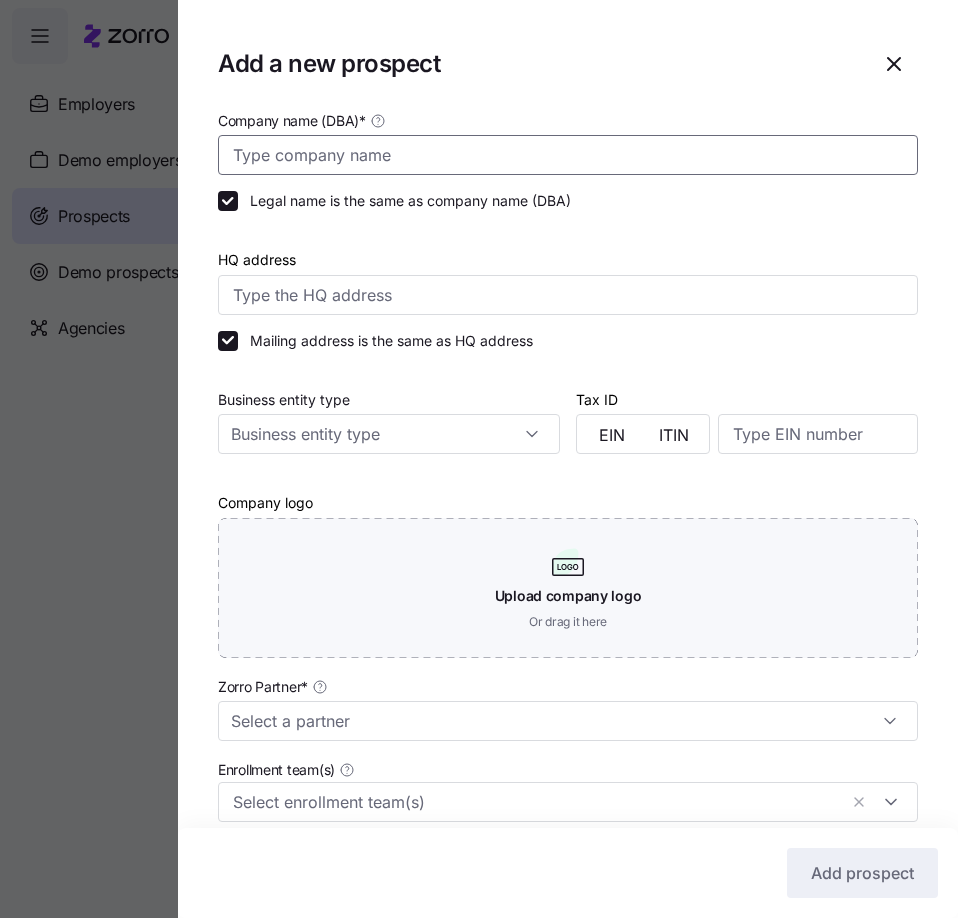 click on "Company name (DBA)  *" at bounding box center (568, 155) 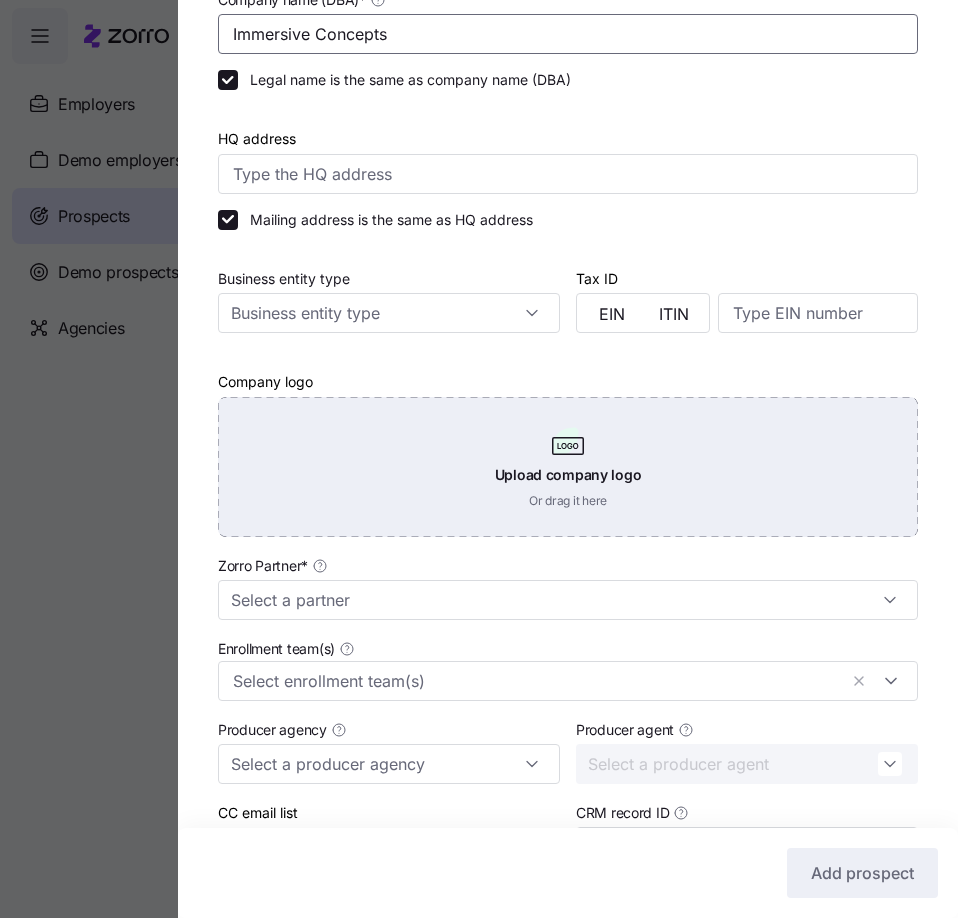 scroll, scrollTop: 131, scrollLeft: 0, axis: vertical 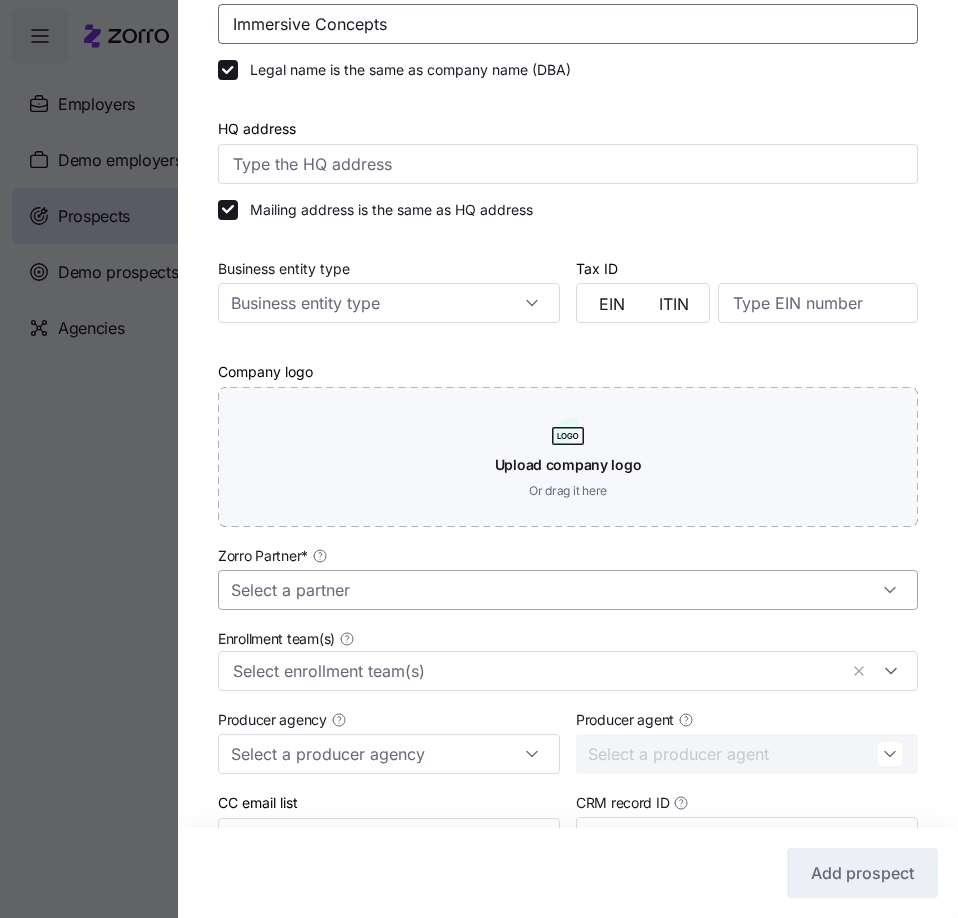 type on "Immersive Concepts" 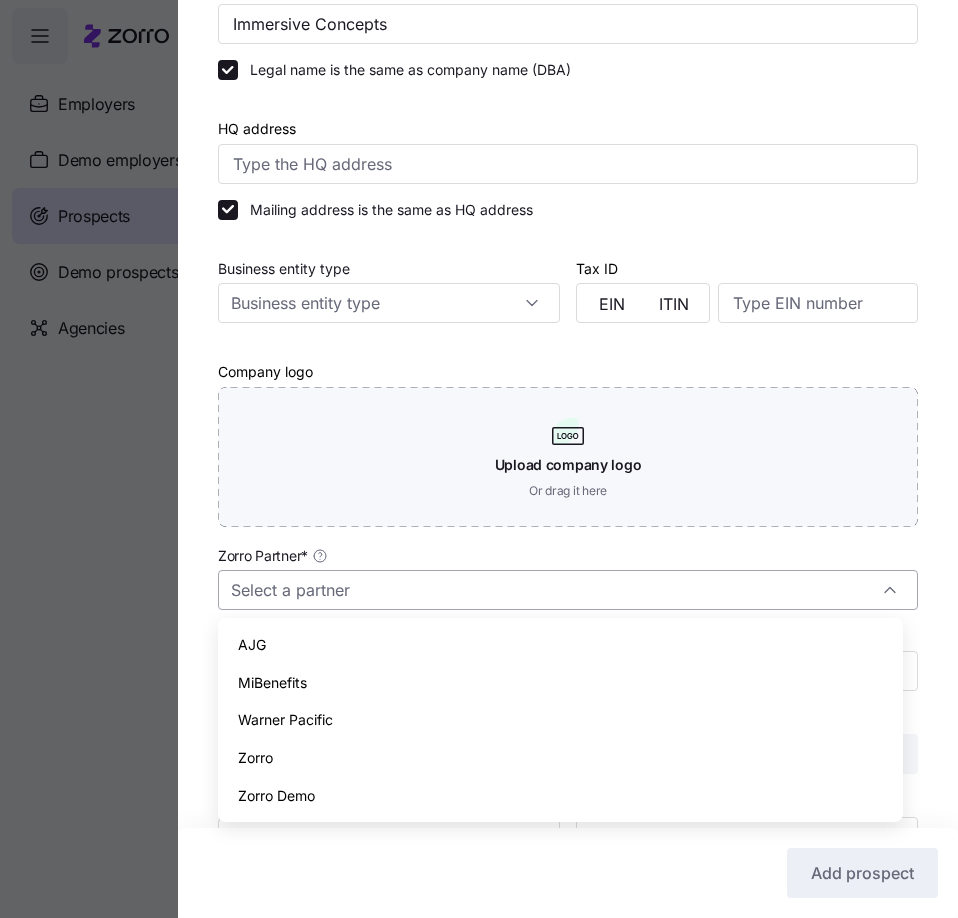 click on "Zorro Partner  *" at bounding box center [568, 590] 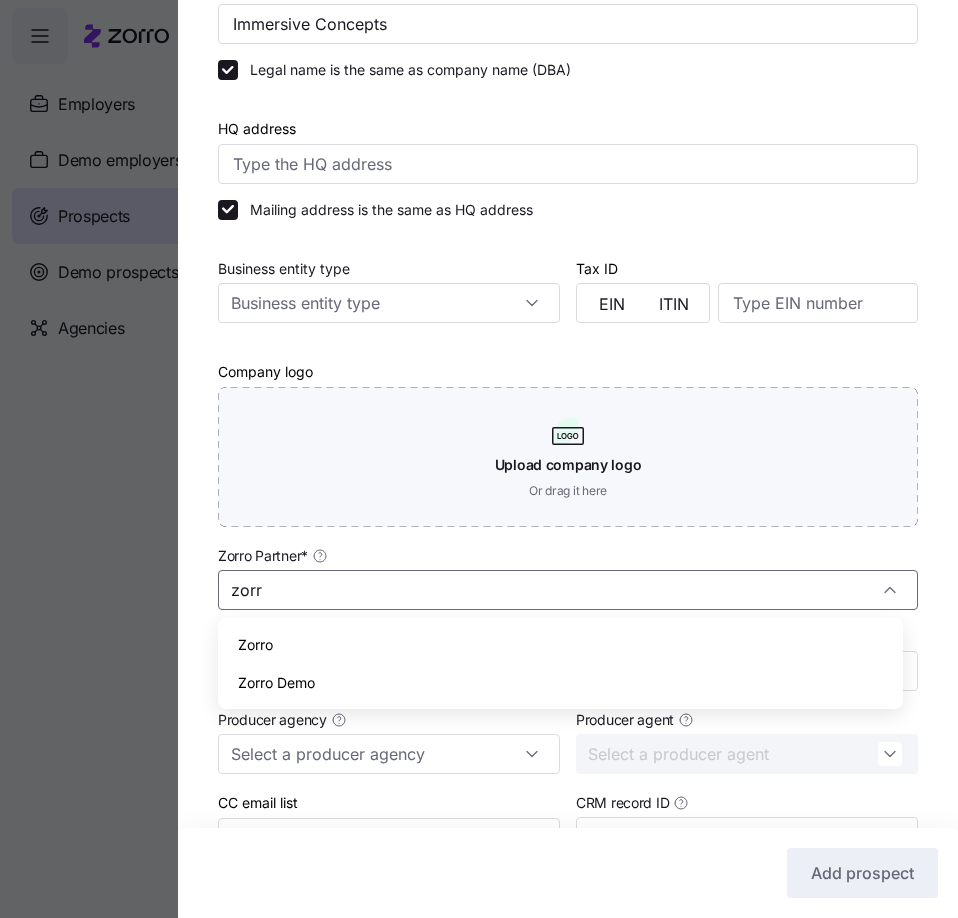click on "Zorro" at bounding box center [560, 645] 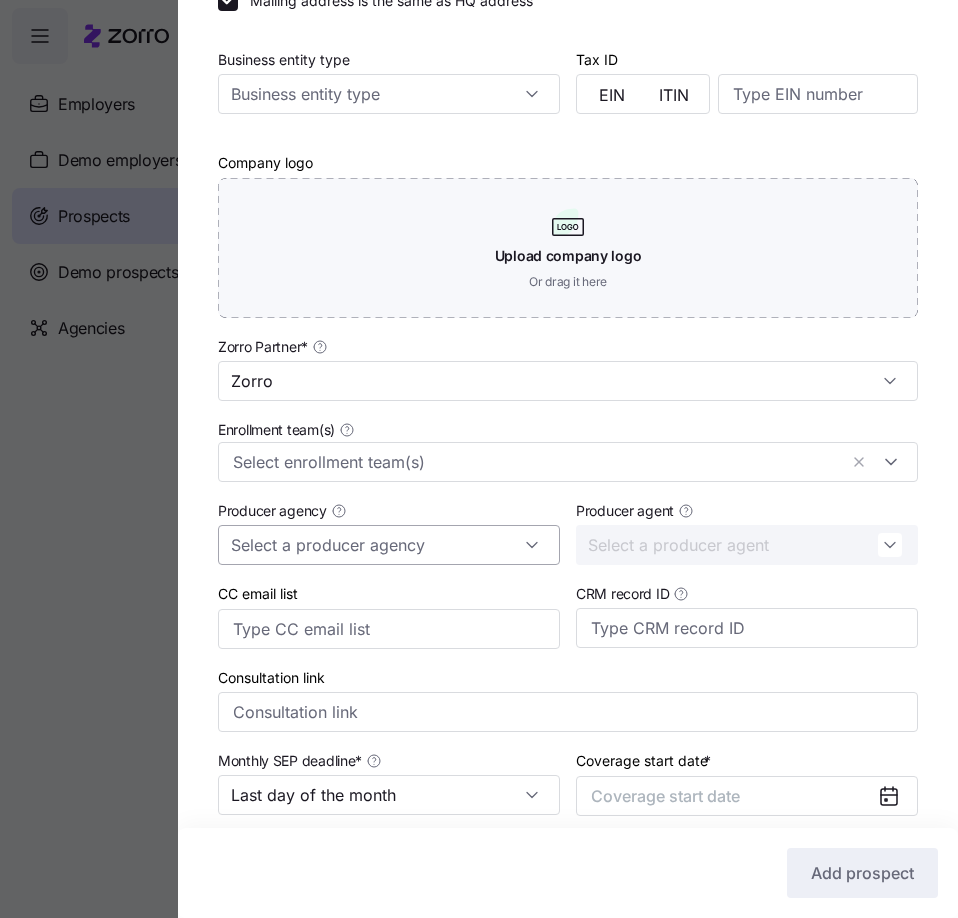 scroll, scrollTop: 487, scrollLeft: 0, axis: vertical 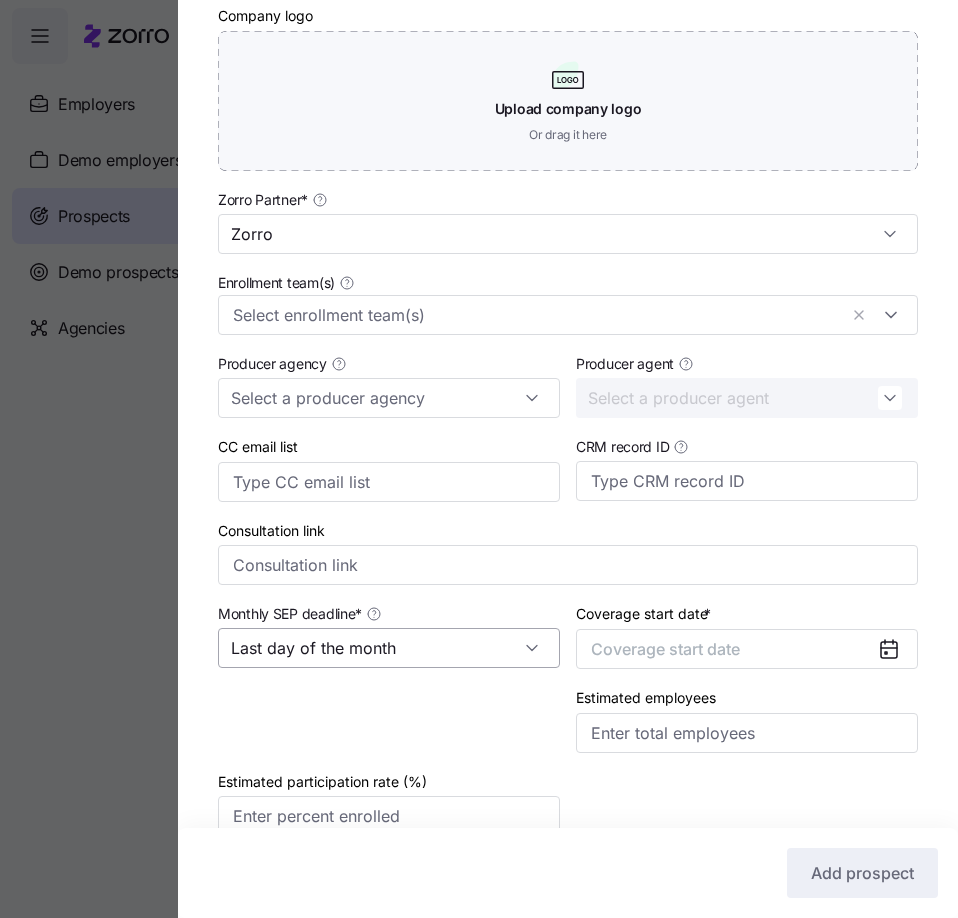 type on "Zorro" 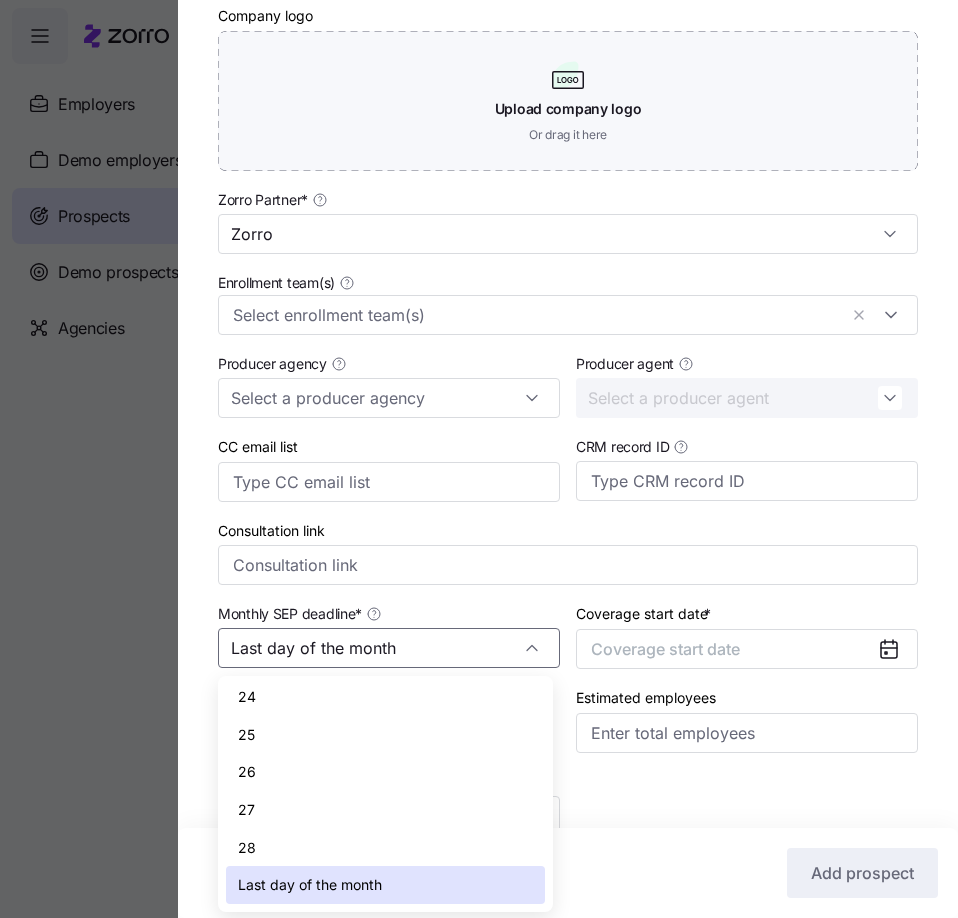 click on "Last day of the month" at bounding box center [310, 885] 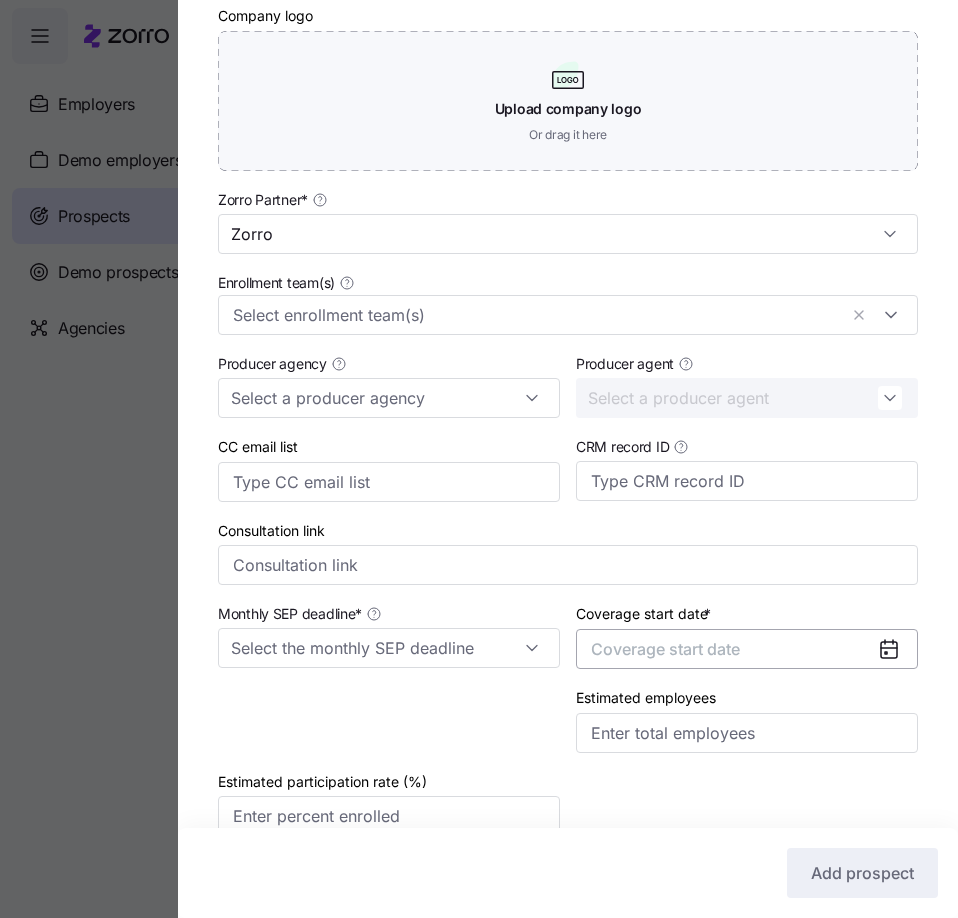 click on "Coverage start date" at bounding box center [665, 649] 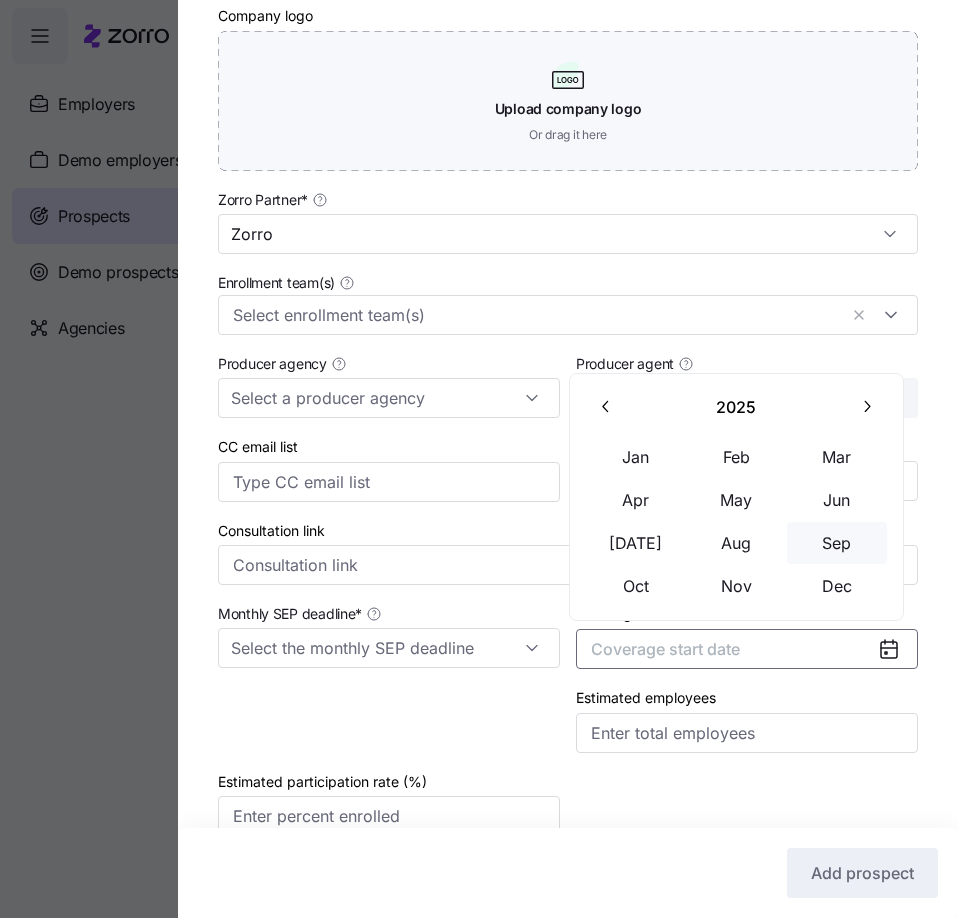 click on "Sep" at bounding box center (837, 543) 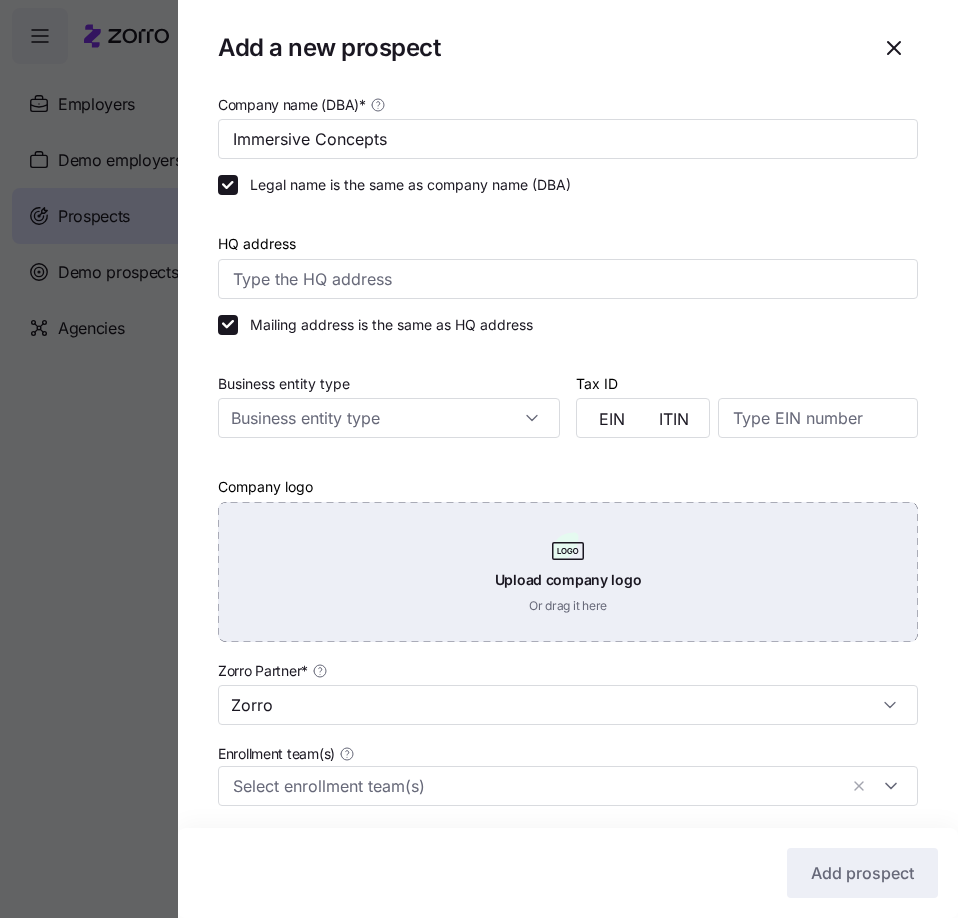 scroll, scrollTop: 12, scrollLeft: 0, axis: vertical 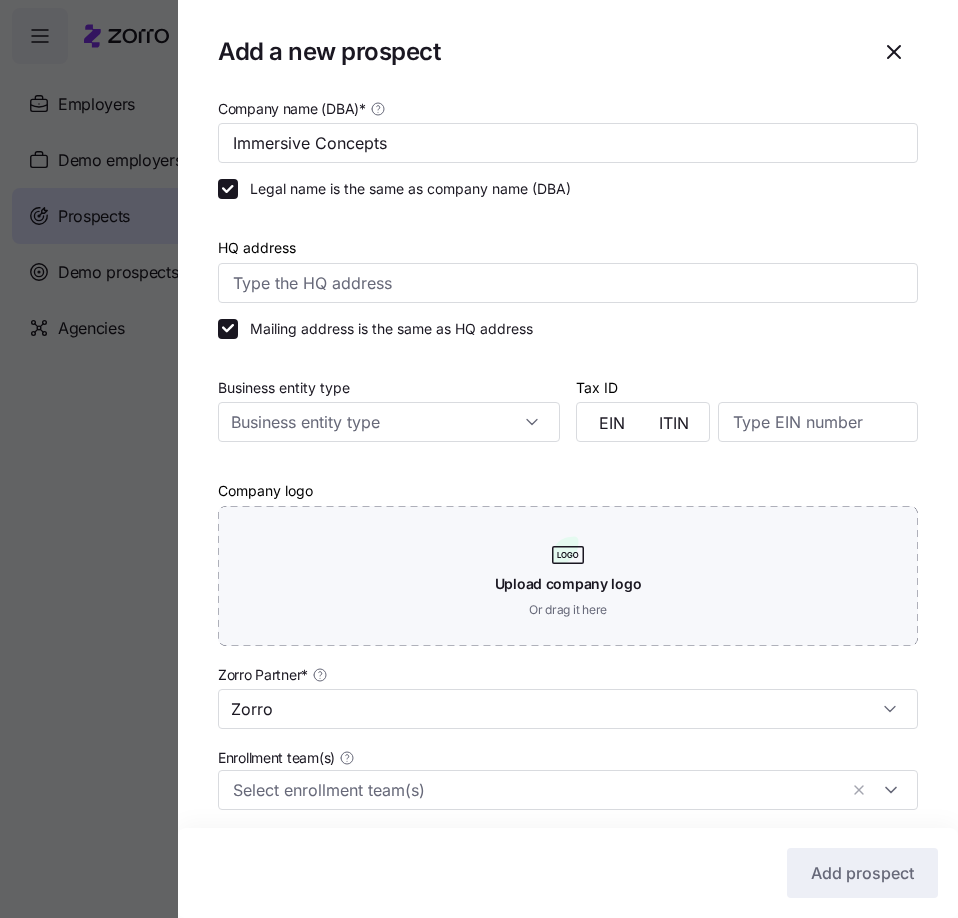 click on "Mailing address is the same as HQ address" at bounding box center (568, 329) 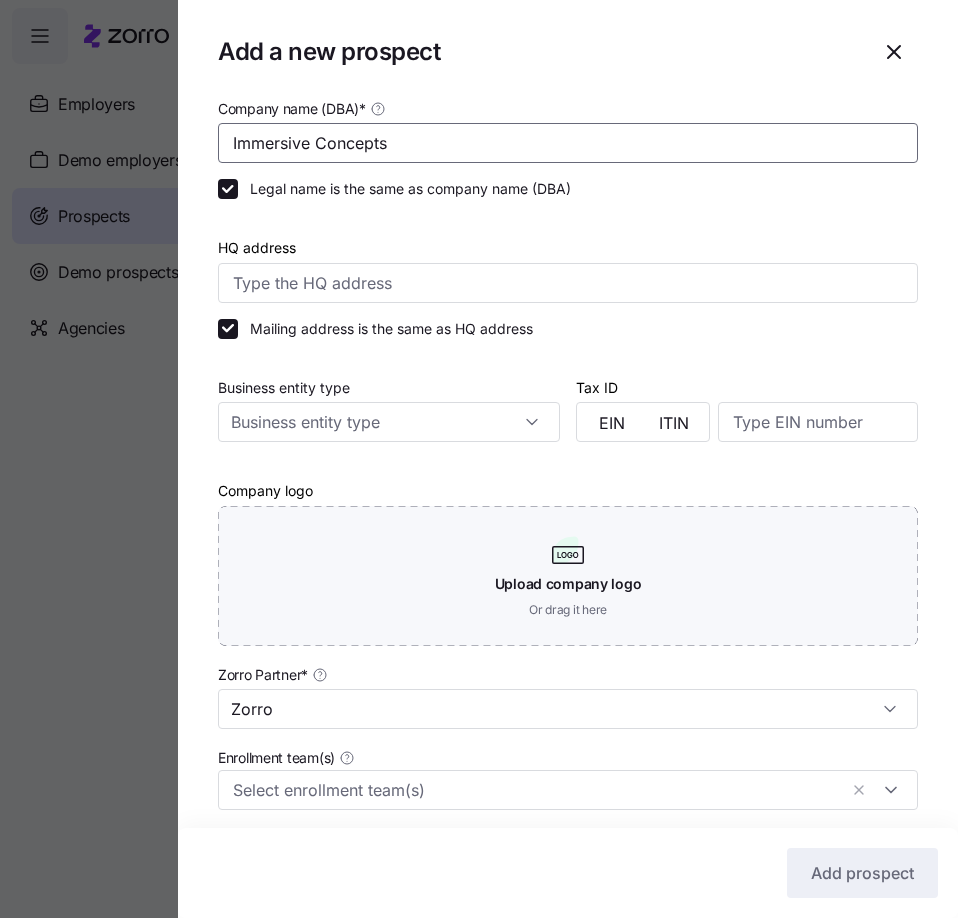 click on "Immersive Concepts" at bounding box center [568, 143] 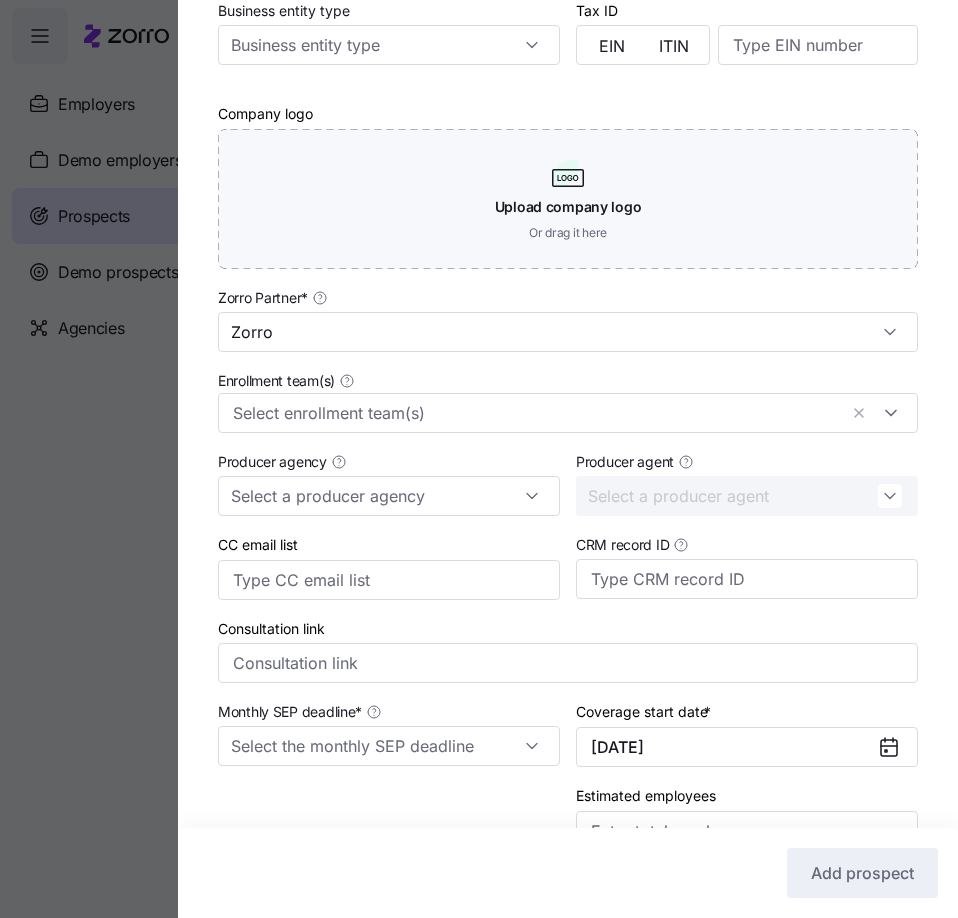 scroll, scrollTop: 418, scrollLeft: 0, axis: vertical 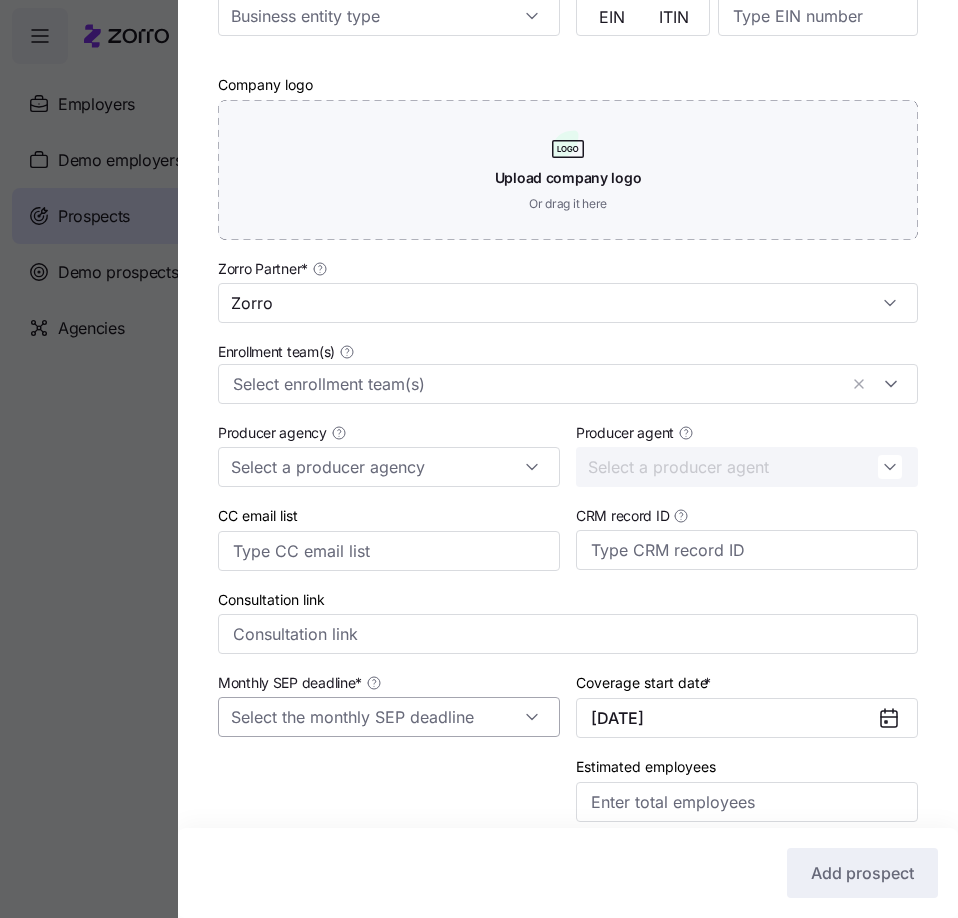 click on "Monthly SEP deadline  *" at bounding box center (389, 717) 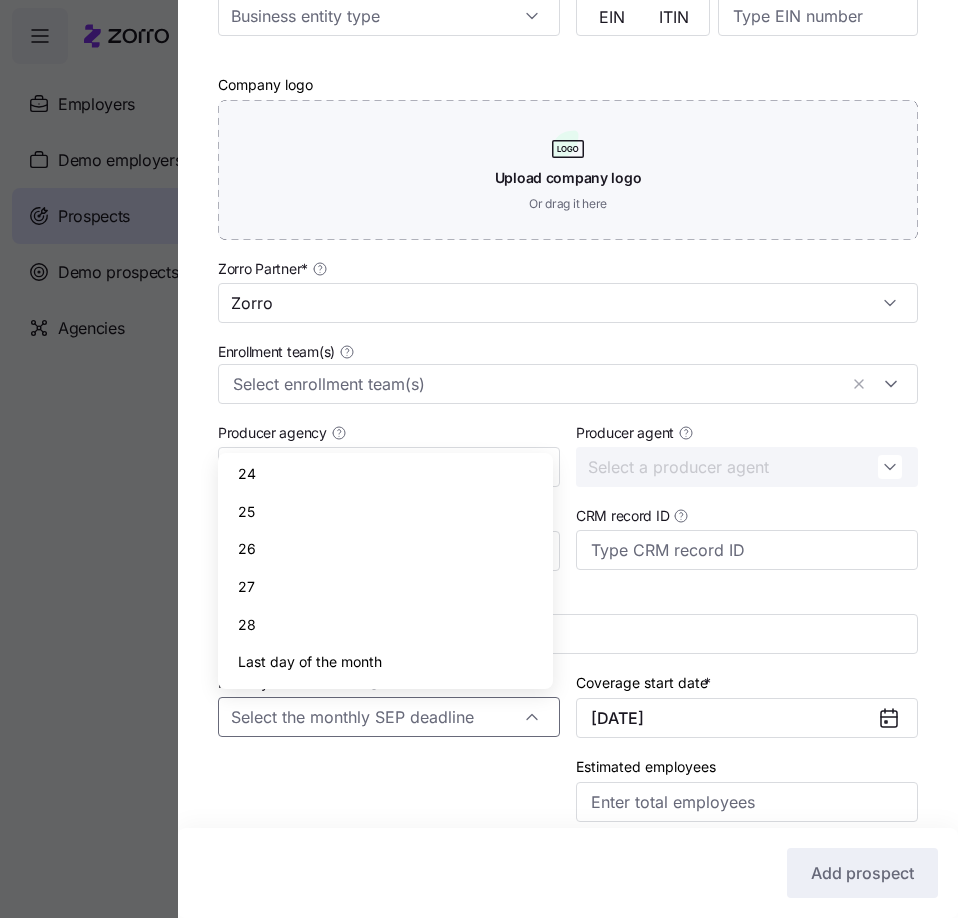 click on "Last day of the month" at bounding box center (310, 662) 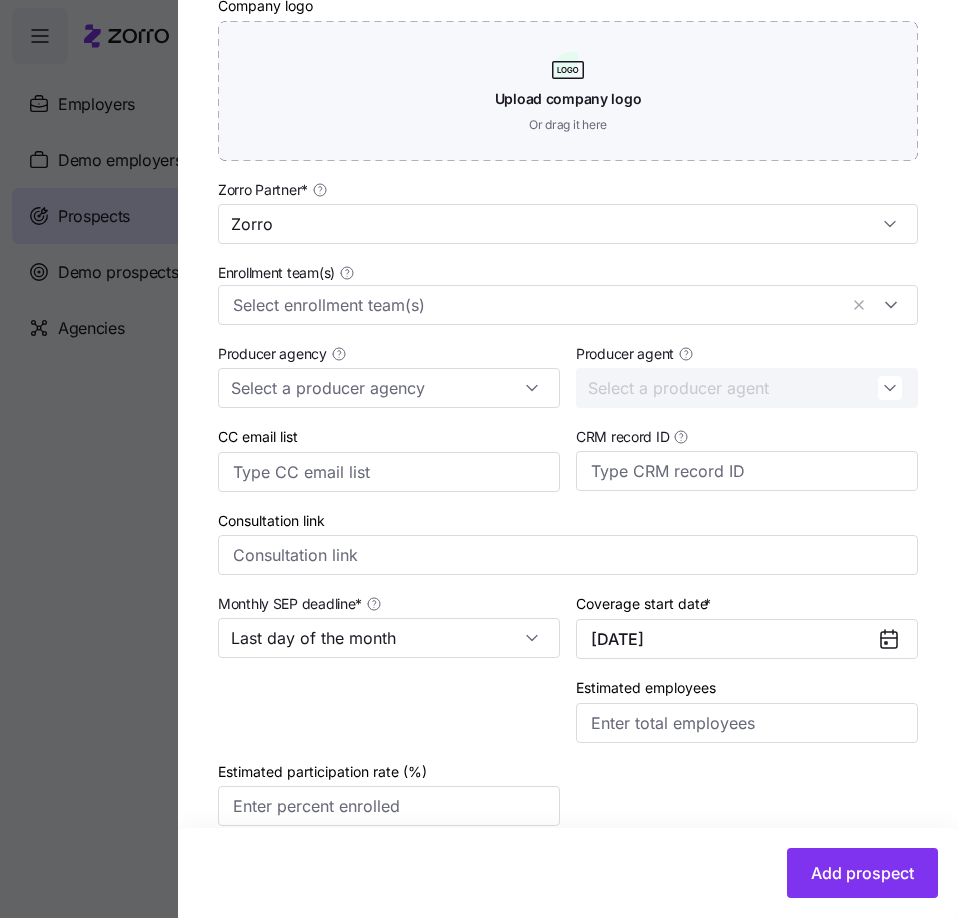 scroll, scrollTop: 514, scrollLeft: 0, axis: vertical 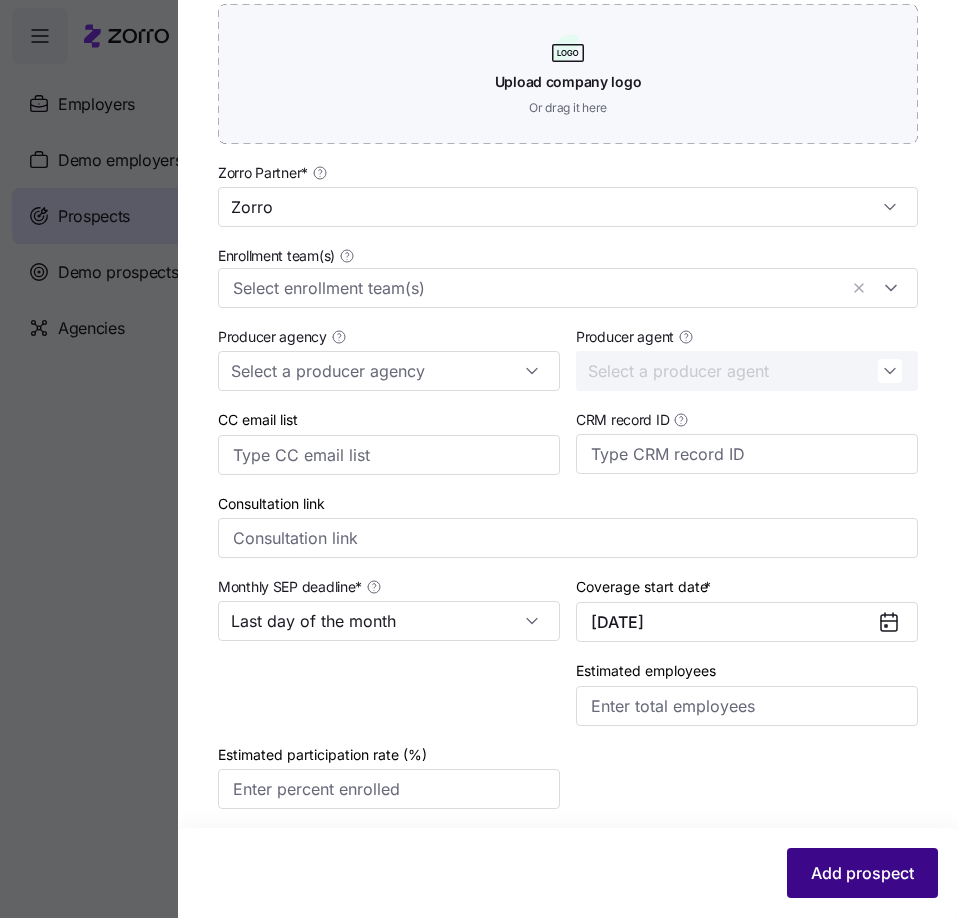 click on "Add prospect" at bounding box center [862, 873] 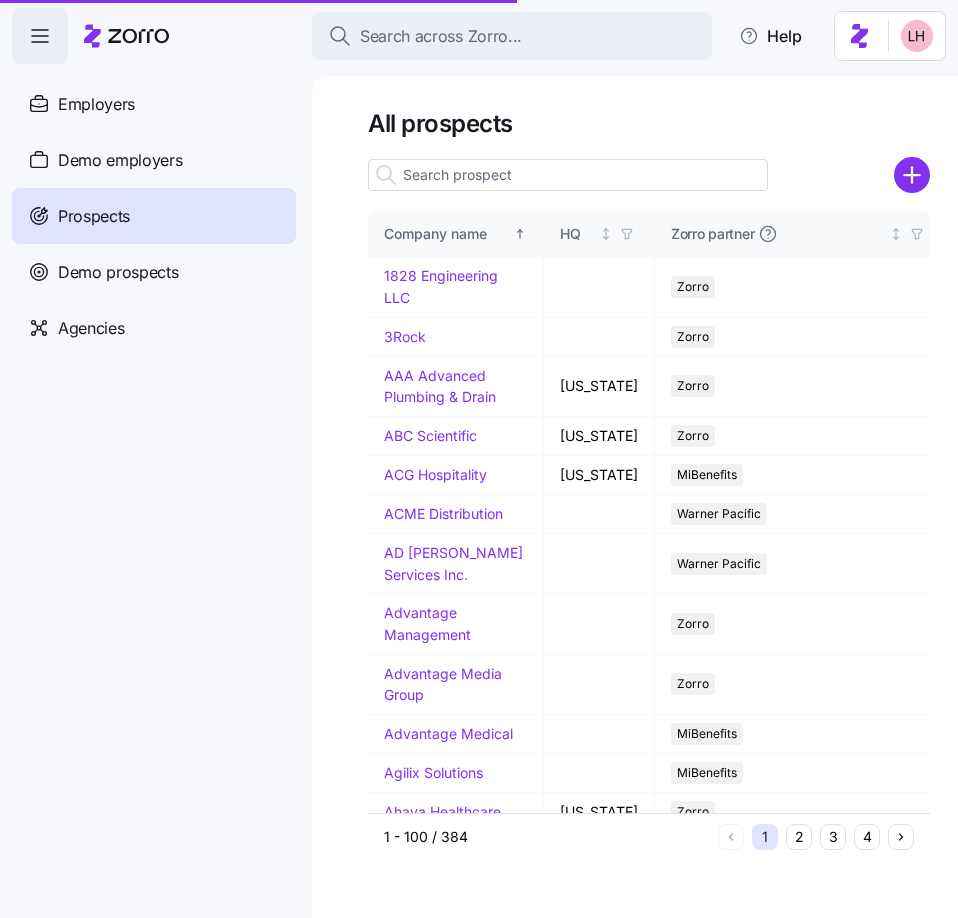 click at bounding box center [568, 175] 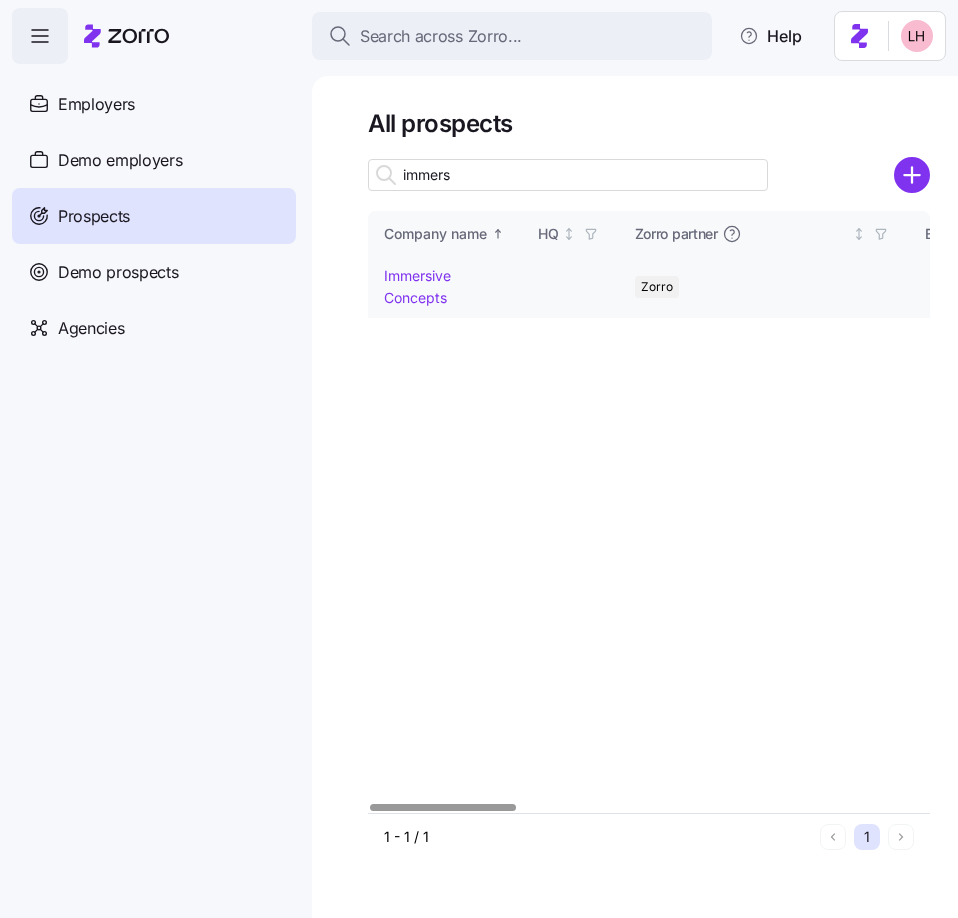 type on "immers" 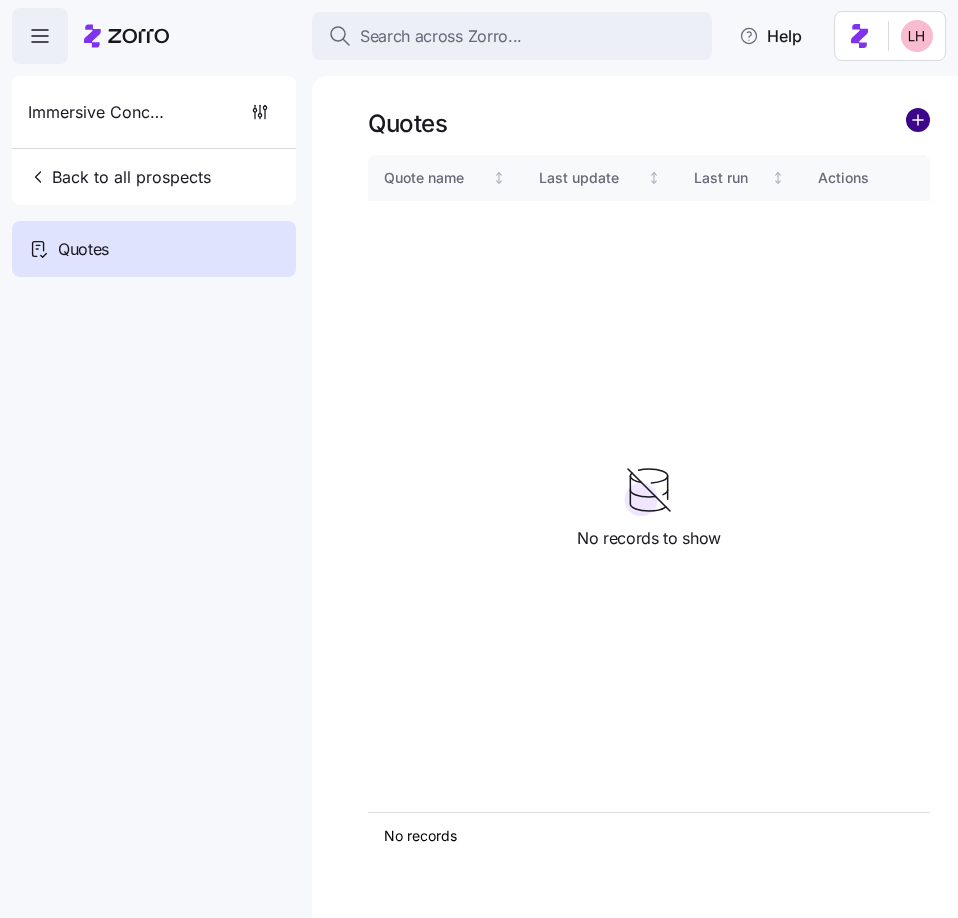 click 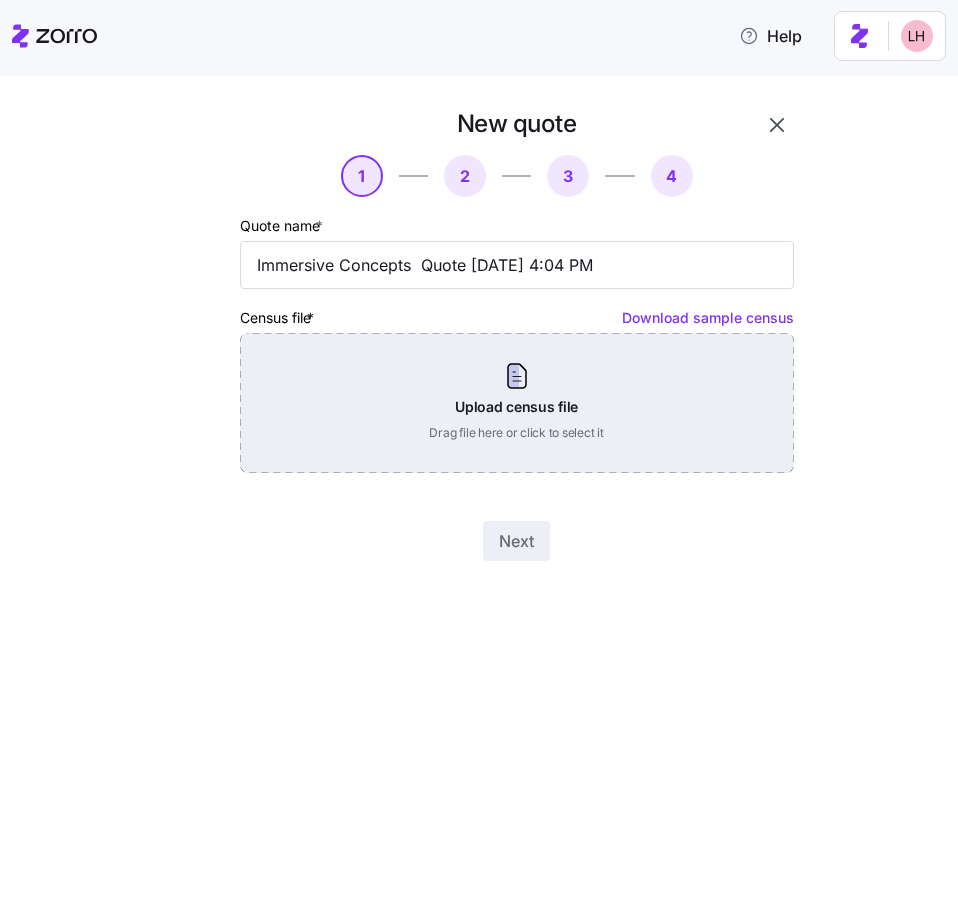click on "Upload census file Drag file here or click to select it" at bounding box center [517, 403] 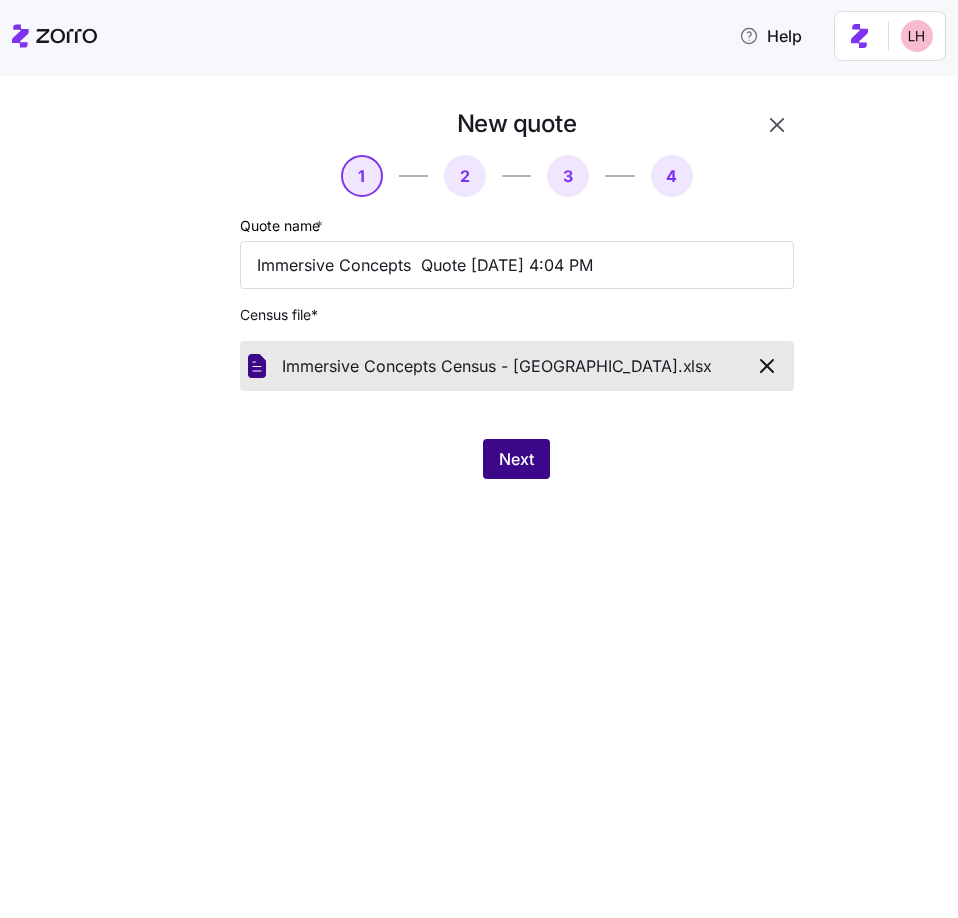 click on "Next" at bounding box center (516, 459) 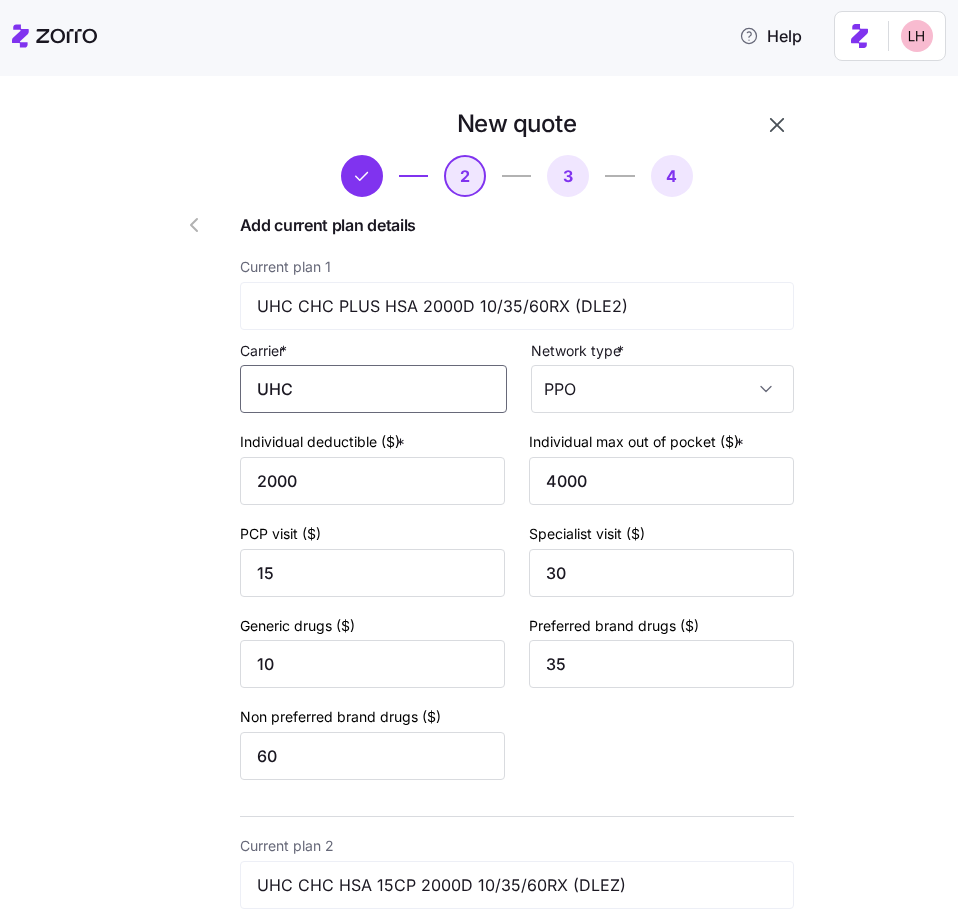 click on "UHC" at bounding box center [373, 389] 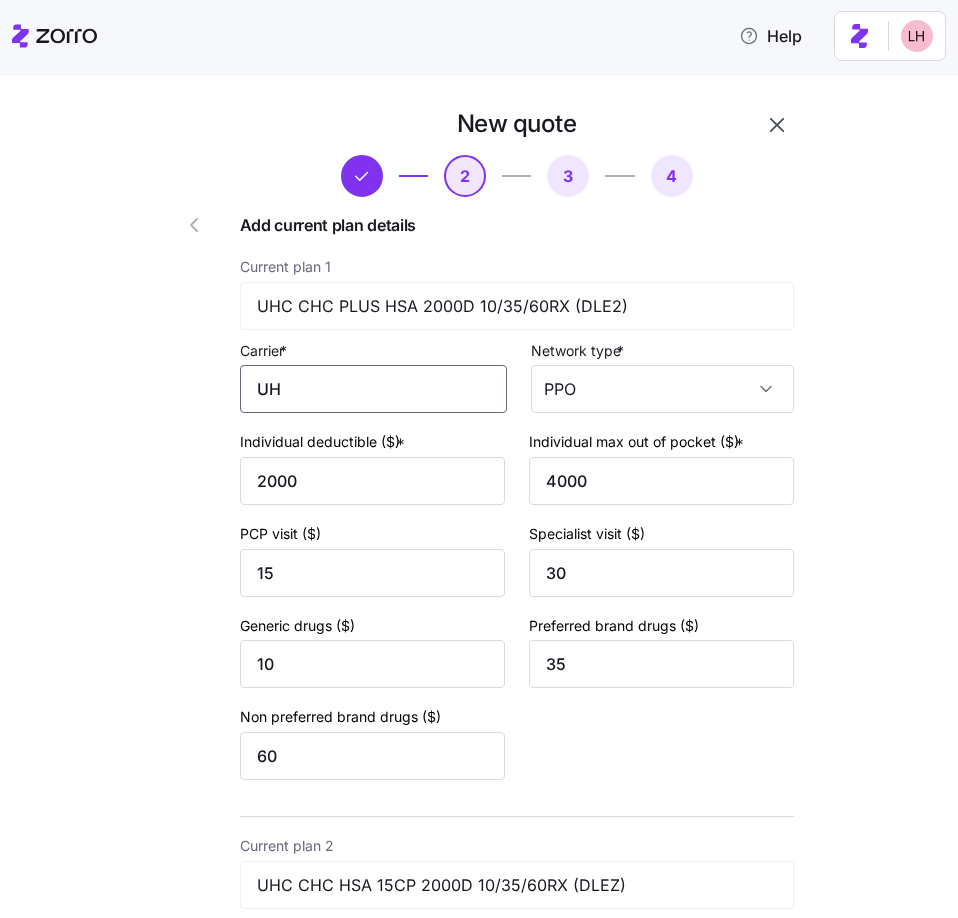 type on "U" 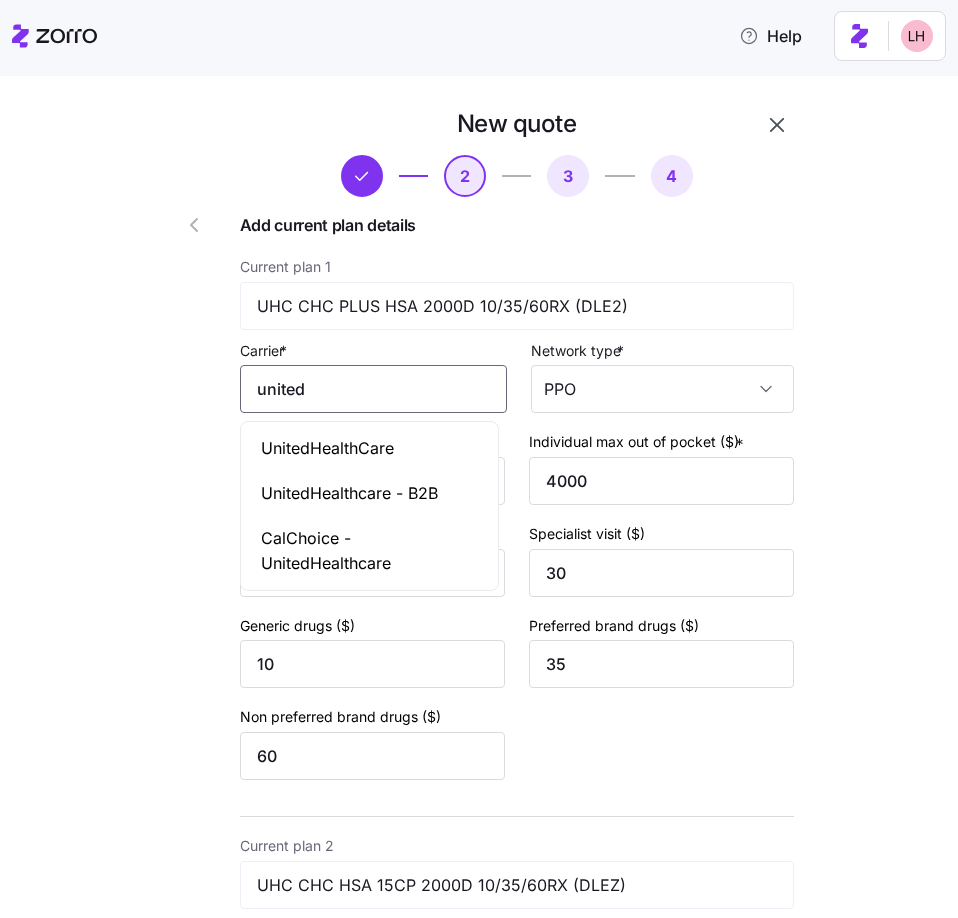 click on "UnitedHealthCare" at bounding box center [370, 448] 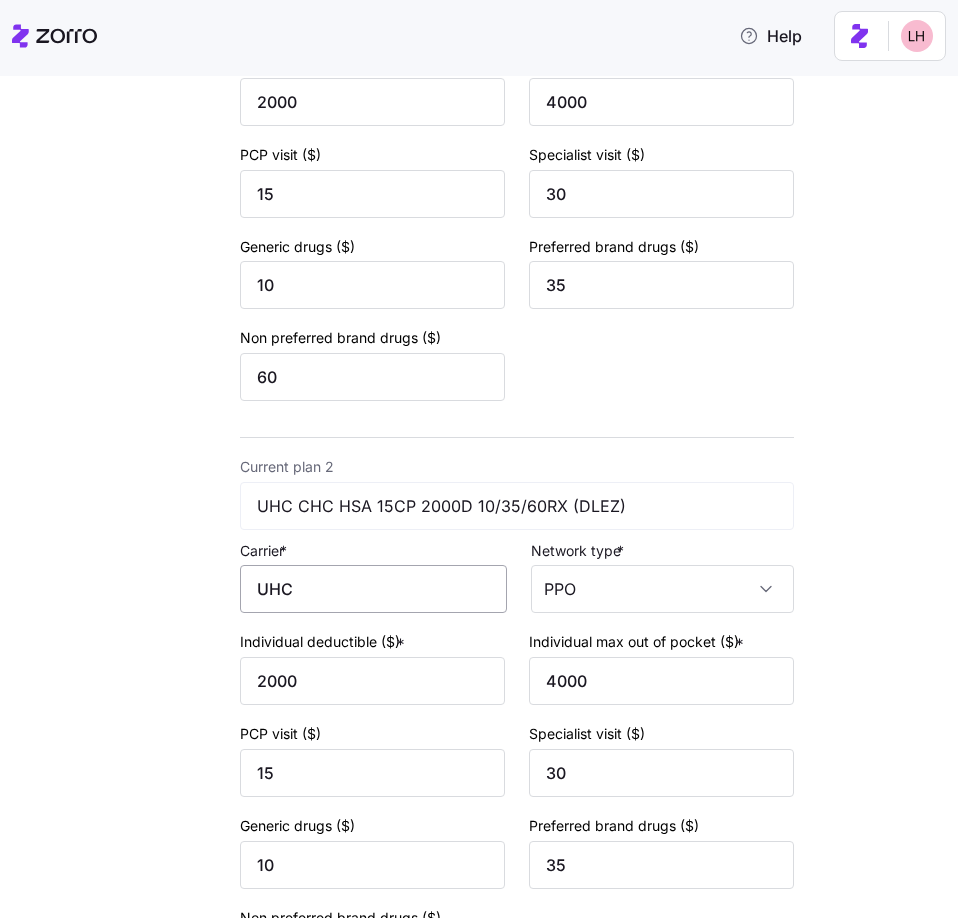 scroll, scrollTop: 393, scrollLeft: 0, axis: vertical 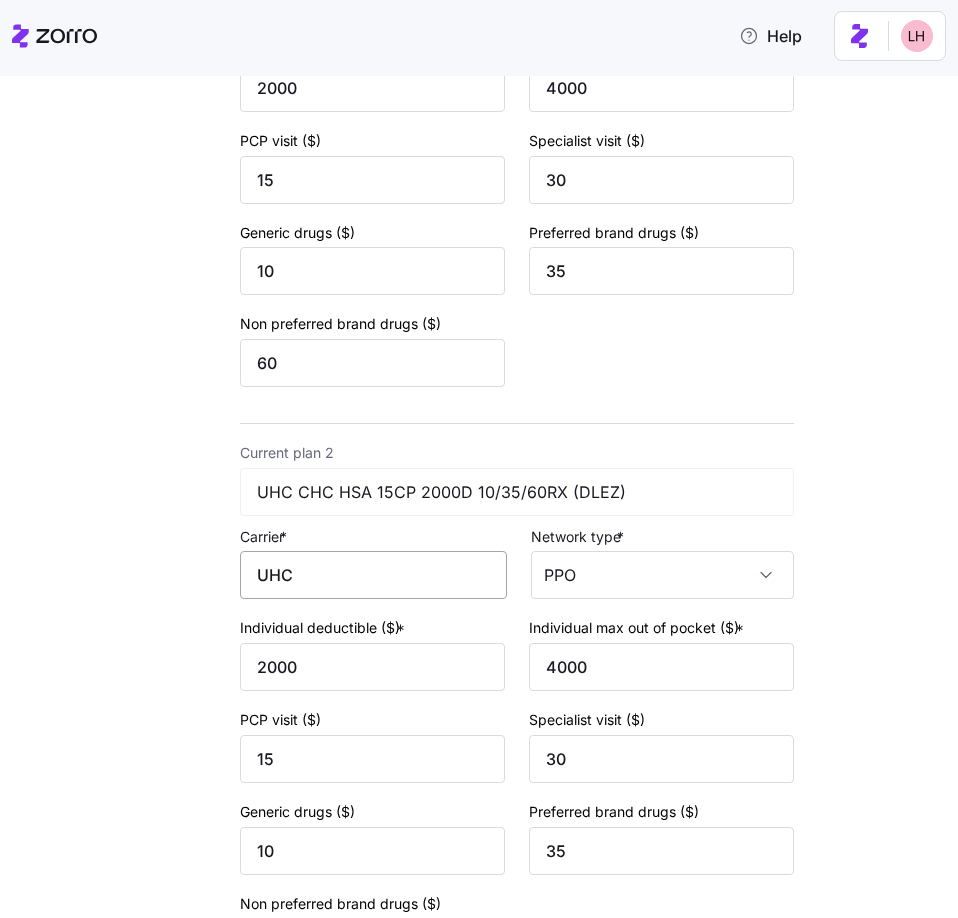 type on "UnitedHealthCare" 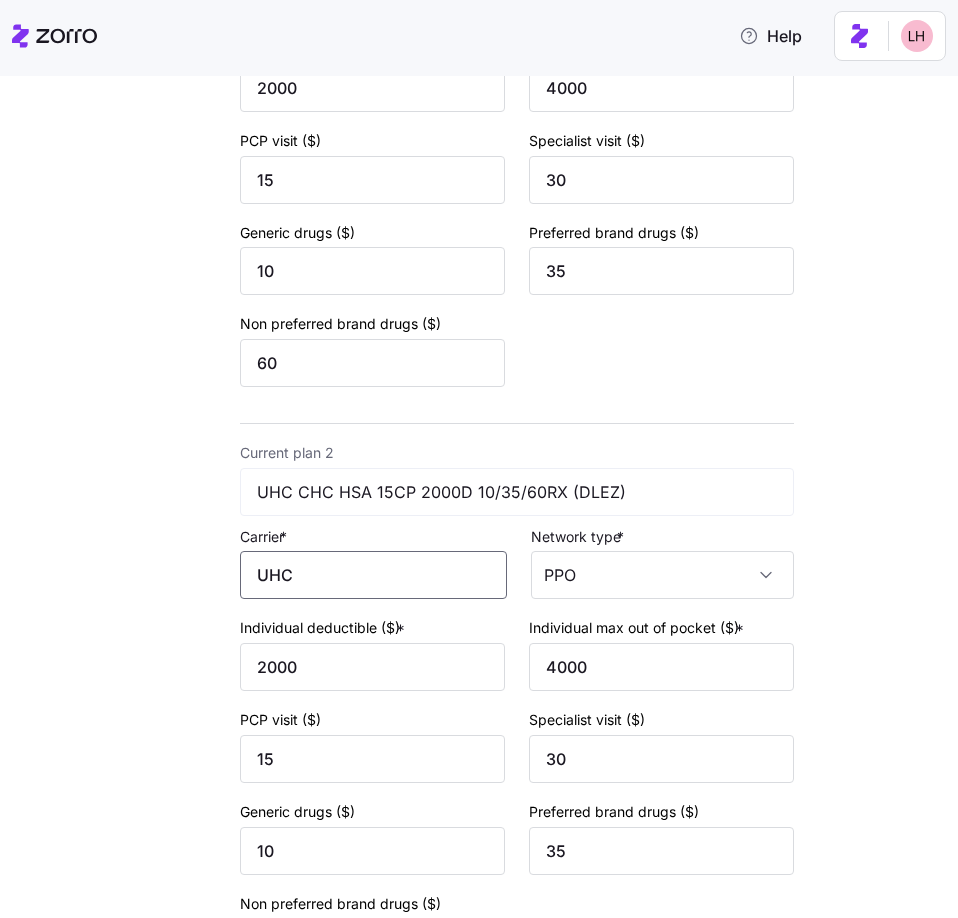 click on "UHC" at bounding box center (373, 575) 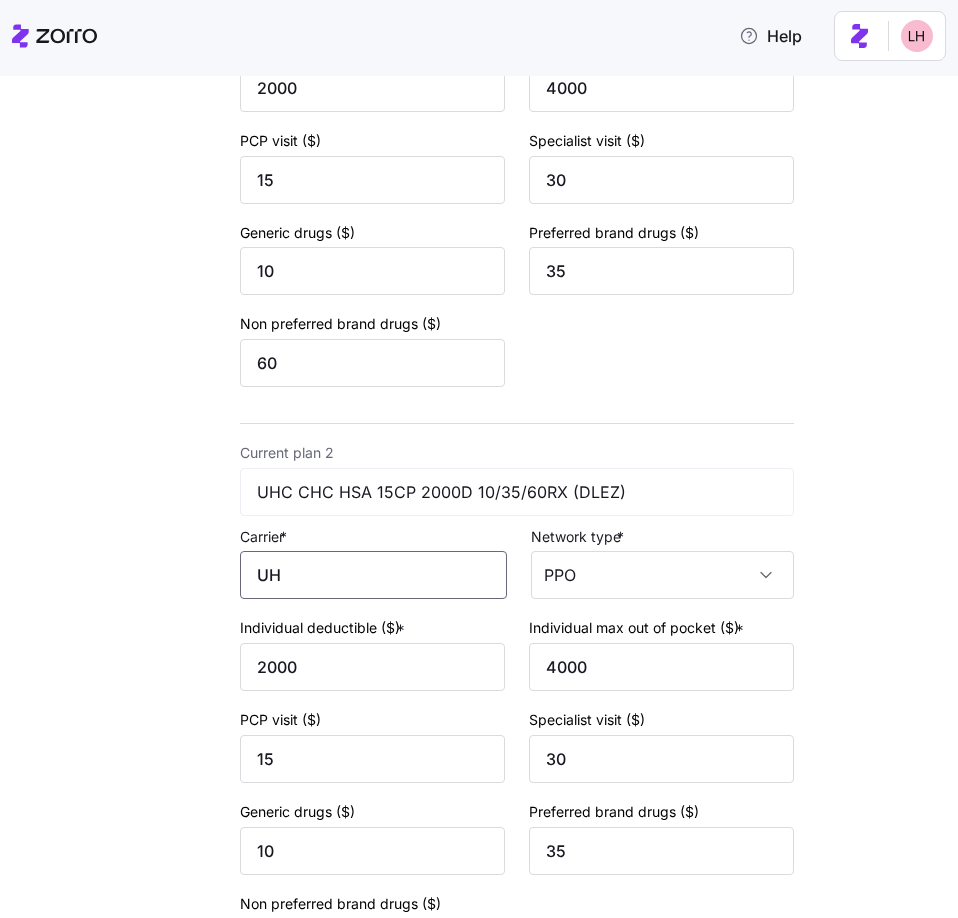 type on "U" 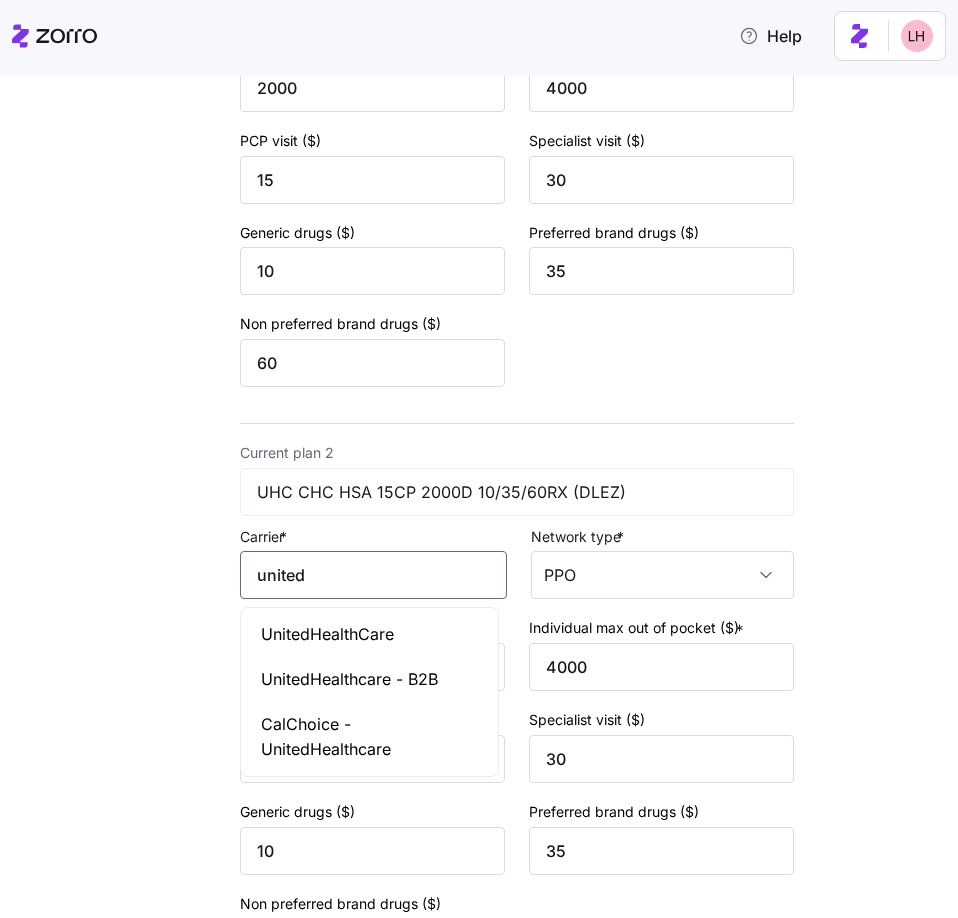 click on "UnitedHealthCare" at bounding box center [327, 634] 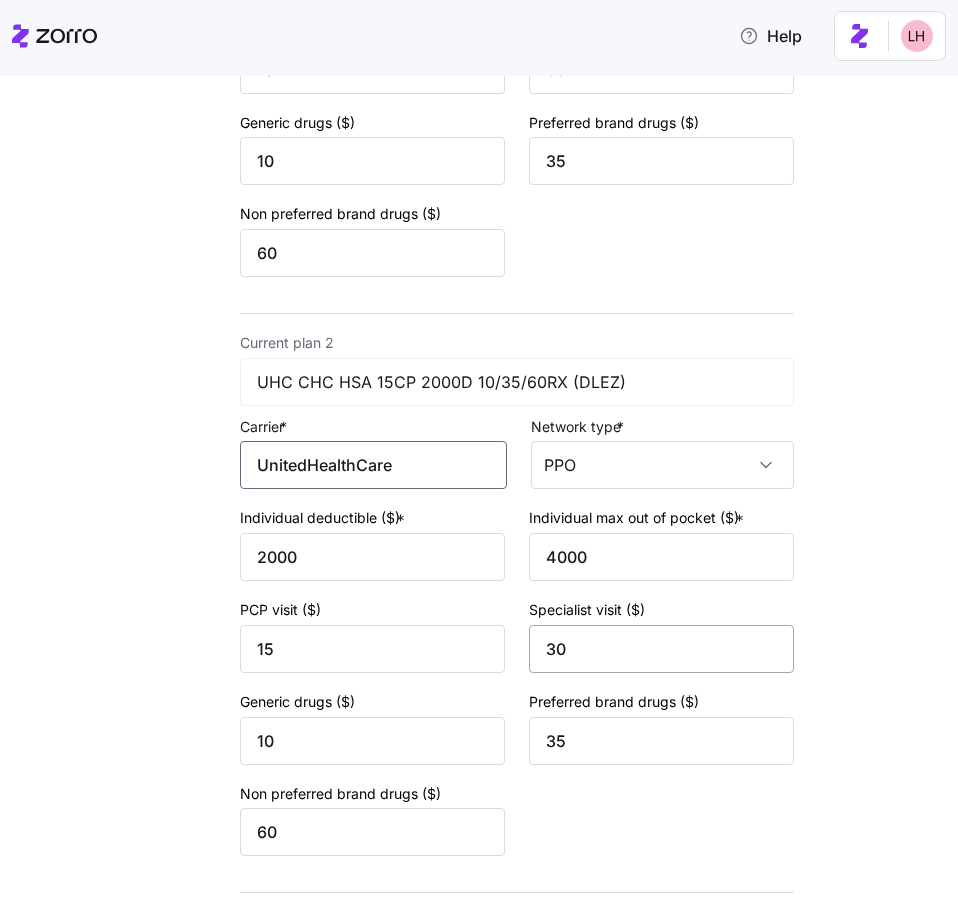 scroll, scrollTop: 638, scrollLeft: 0, axis: vertical 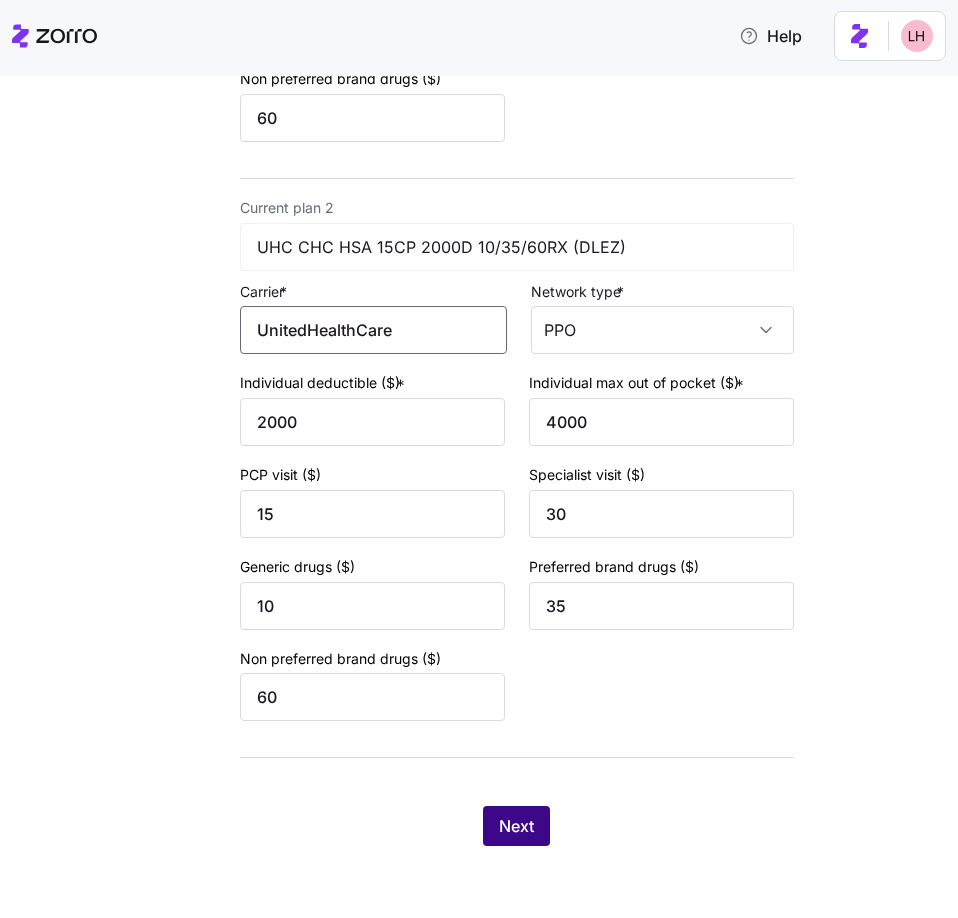 type on "UnitedHealthCare" 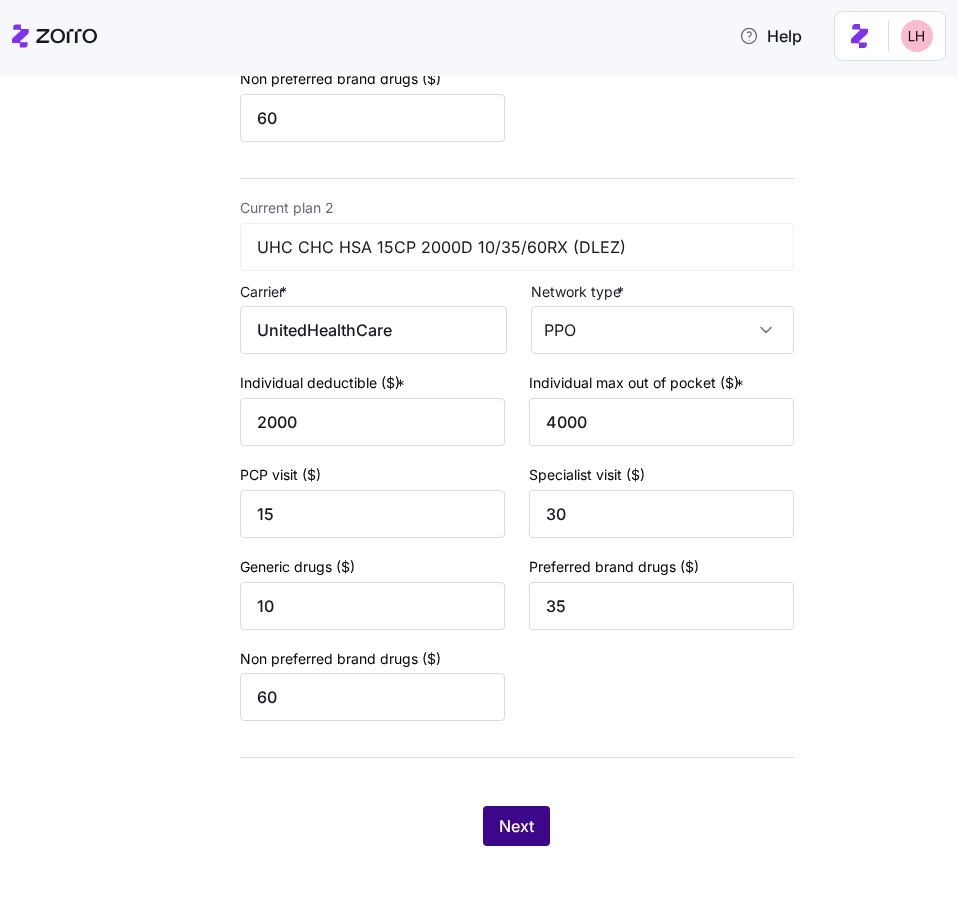 click on "Next" at bounding box center (516, 826) 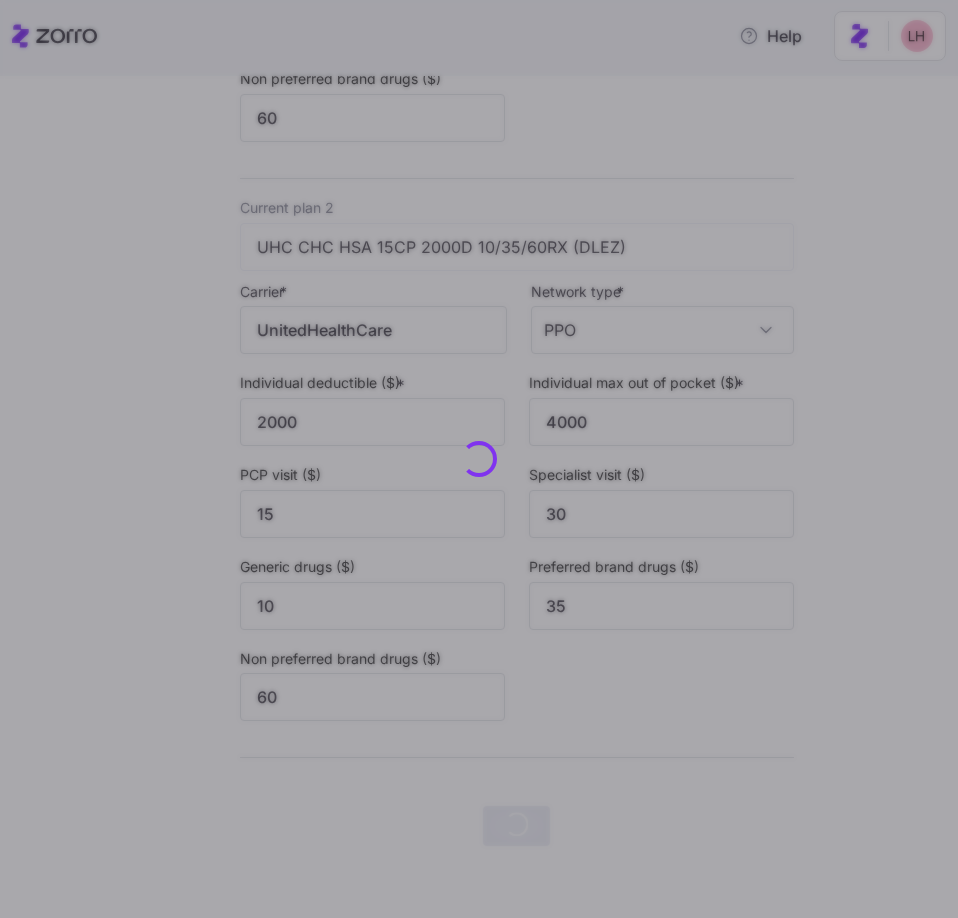 scroll, scrollTop: 0, scrollLeft: 0, axis: both 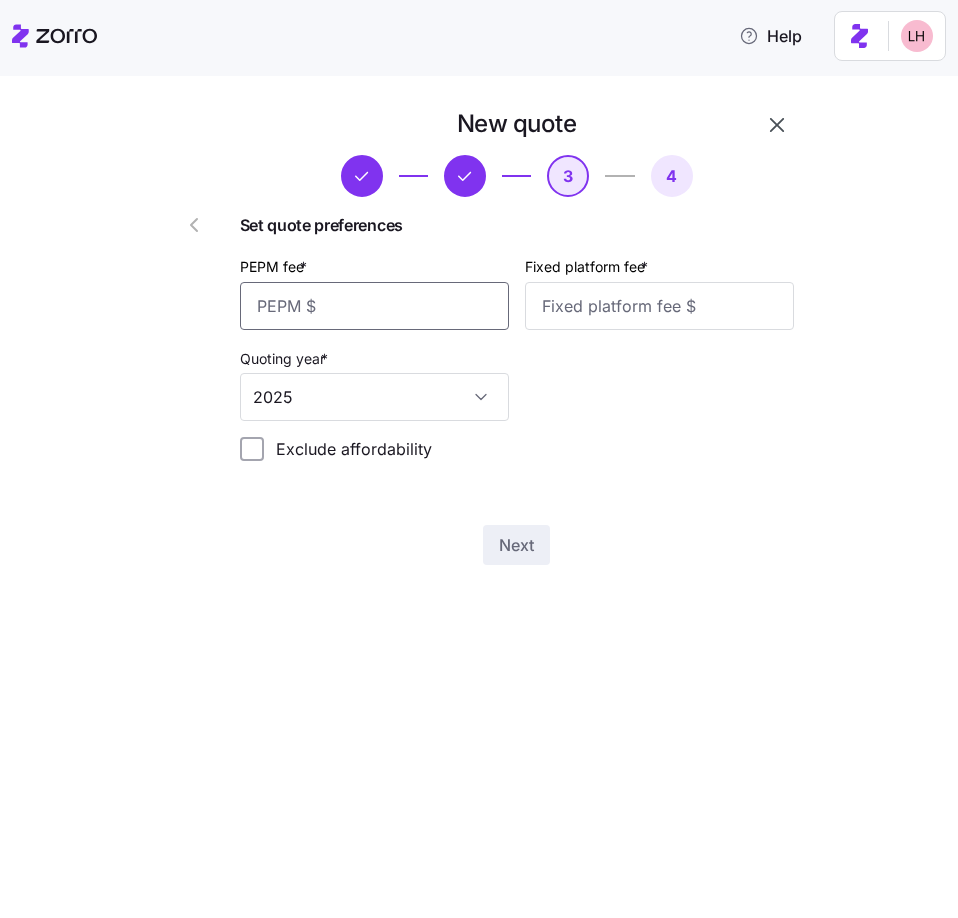 click on "PEPM fee  *" at bounding box center [374, 306] 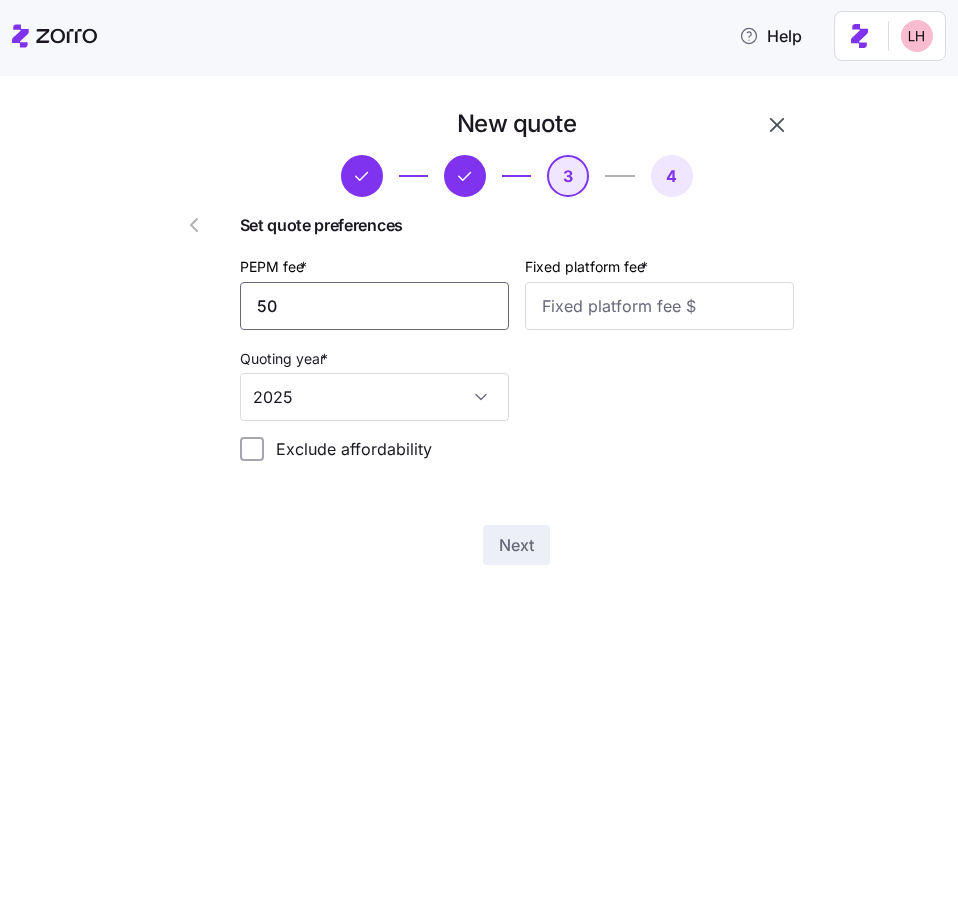 type on "50" 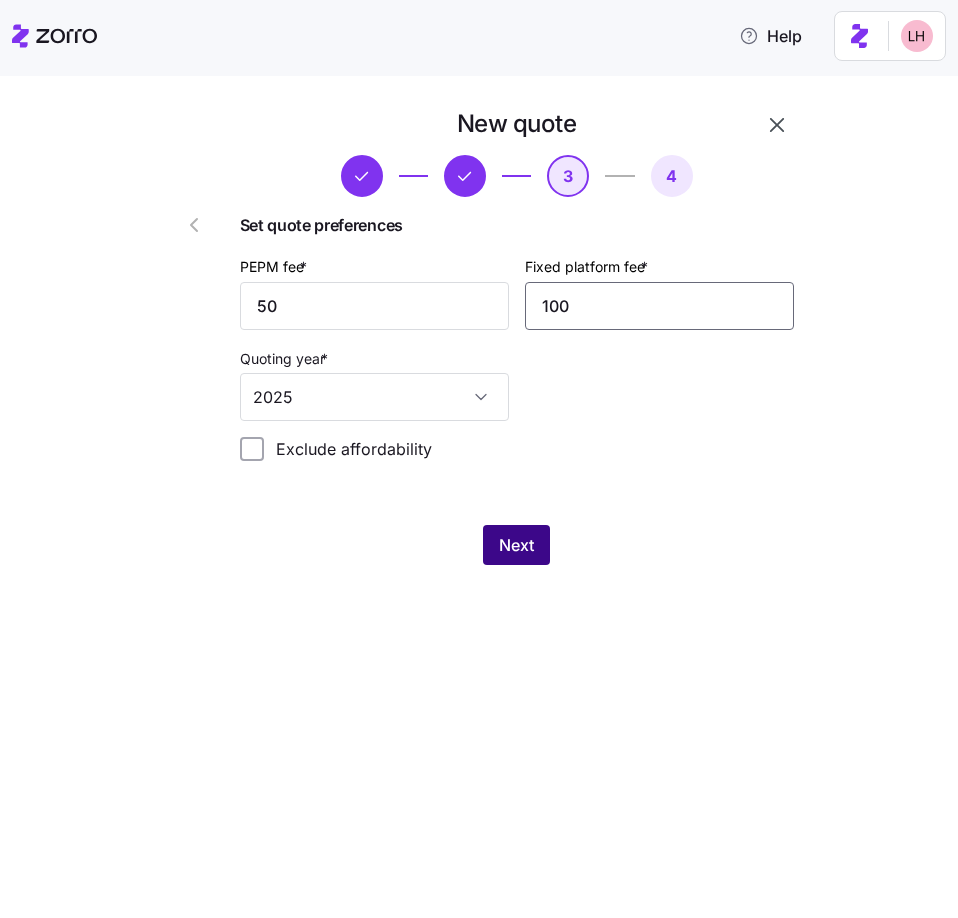 type on "100" 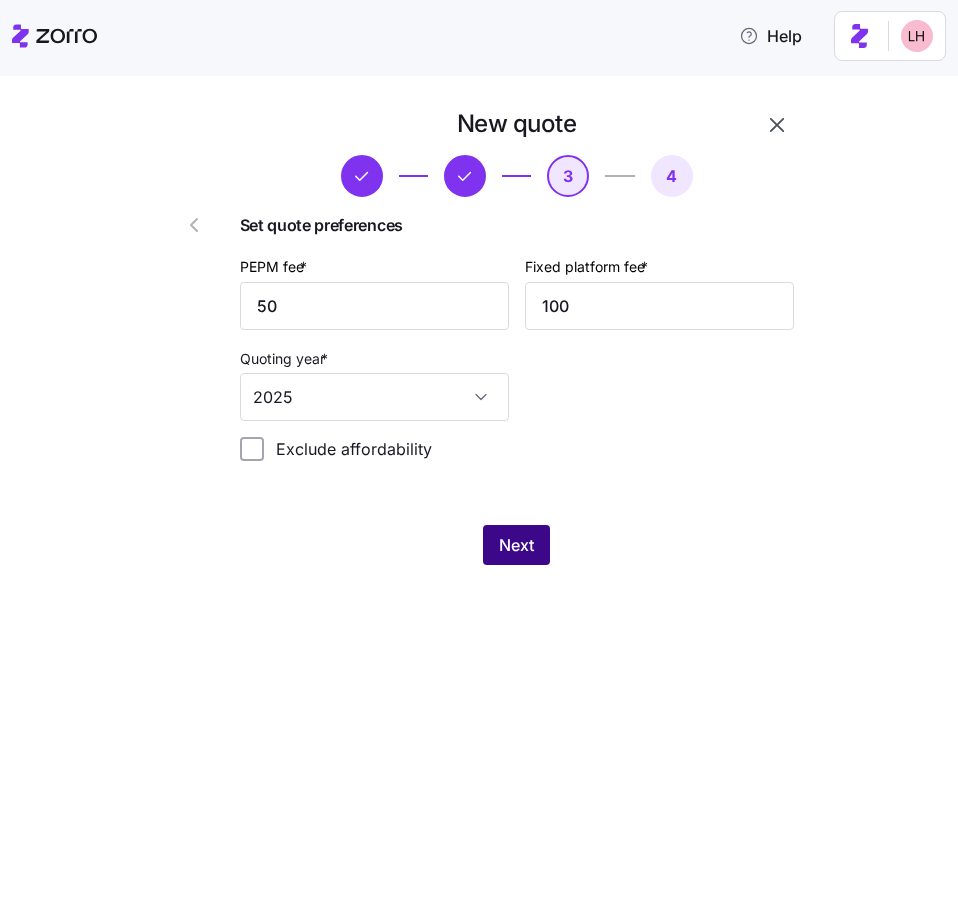 click on "Next" at bounding box center (516, 545) 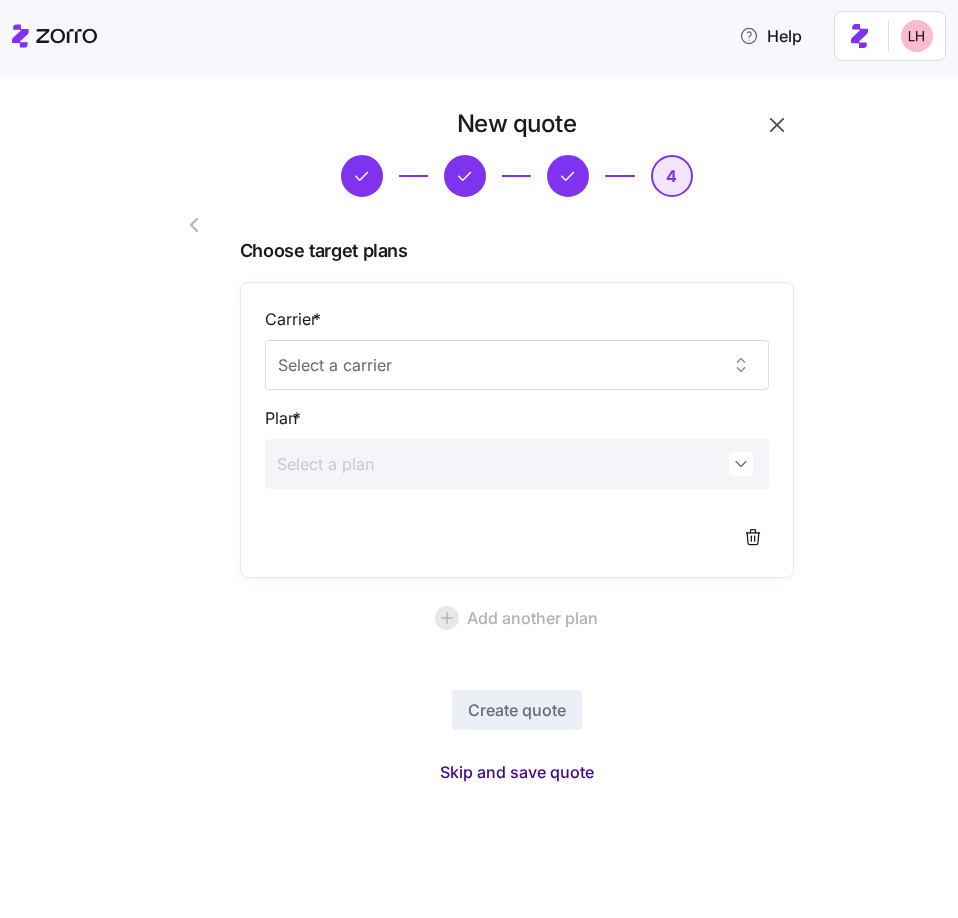 click on "Skip and save quote" at bounding box center [517, 772] 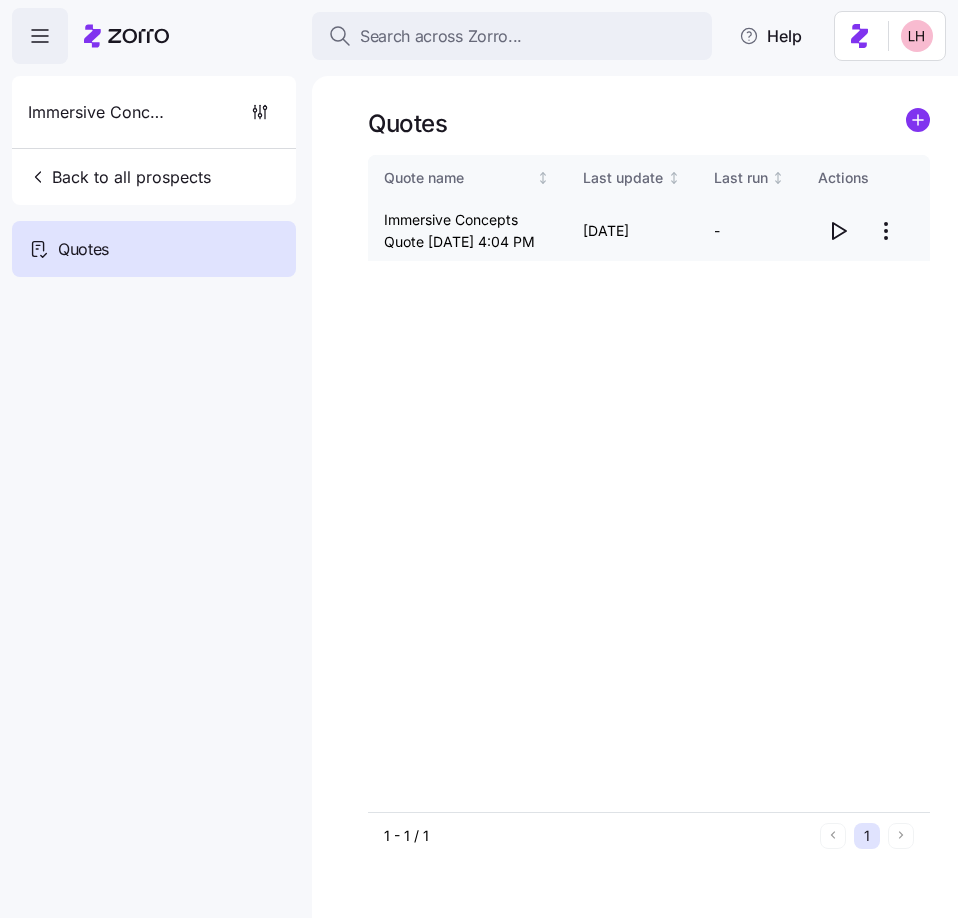 click 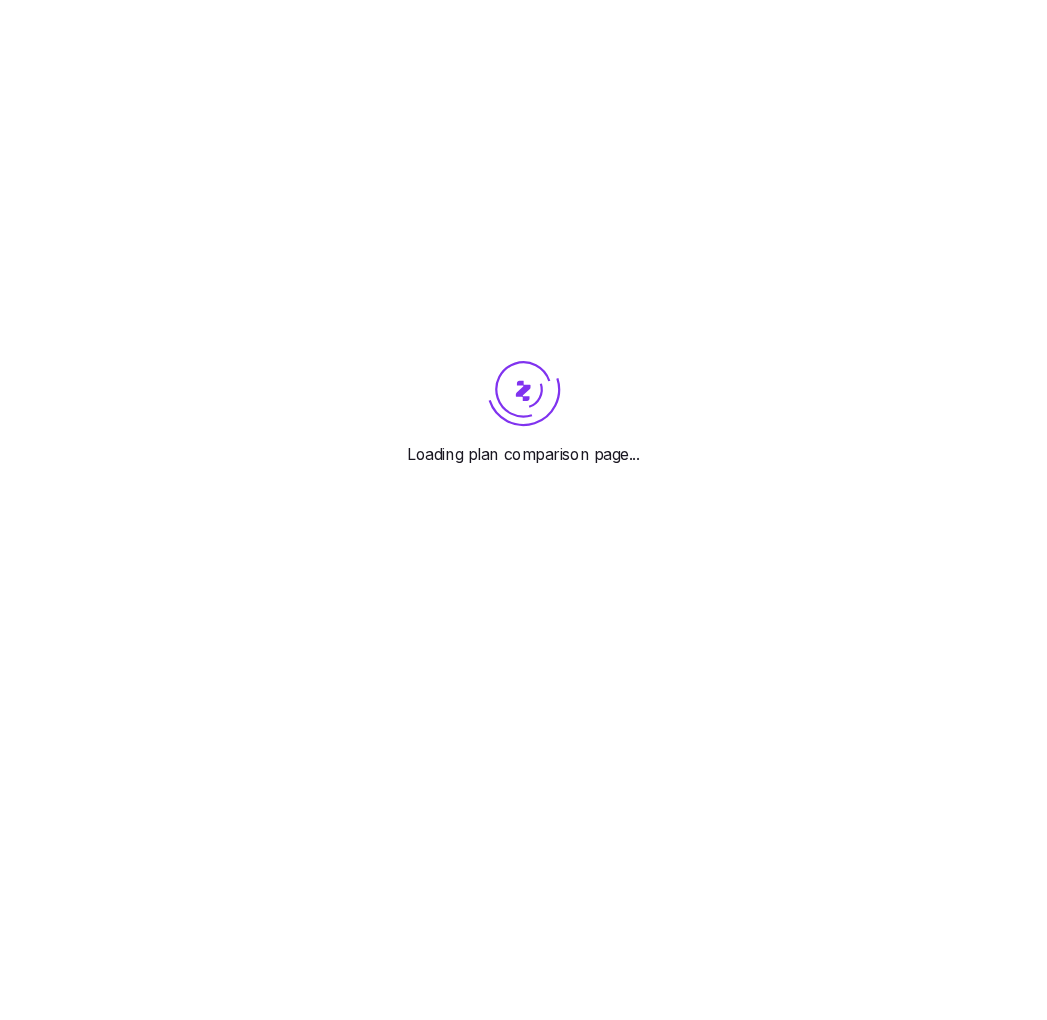 scroll, scrollTop: 0, scrollLeft: 0, axis: both 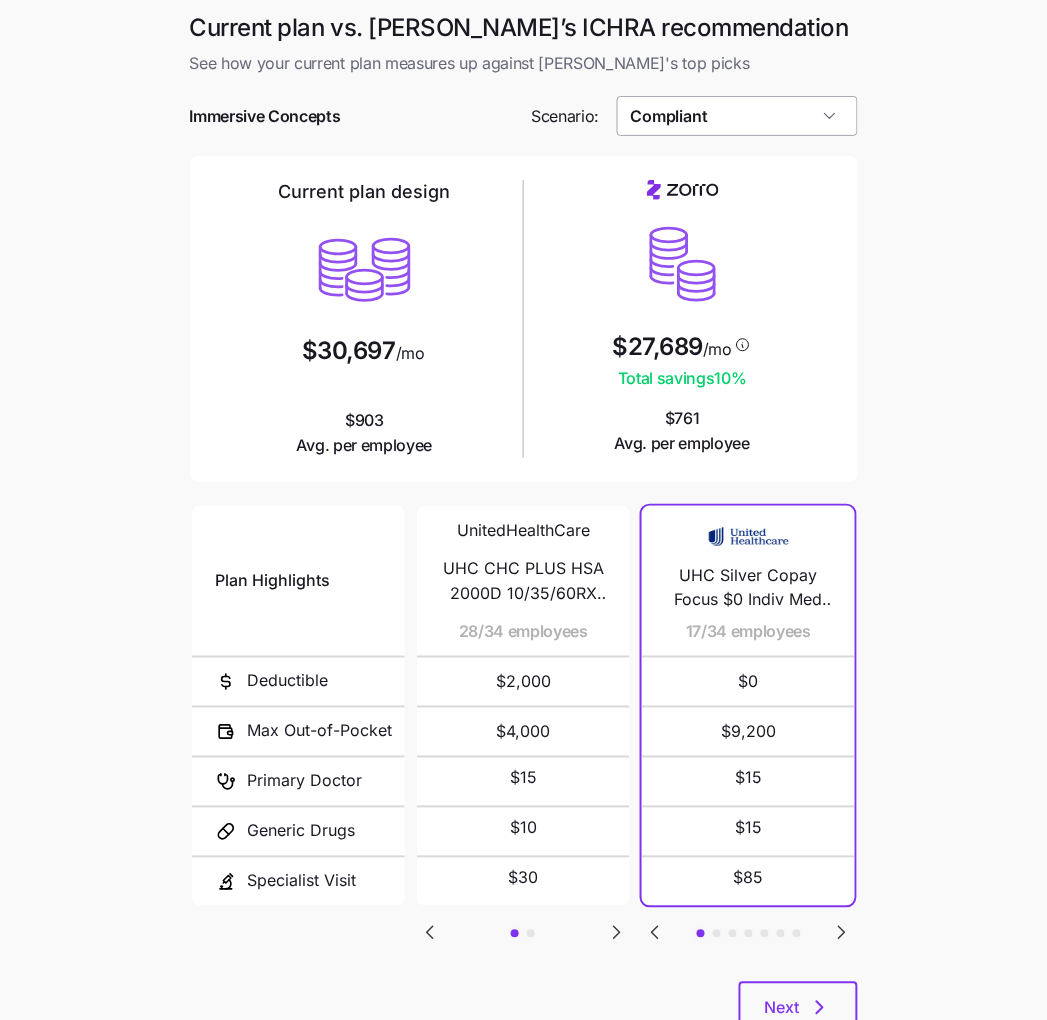 click on "Compliant" at bounding box center (737, 116) 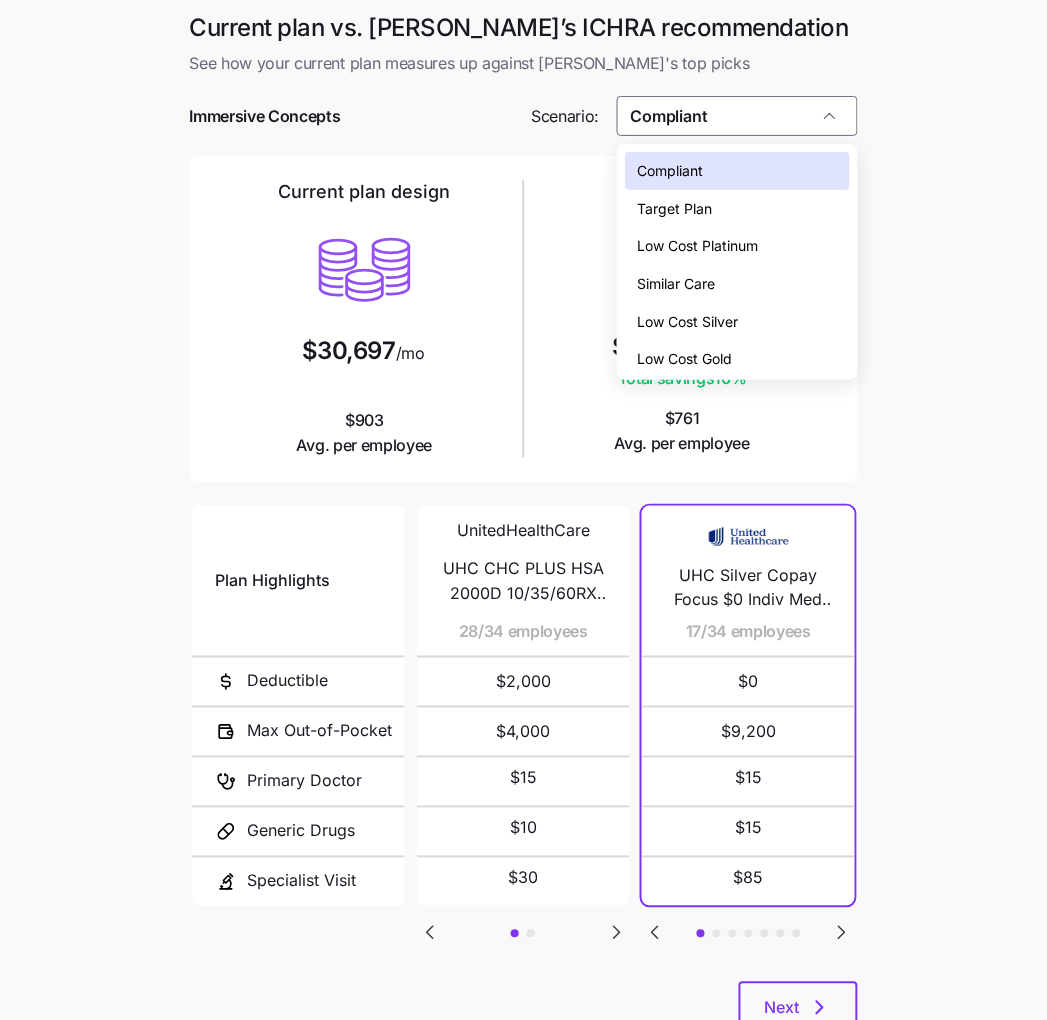 click on "Low Cost Gold" at bounding box center [684, 359] 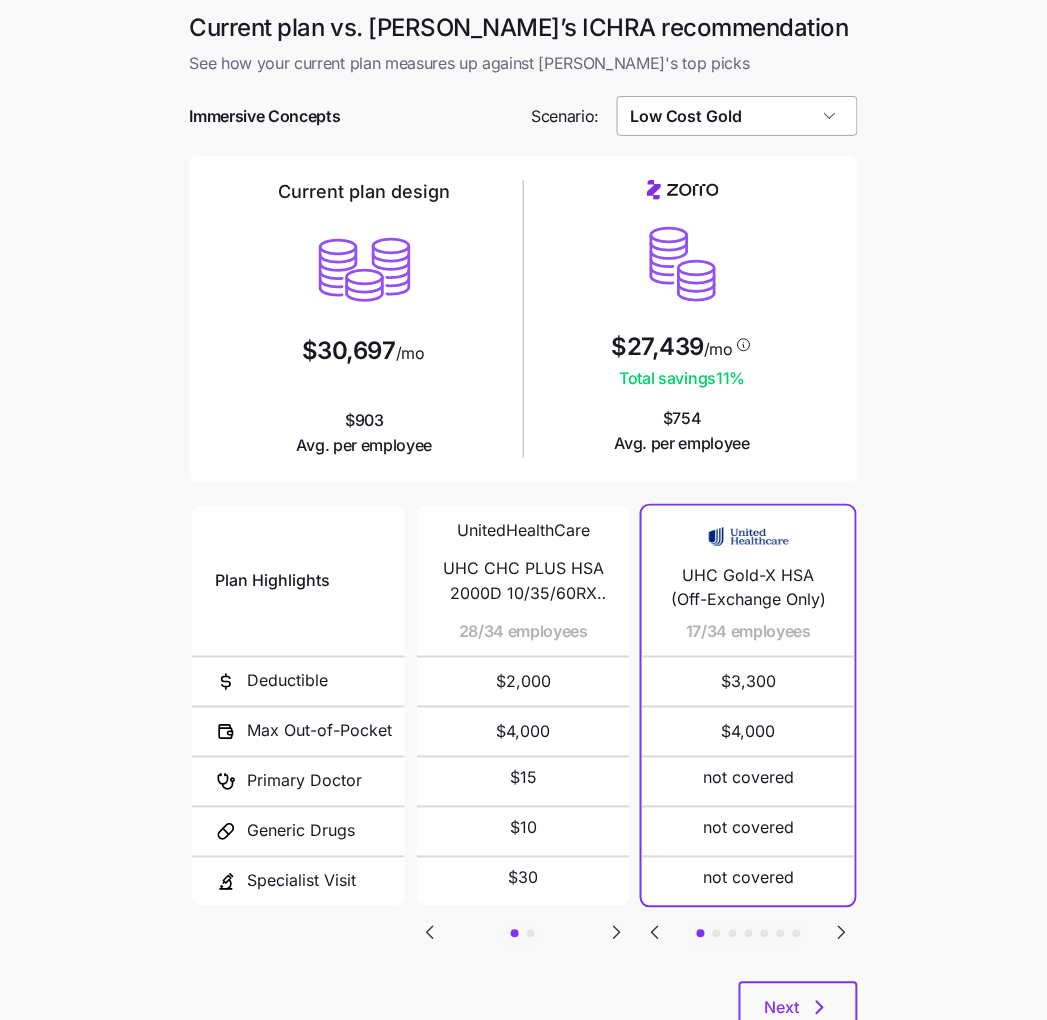 click on "Low Cost Gold" at bounding box center [737, 116] 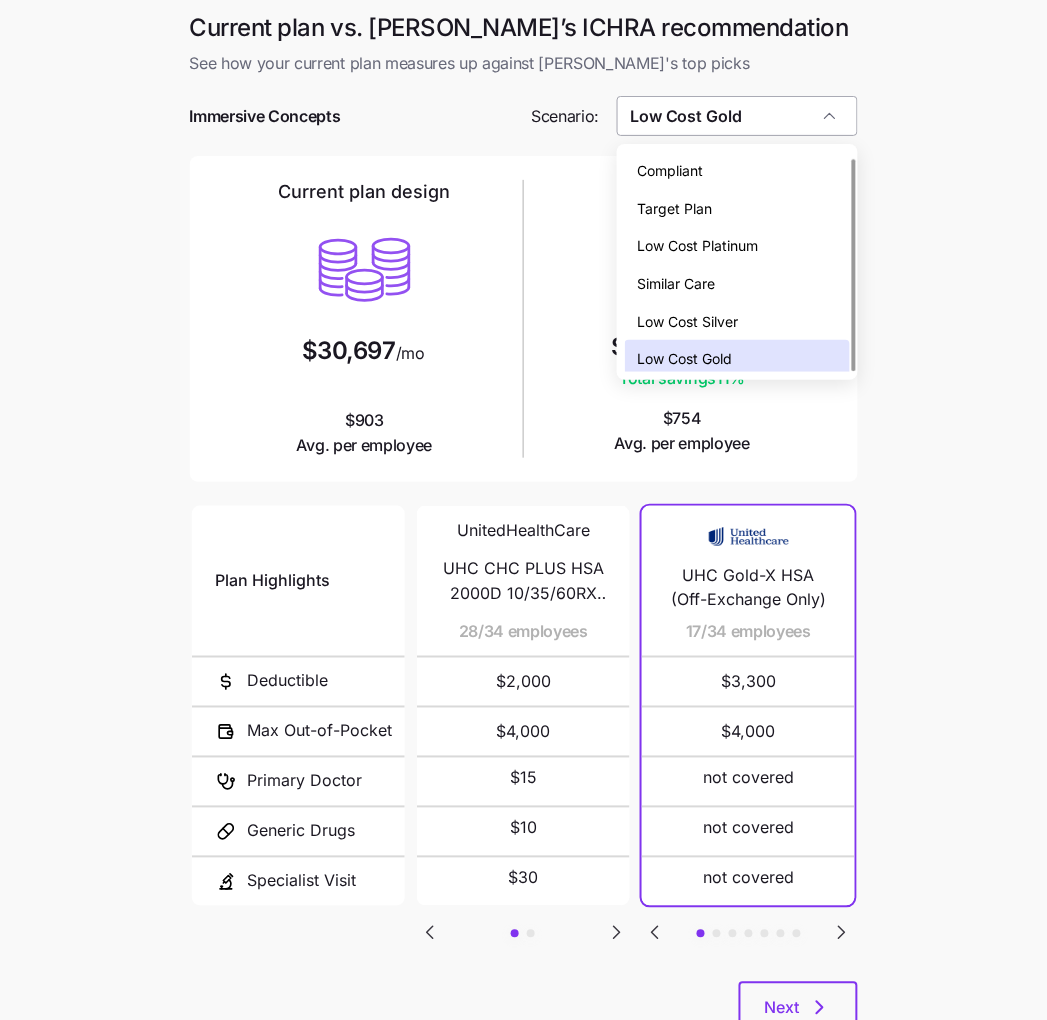scroll, scrollTop: 5, scrollLeft: 0, axis: vertical 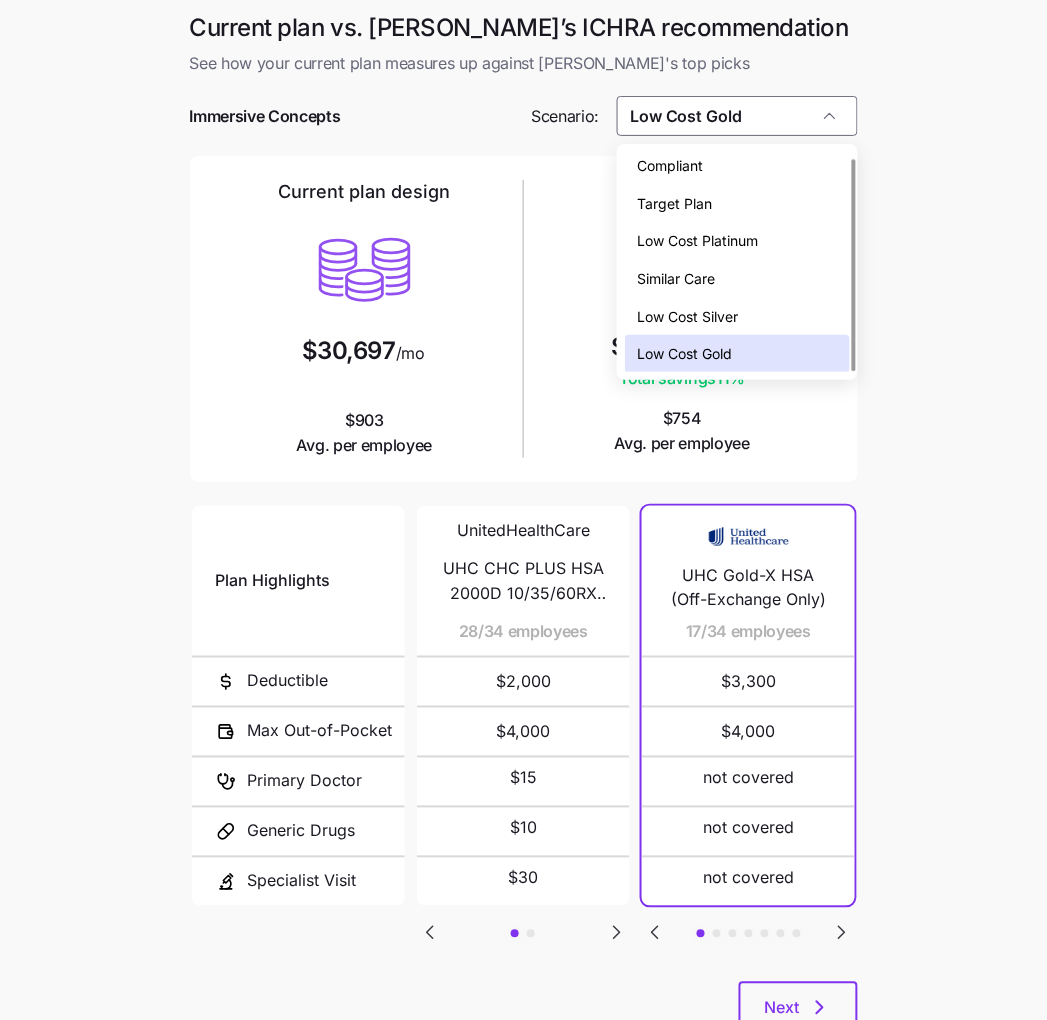 click on "Low Cost Platinum" at bounding box center [697, 241] 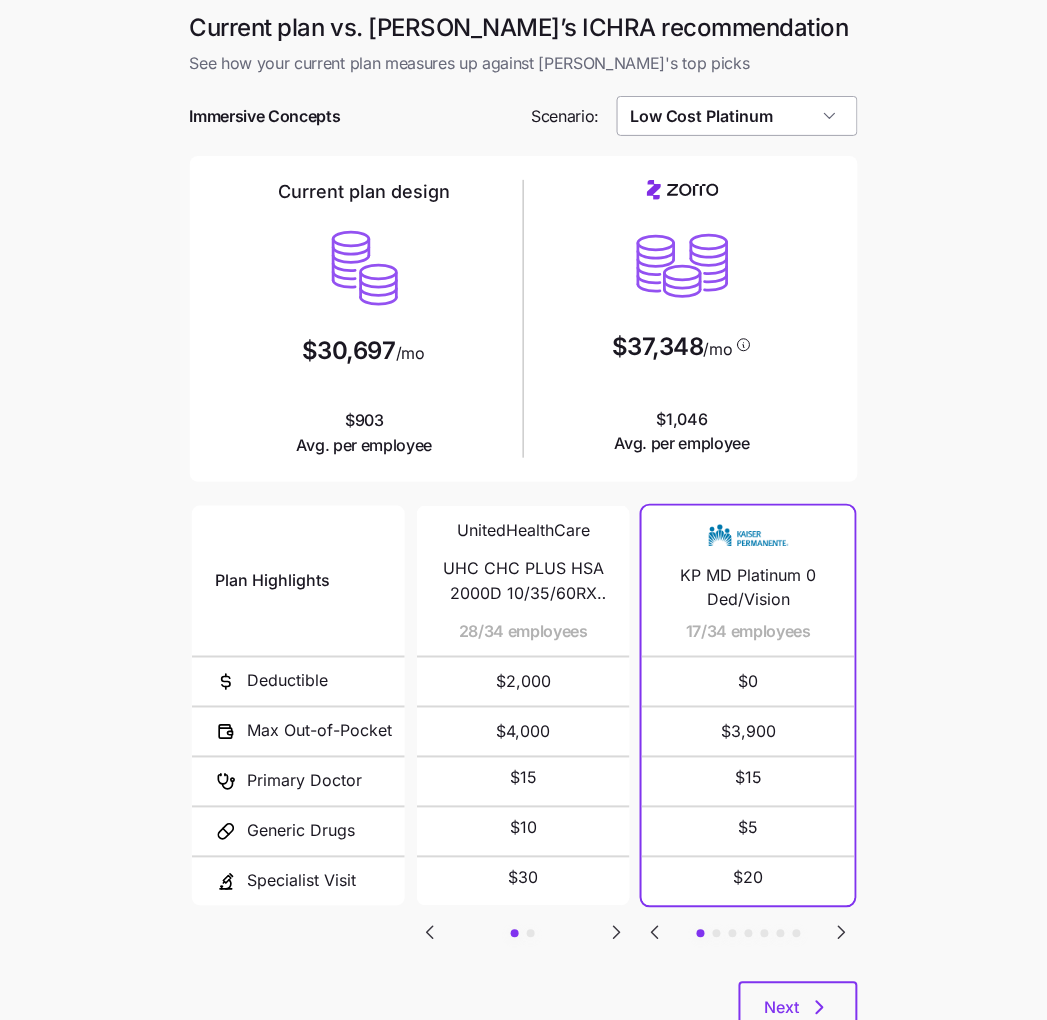 click on "Low Cost Platinum" at bounding box center [737, 116] 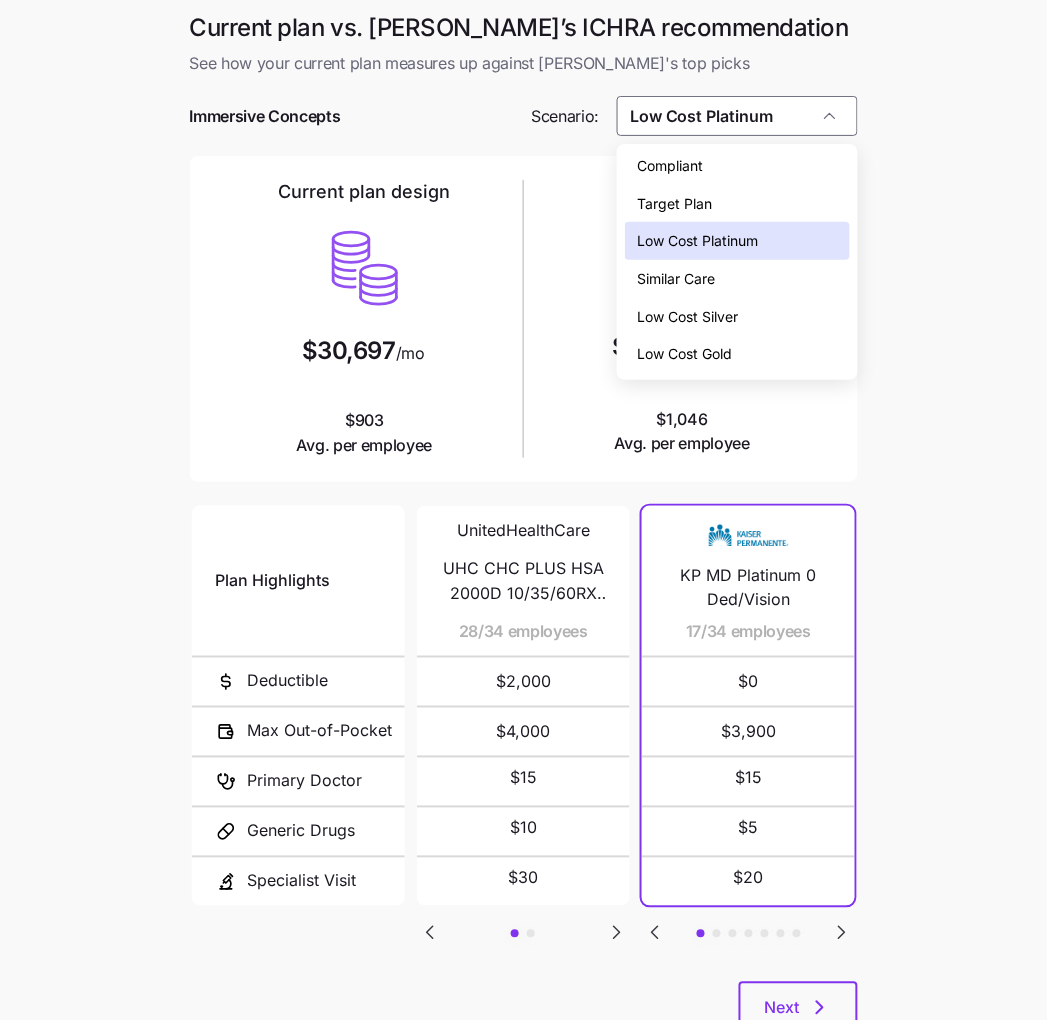 click on "Low Cost Silver" at bounding box center [737, 317] 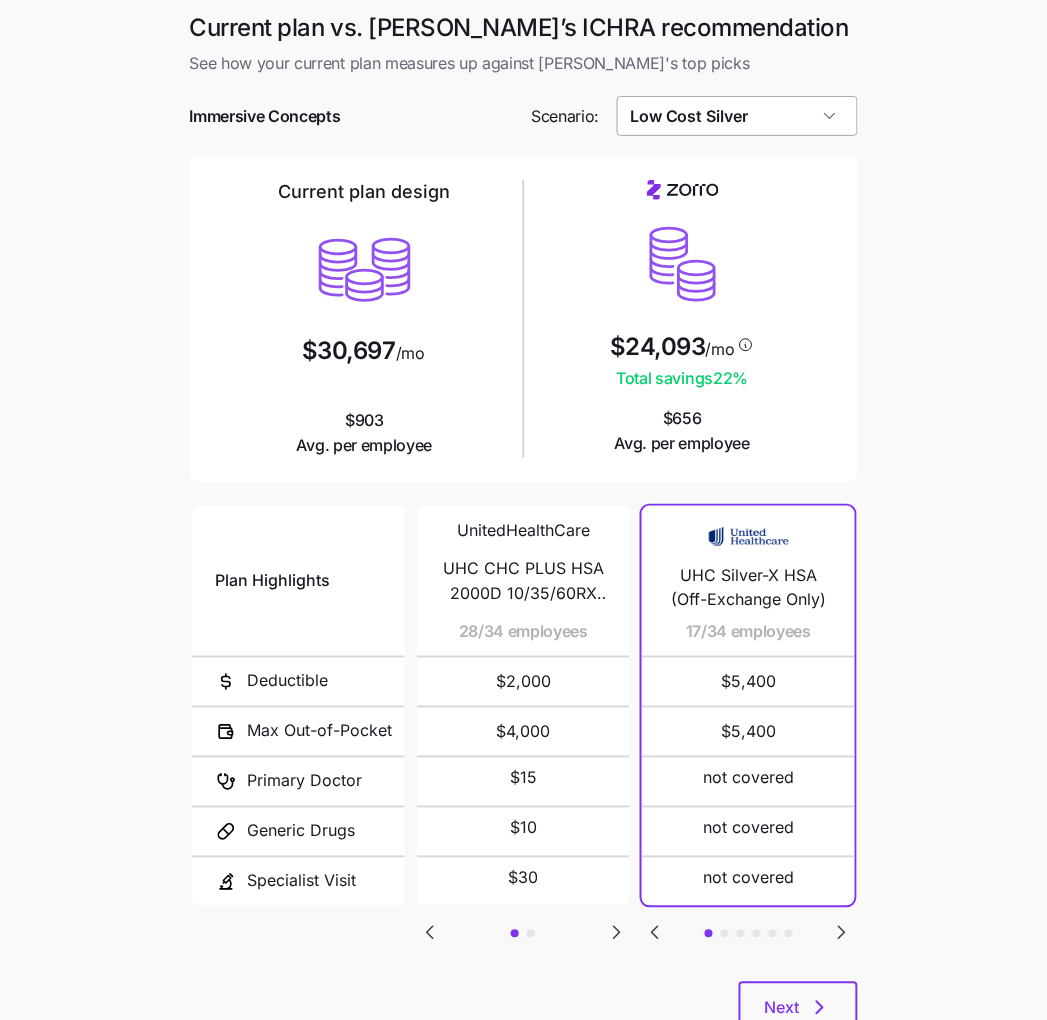 click on "Low Cost Silver" at bounding box center [737, 116] 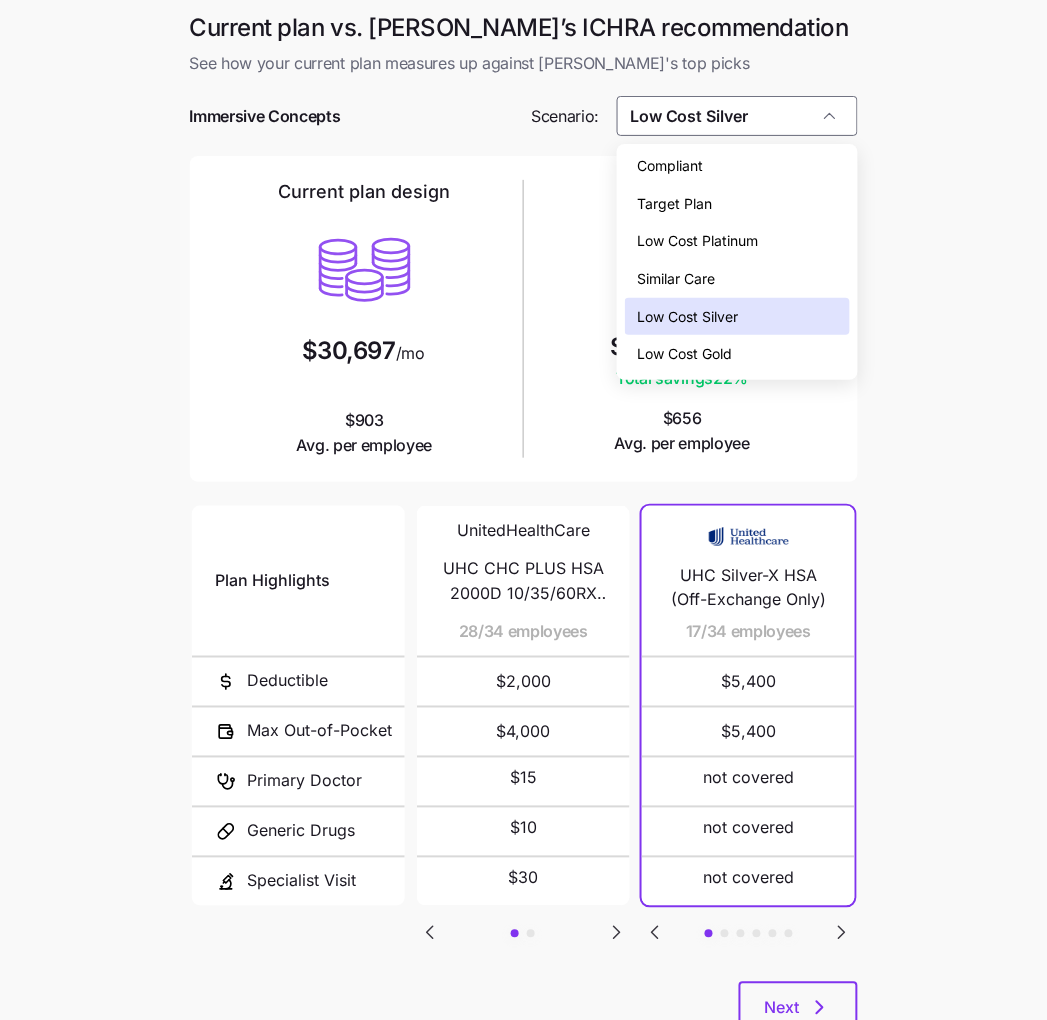 click on "Low Cost Gold" at bounding box center [684, 354] 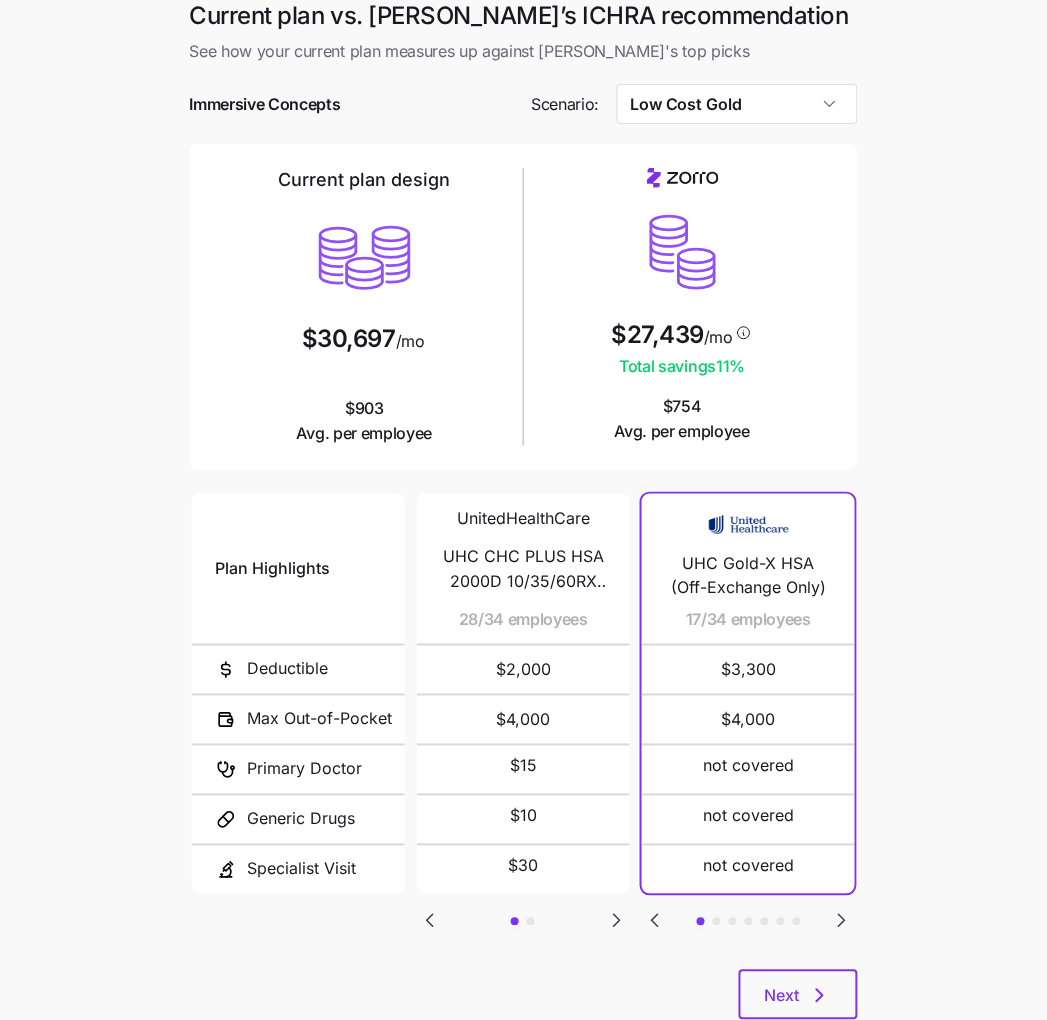 scroll, scrollTop: 27, scrollLeft: 0, axis: vertical 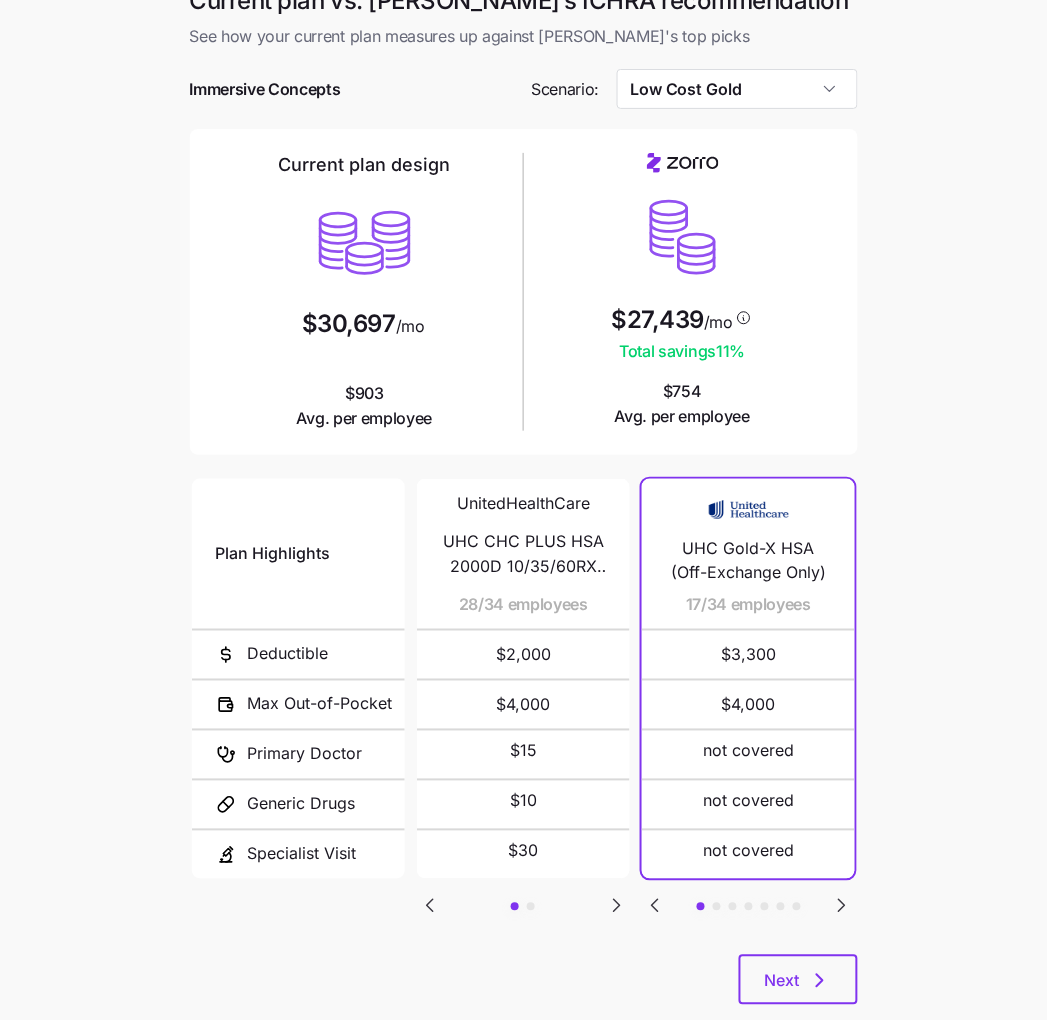 click 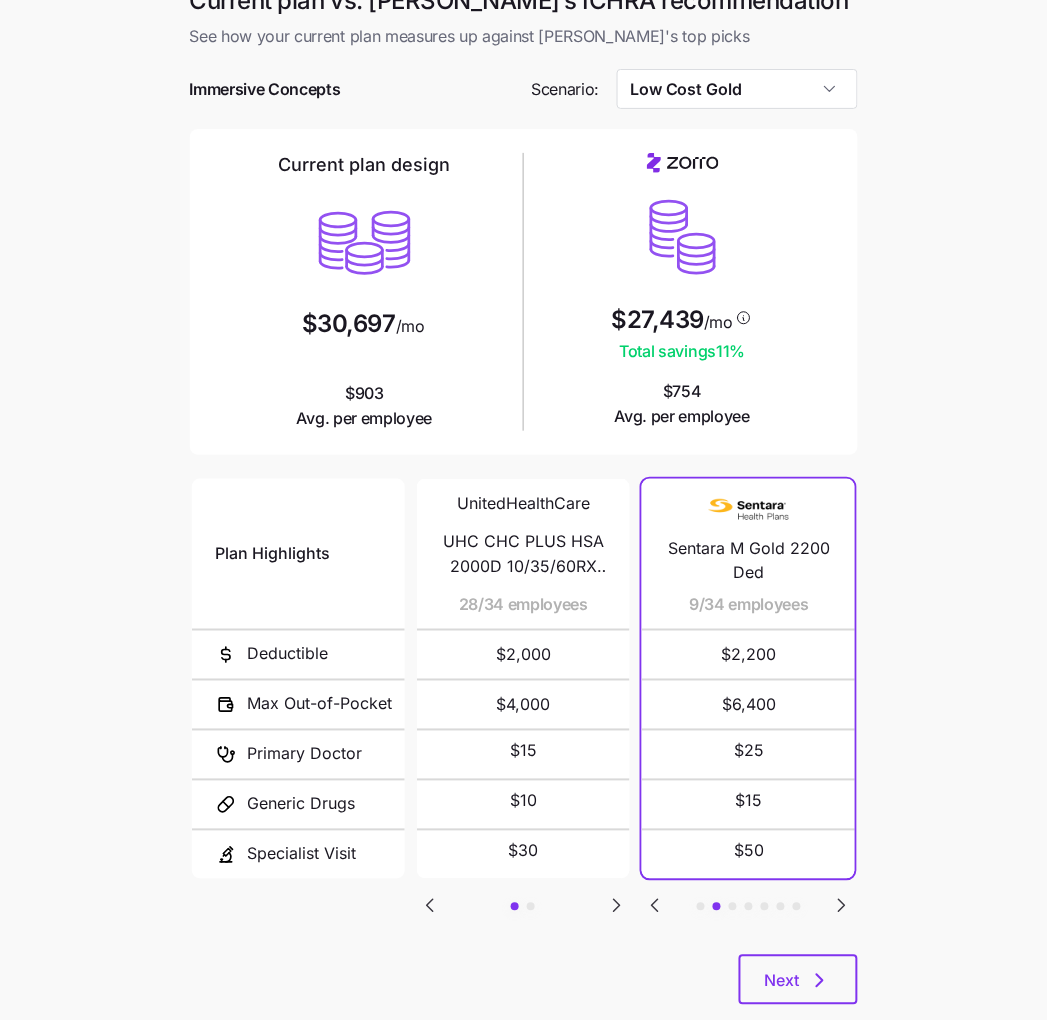 click 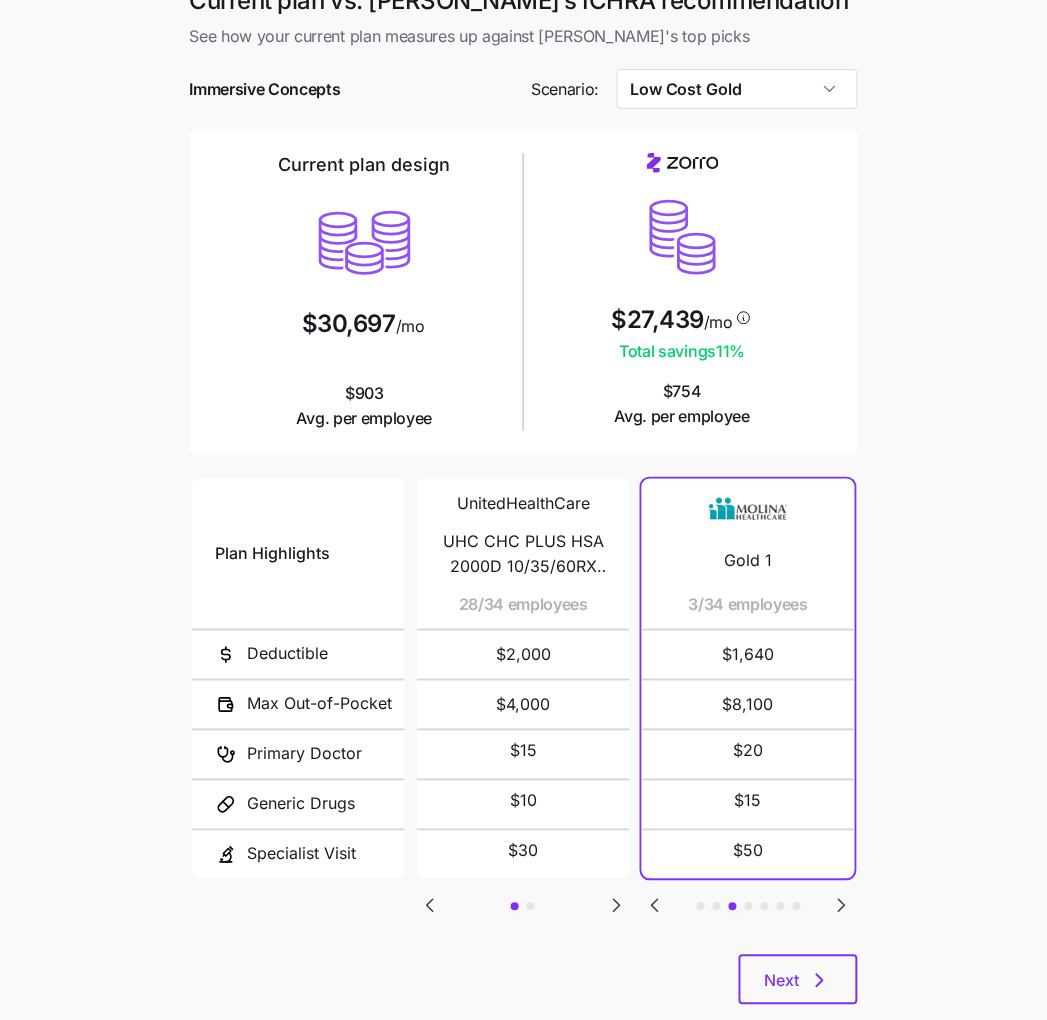 click 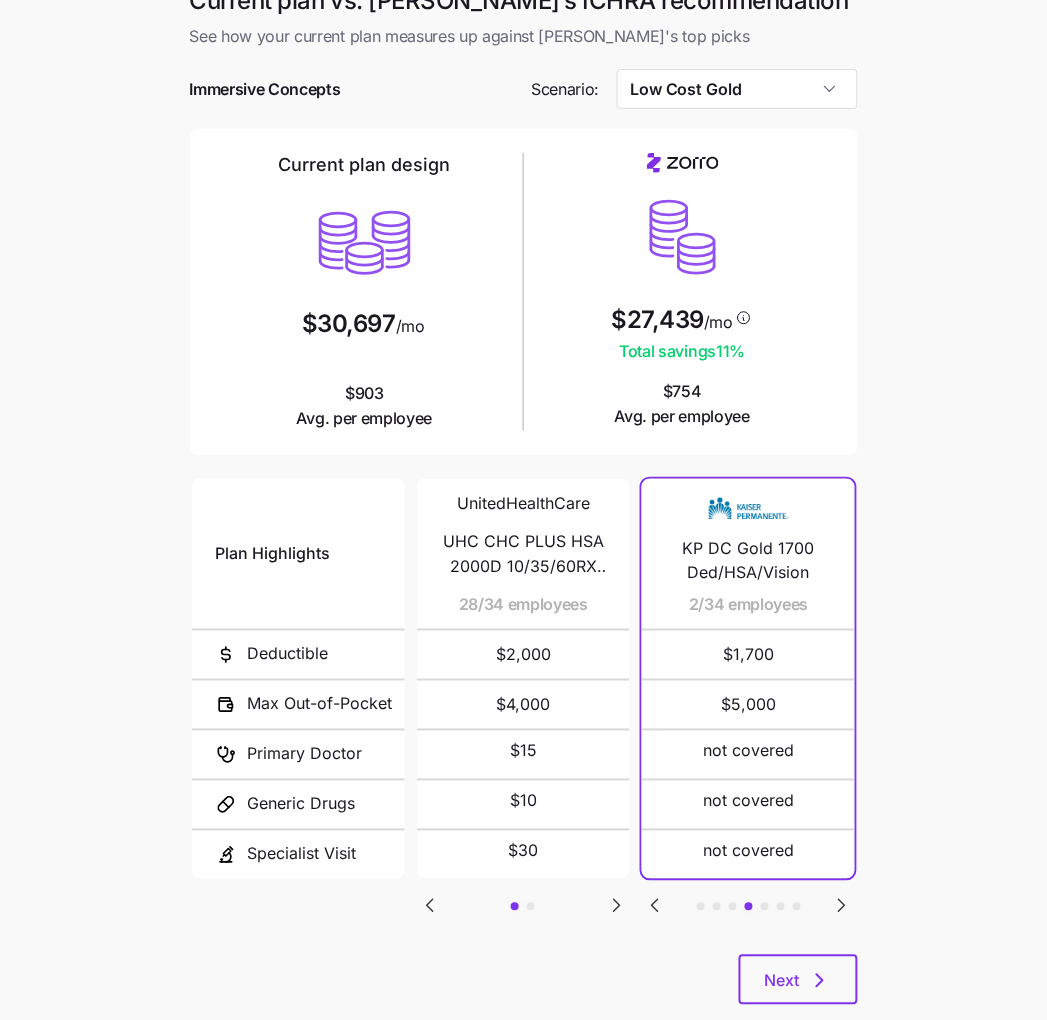click 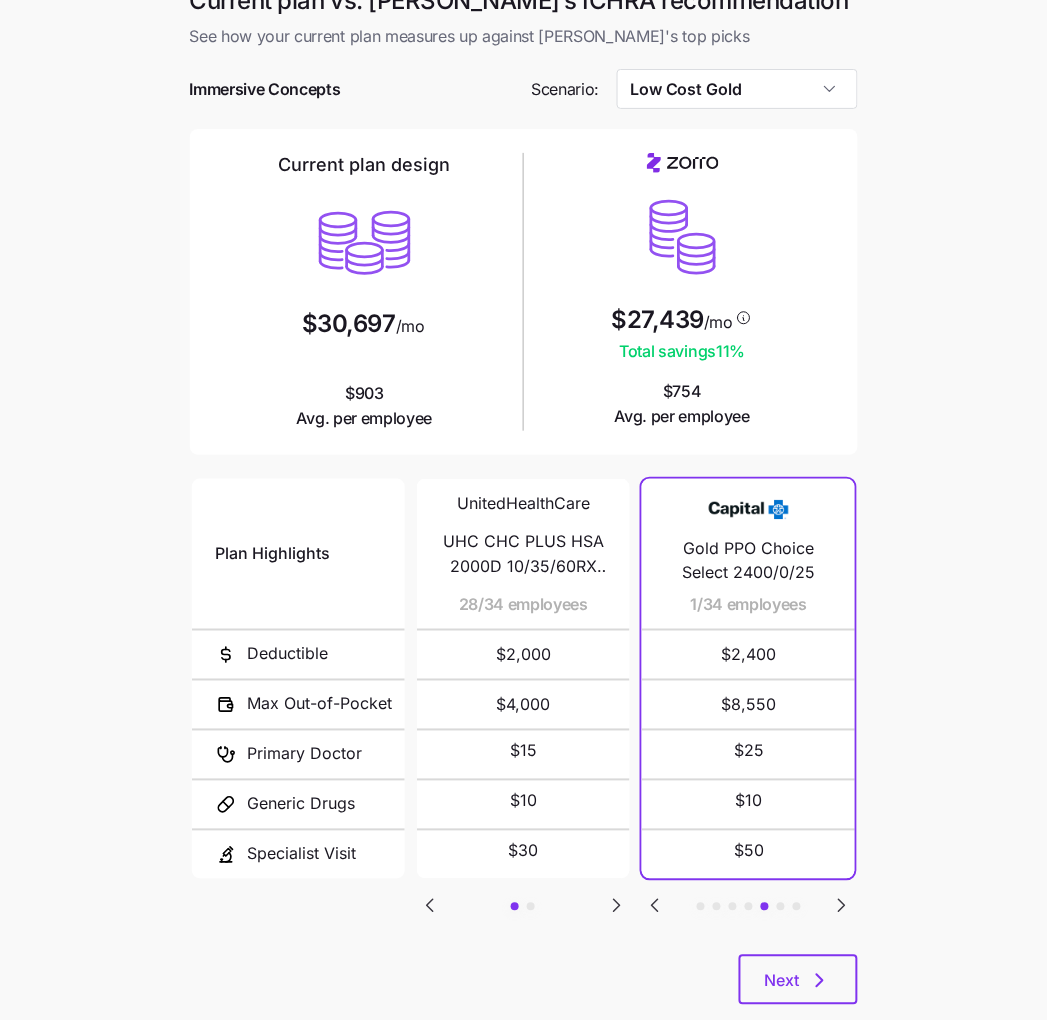click 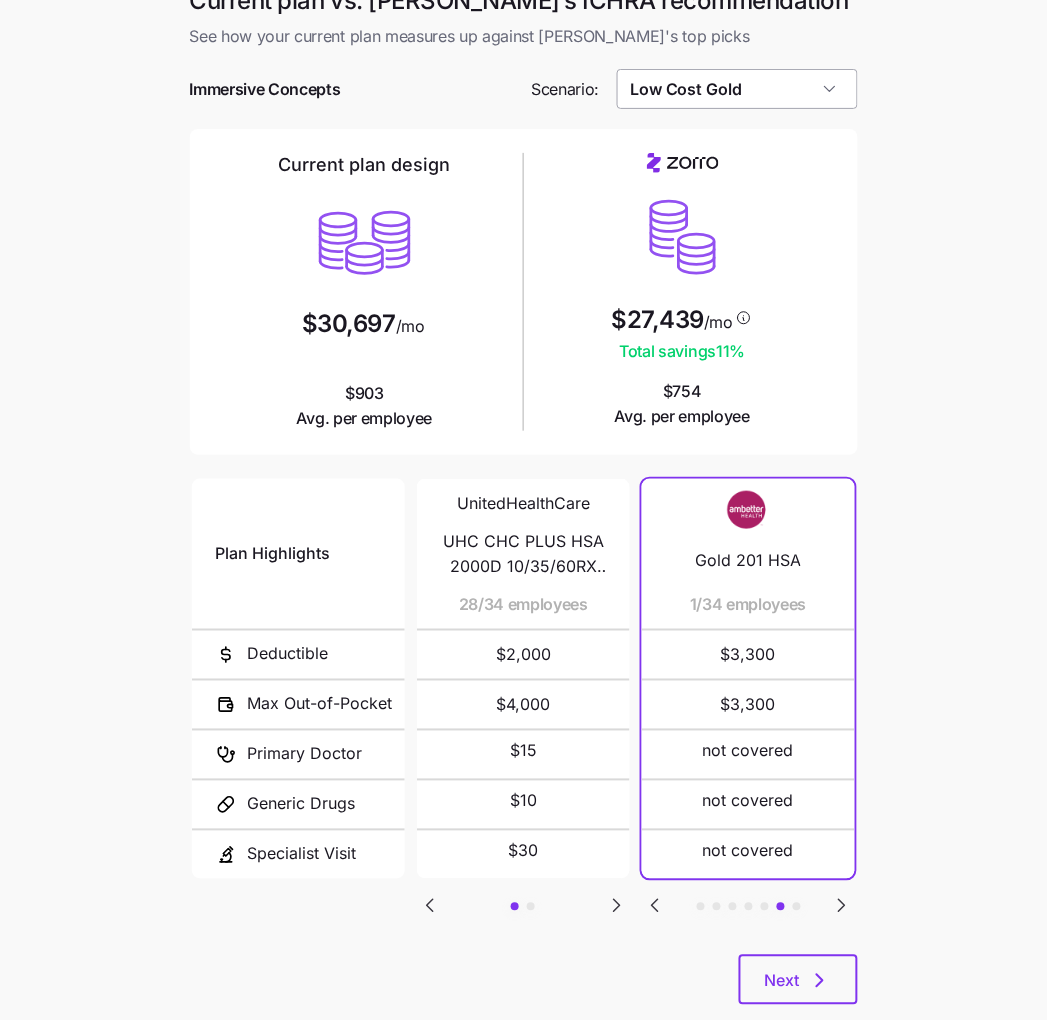 click on "Low Cost Gold" at bounding box center [737, 89] 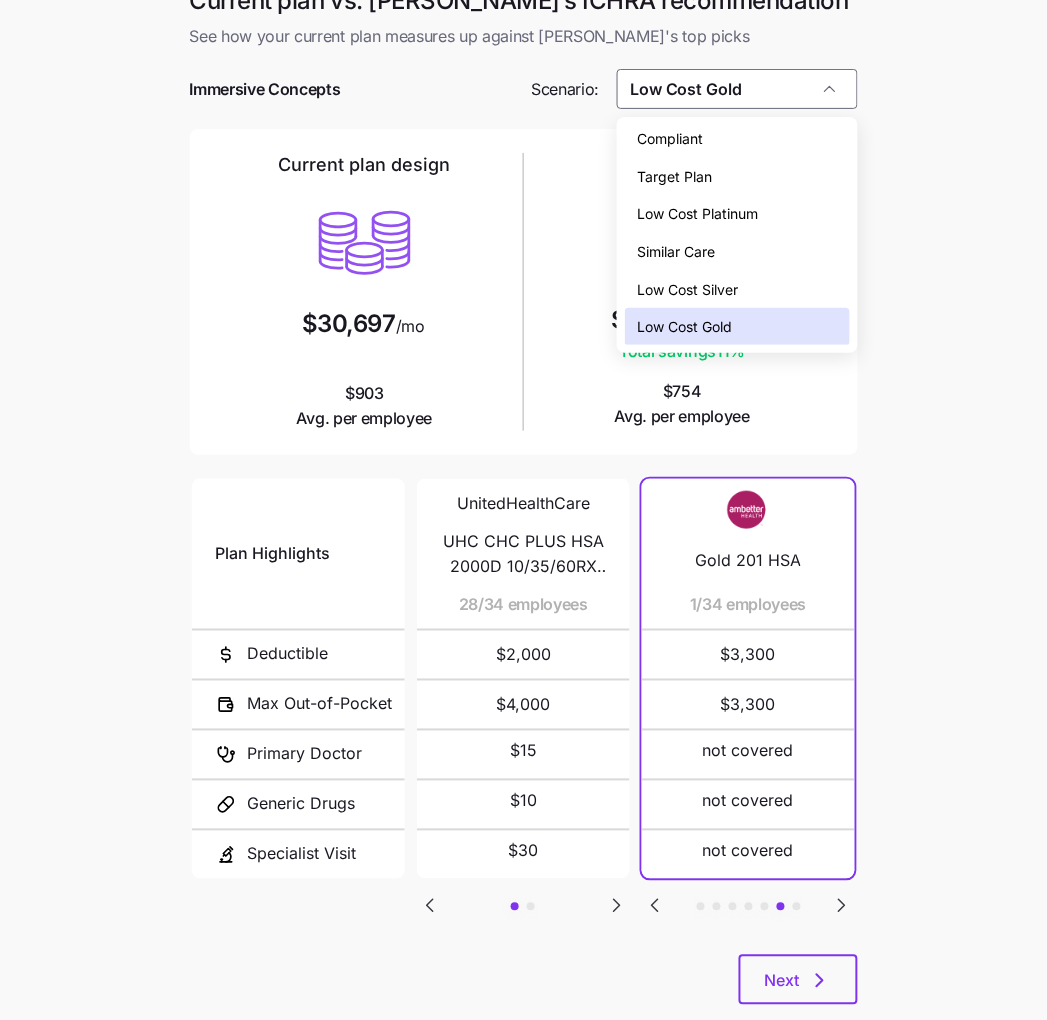 click on "Similar Care" at bounding box center [737, 252] 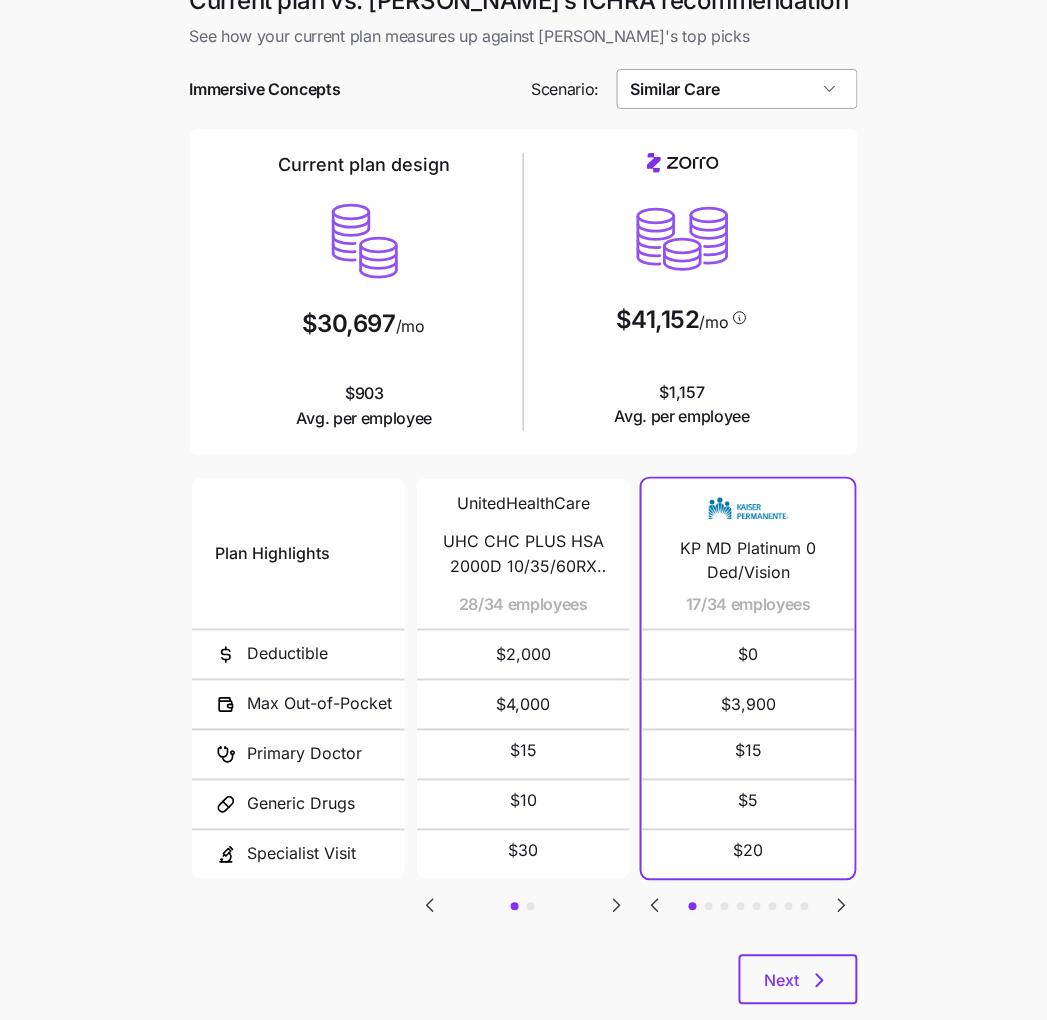 click on "Similar Care" at bounding box center [737, 89] 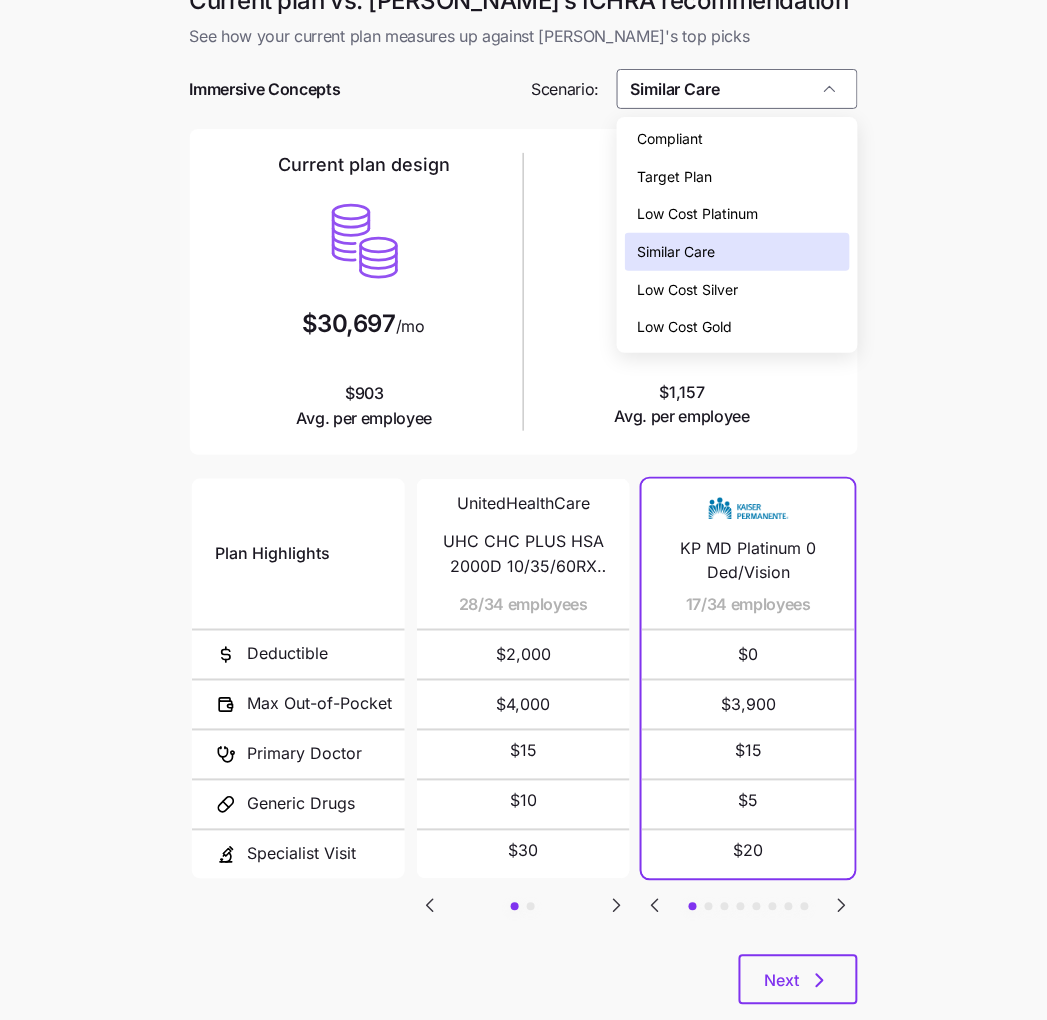 click on "Target Plan" at bounding box center (737, 177) 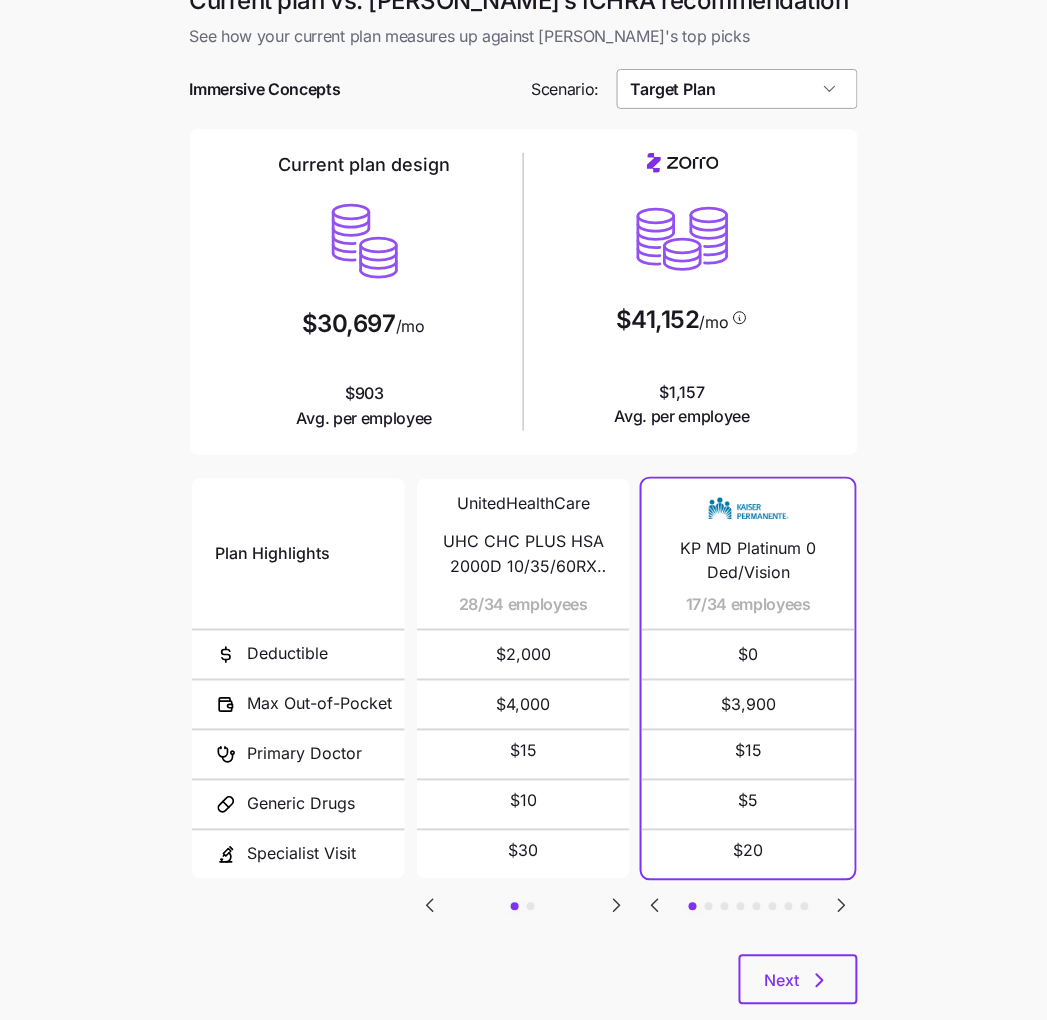 click on "Target Plan" at bounding box center [737, 89] 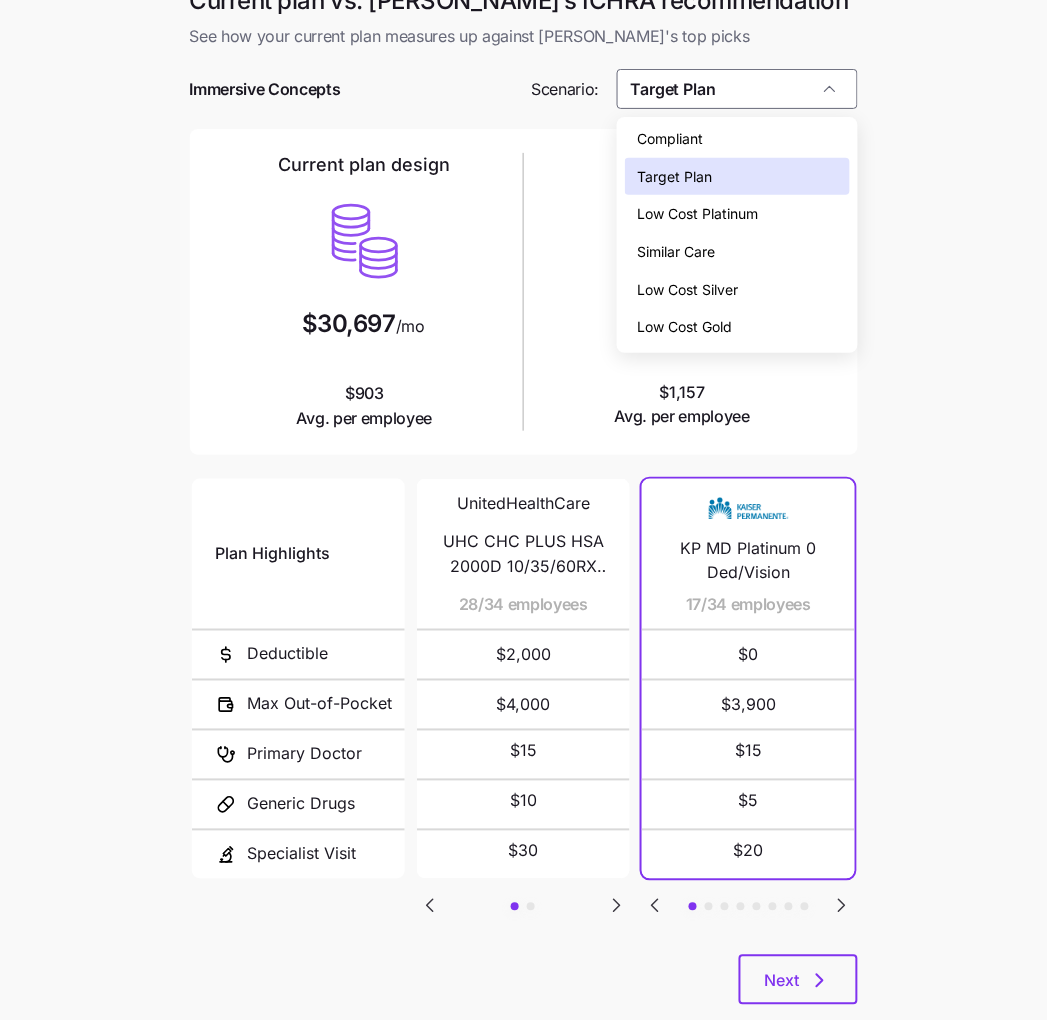 click on "Low Cost Platinum" at bounding box center (737, 214) 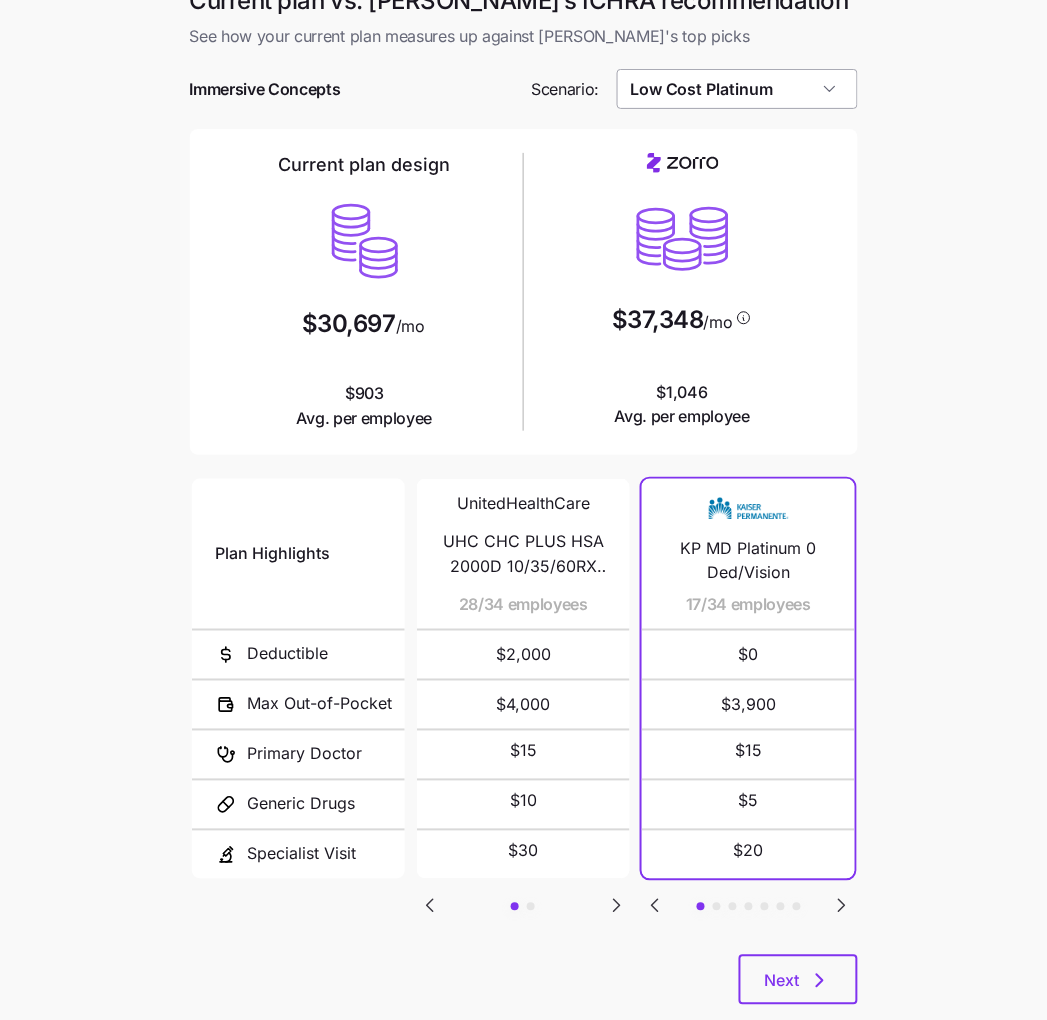 click on "Low Cost Platinum" at bounding box center (737, 89) 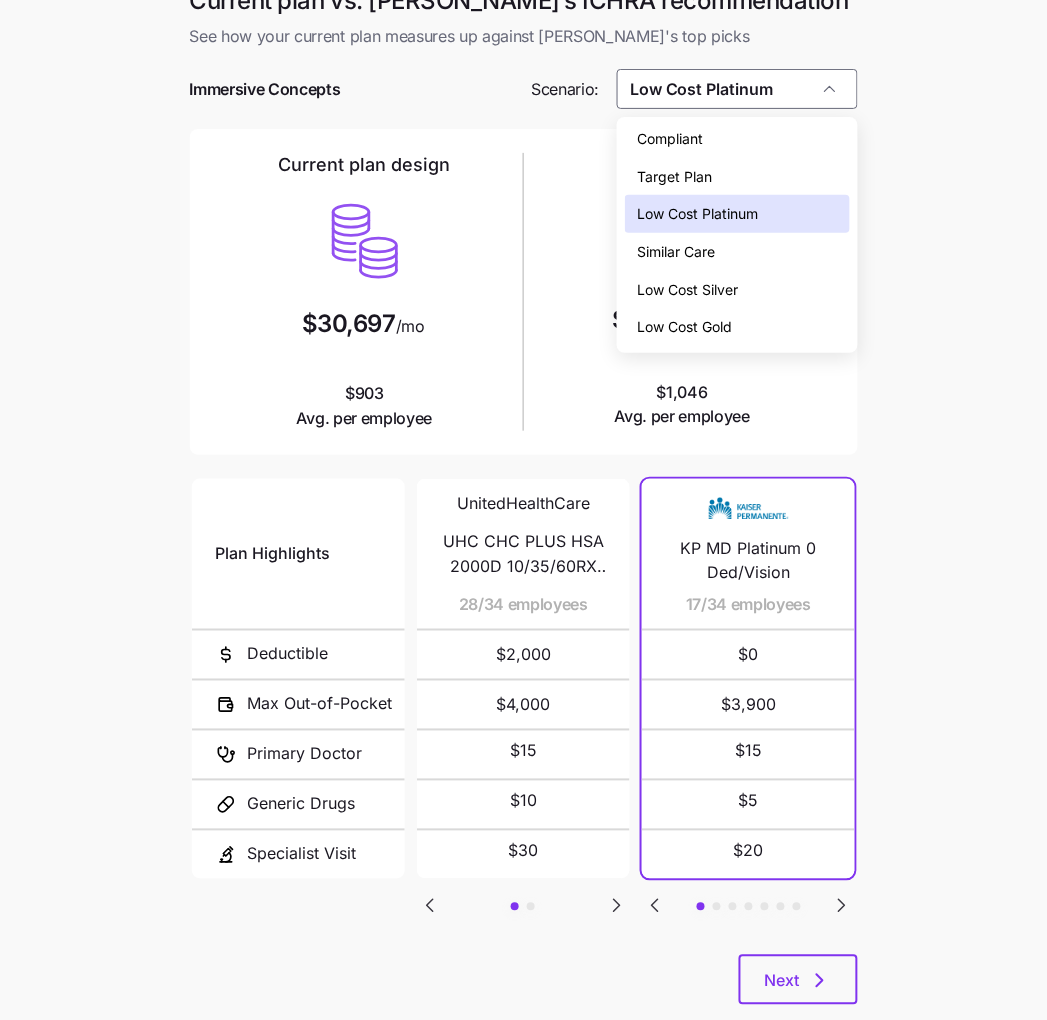 click on "Similar Care" at bounding box center (737, 252) 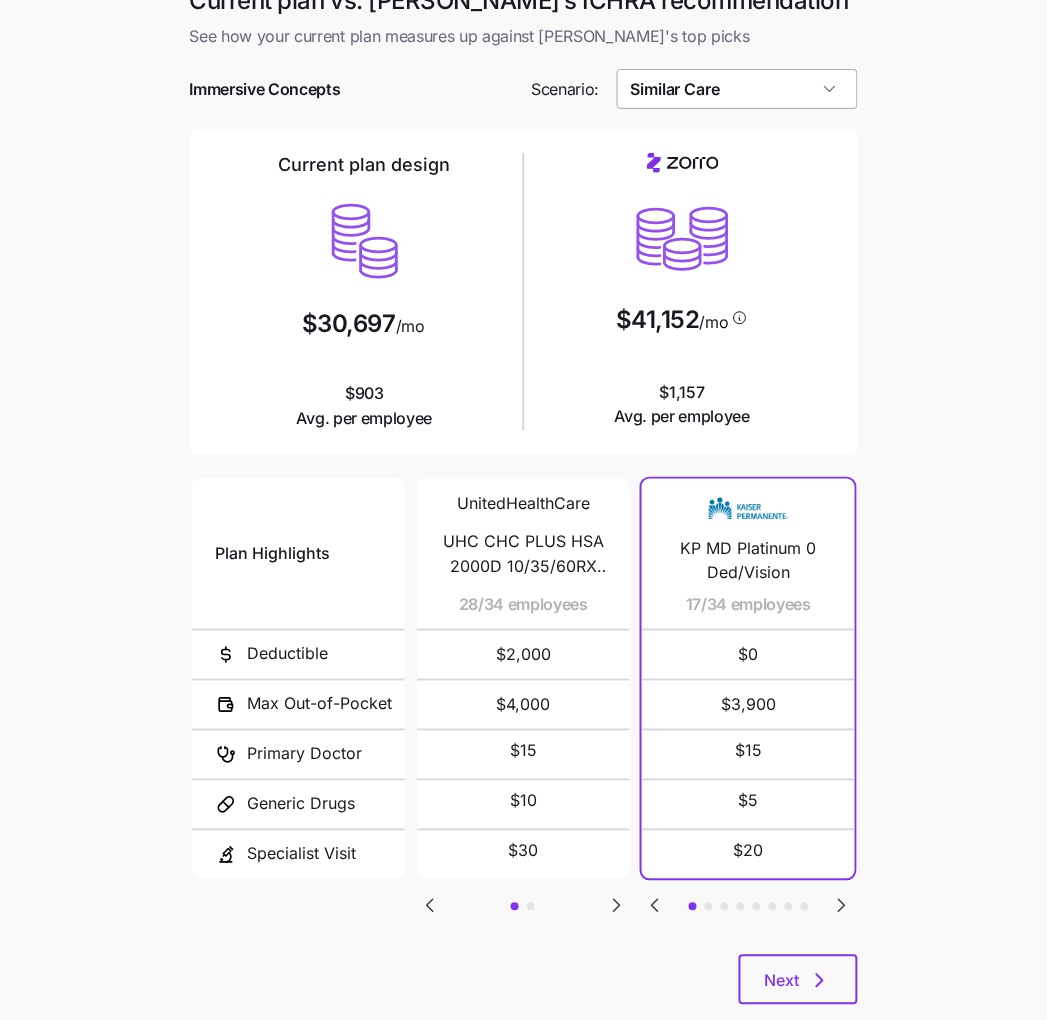 click on "Similar Care" at bounding box center [737, 89] 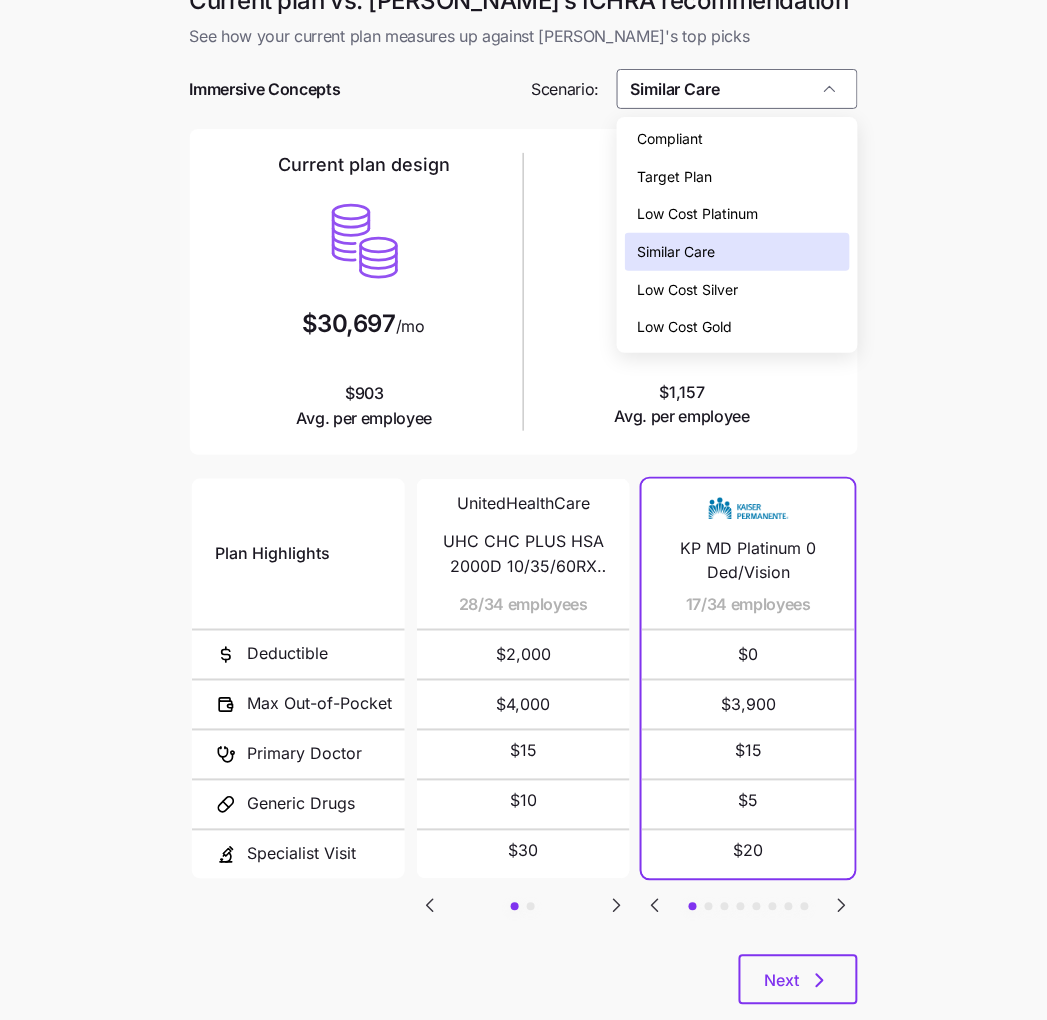 click on "Low Cost Gold" at bounding box center (737, 327) 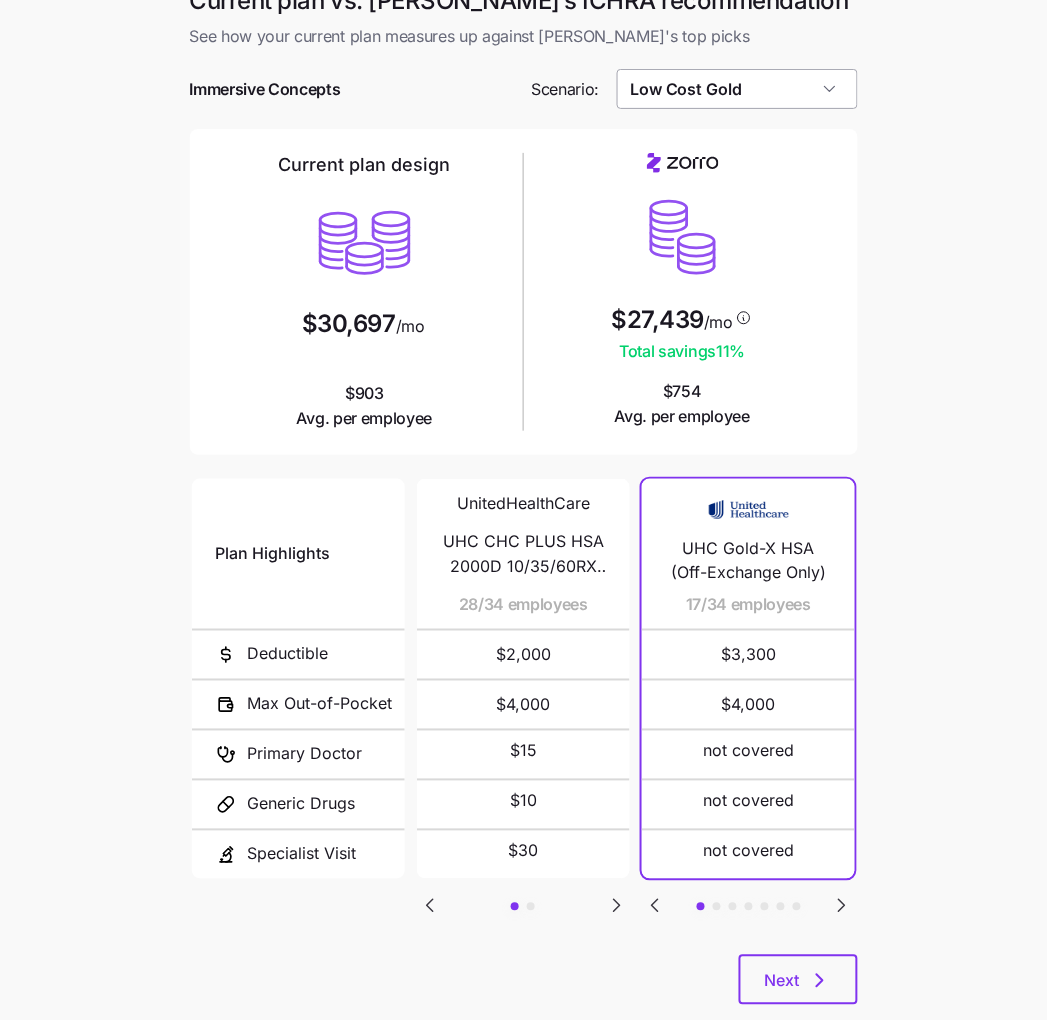 click on "Low Cost Gold" at bounding box center [737, 89] 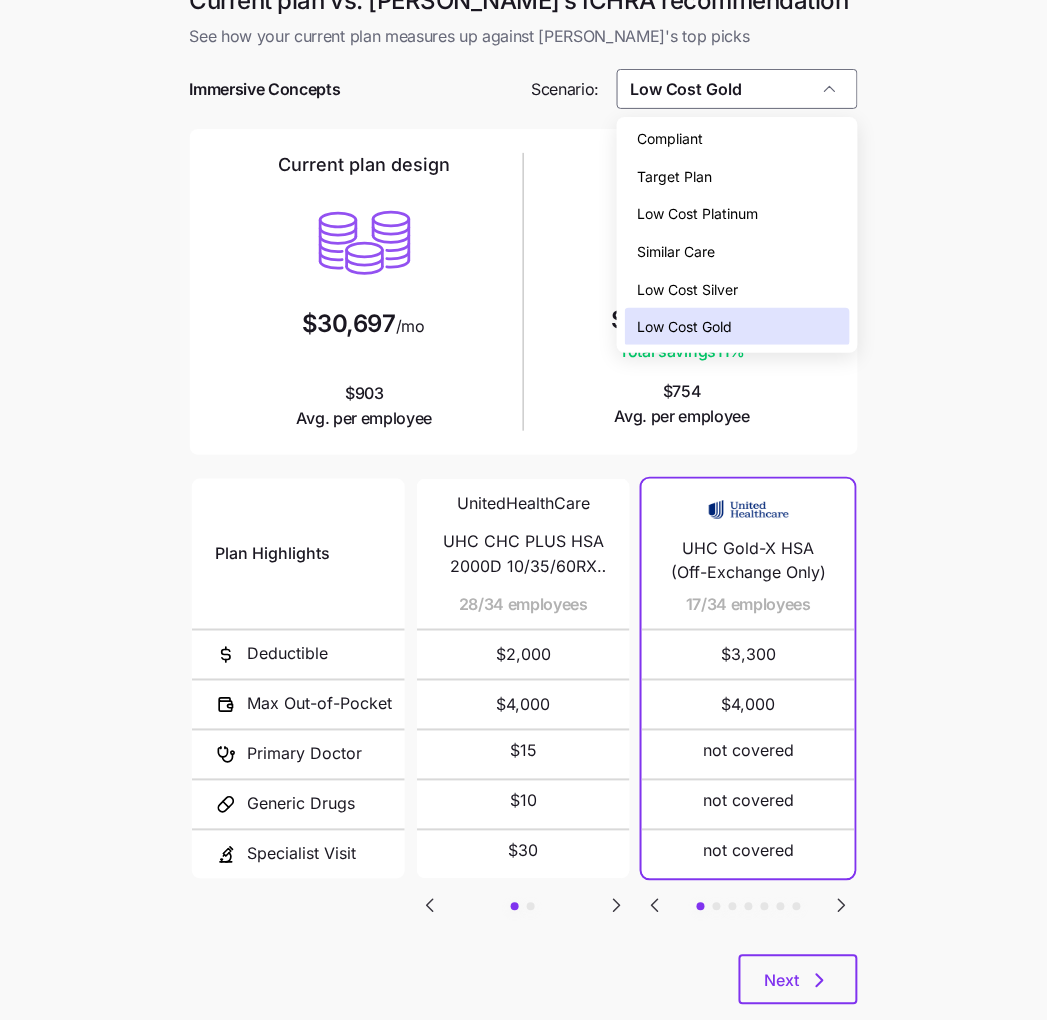 click on "Low Cost Platinum" at bounding box center (737, 214) 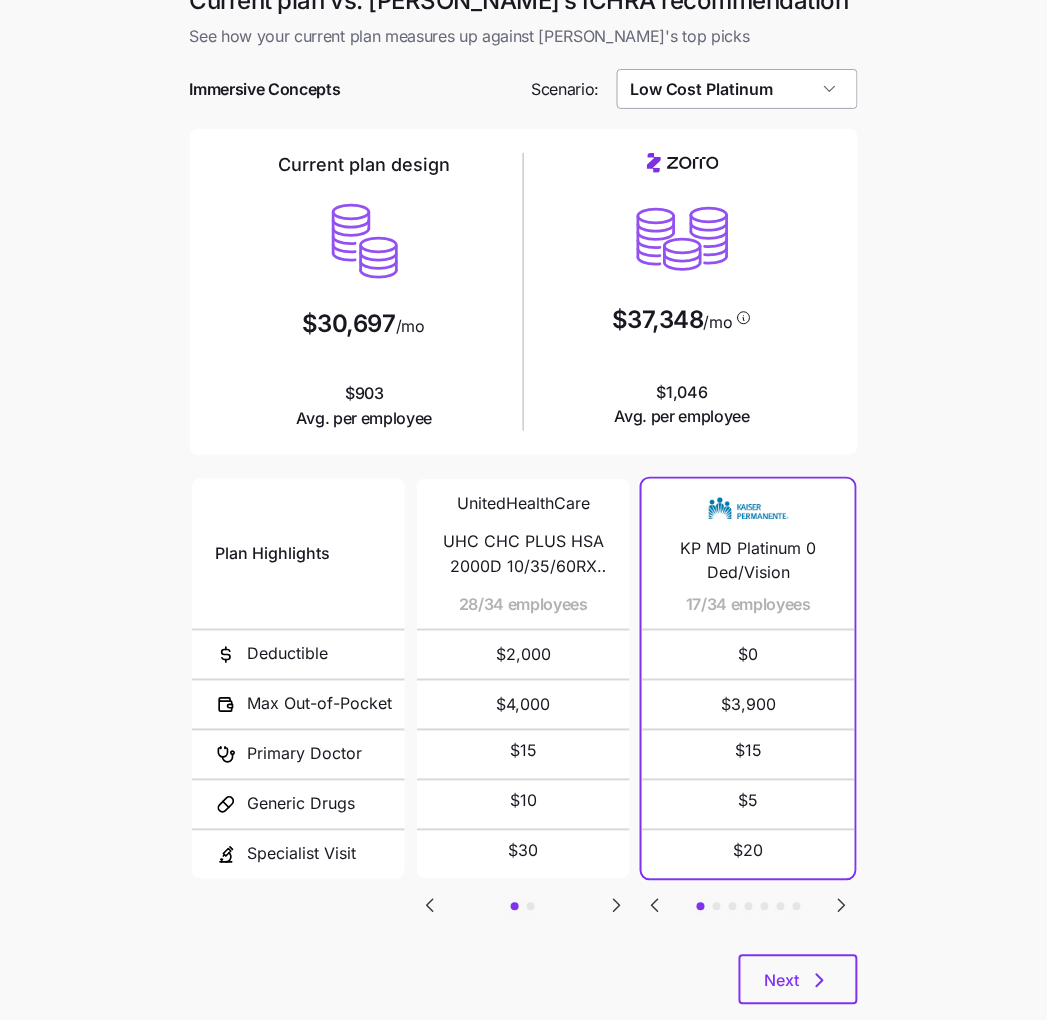 click on "Low Cost Platinum" at bounding box center [737, 89] 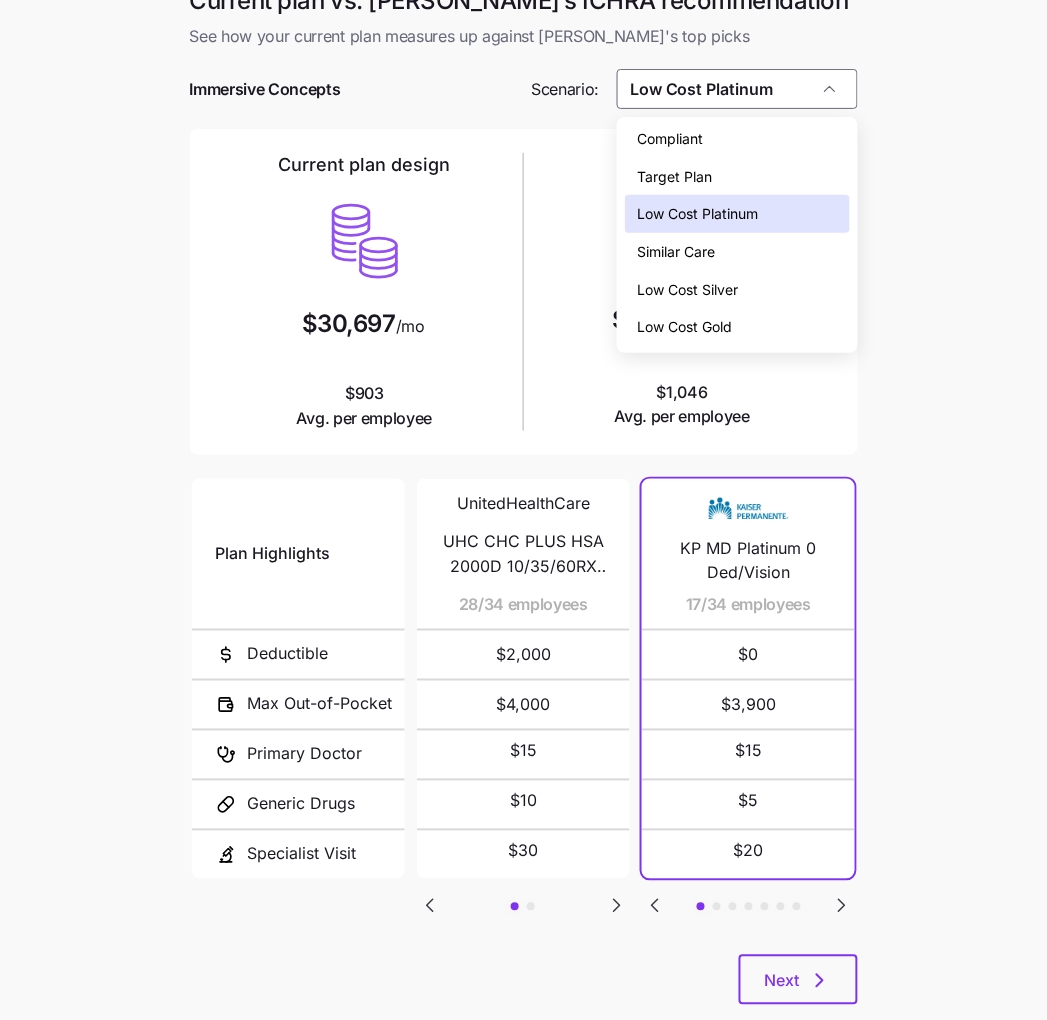 click on "Low Cost Silver" at bounding box center [737, 290] 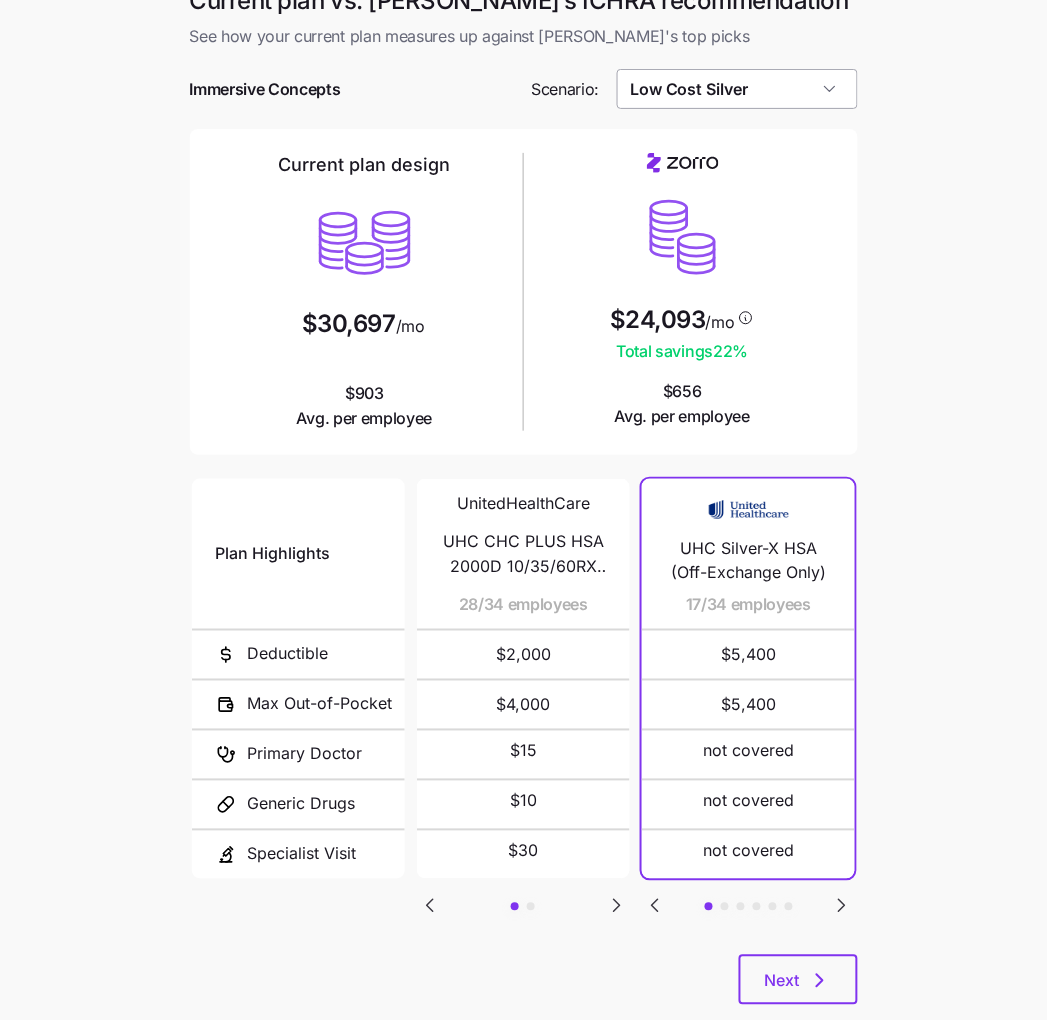 click on "Low Cost Silver" at bounding box center [737, 89] 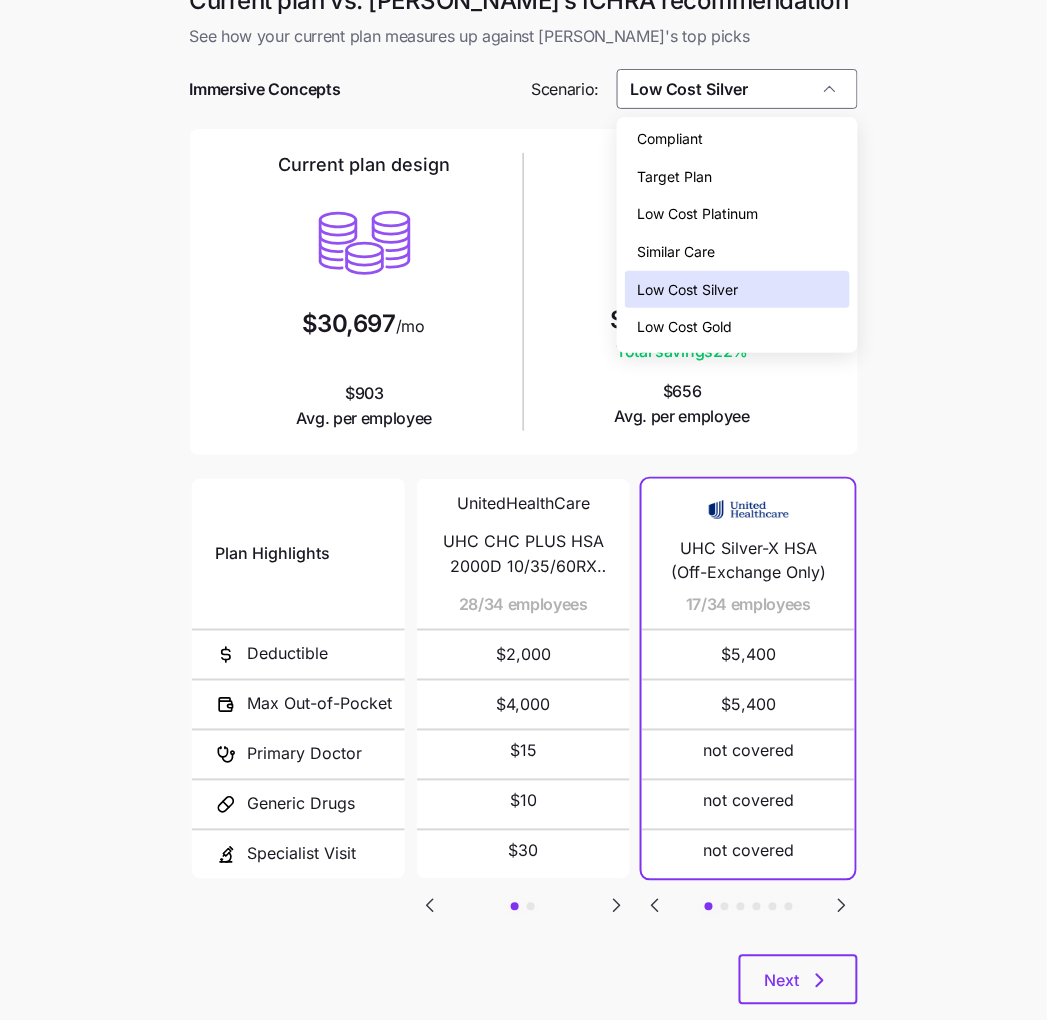 click on "Low Cost Gold" at bounding box center [684, 327] 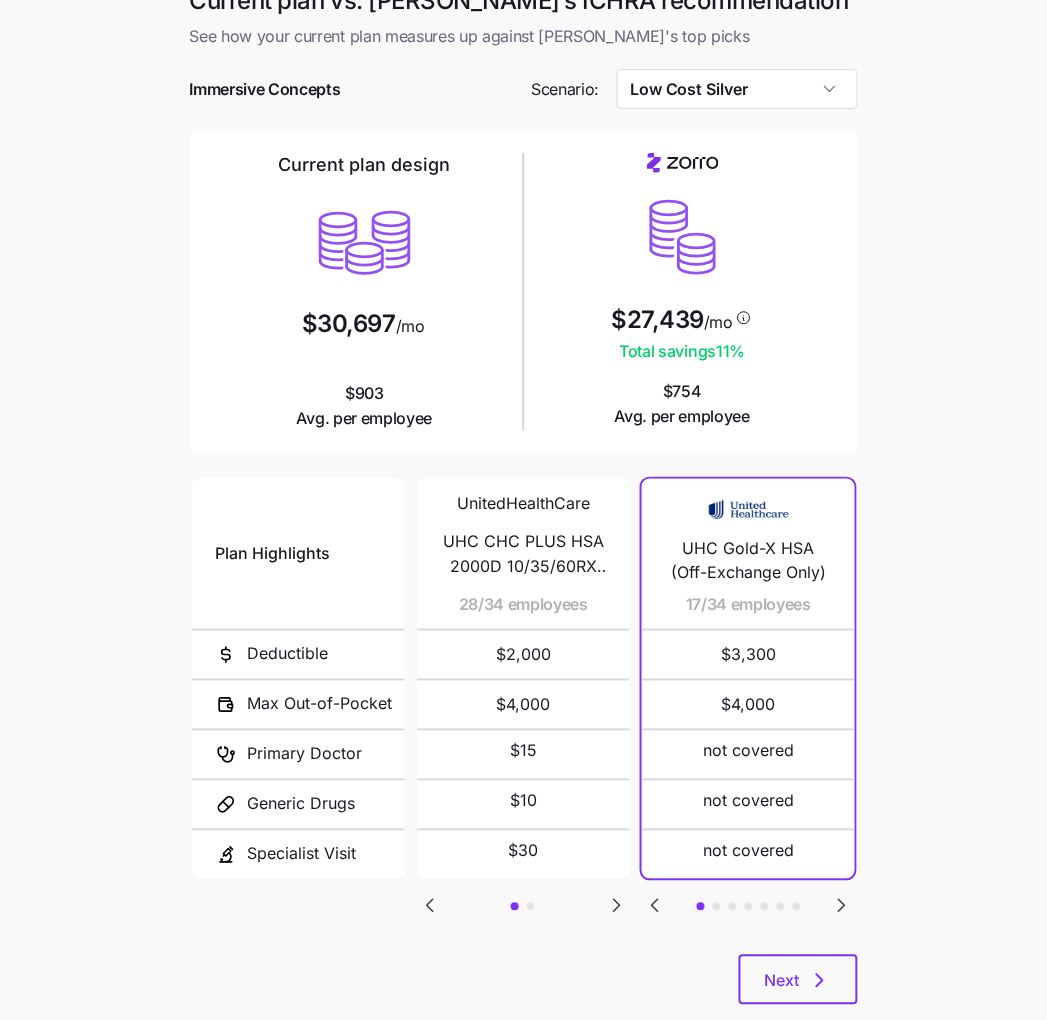 type on "Low Cost Gold" 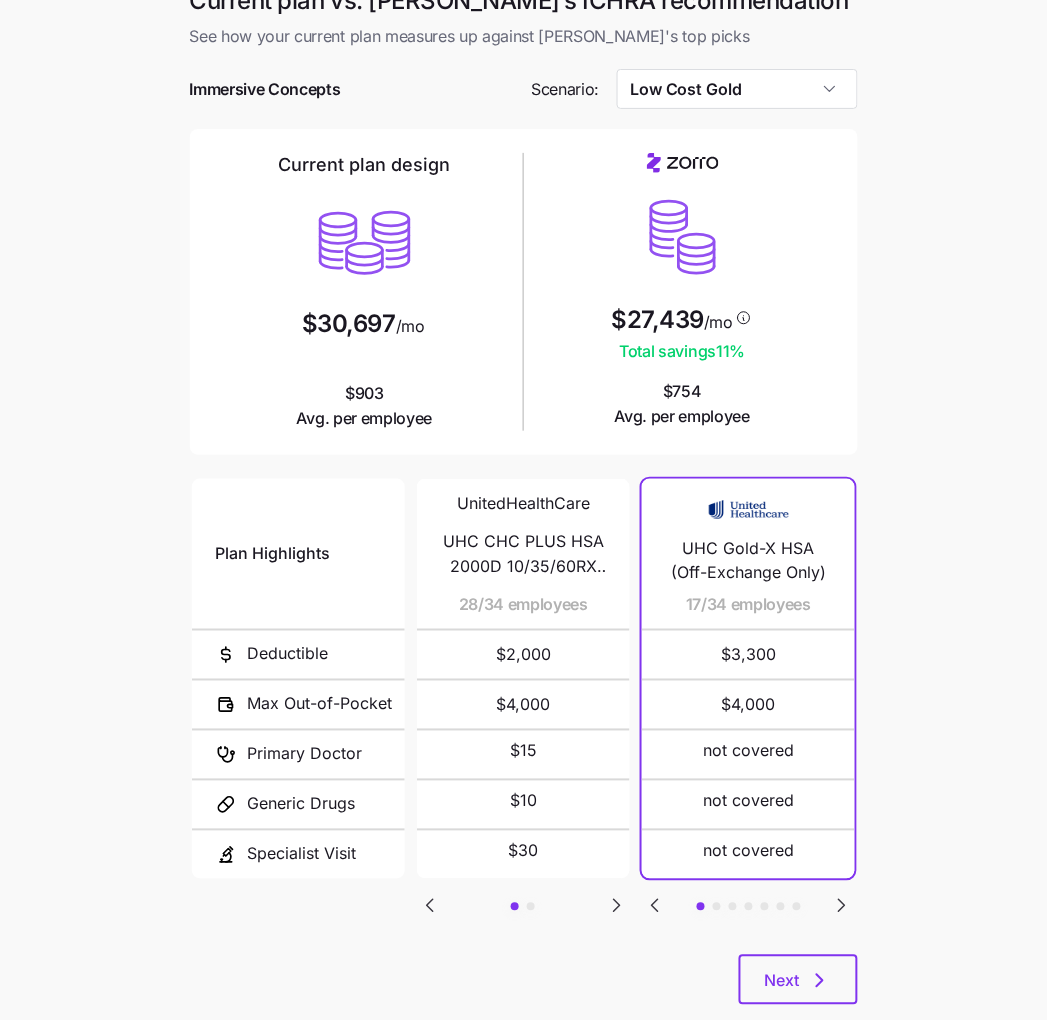 click 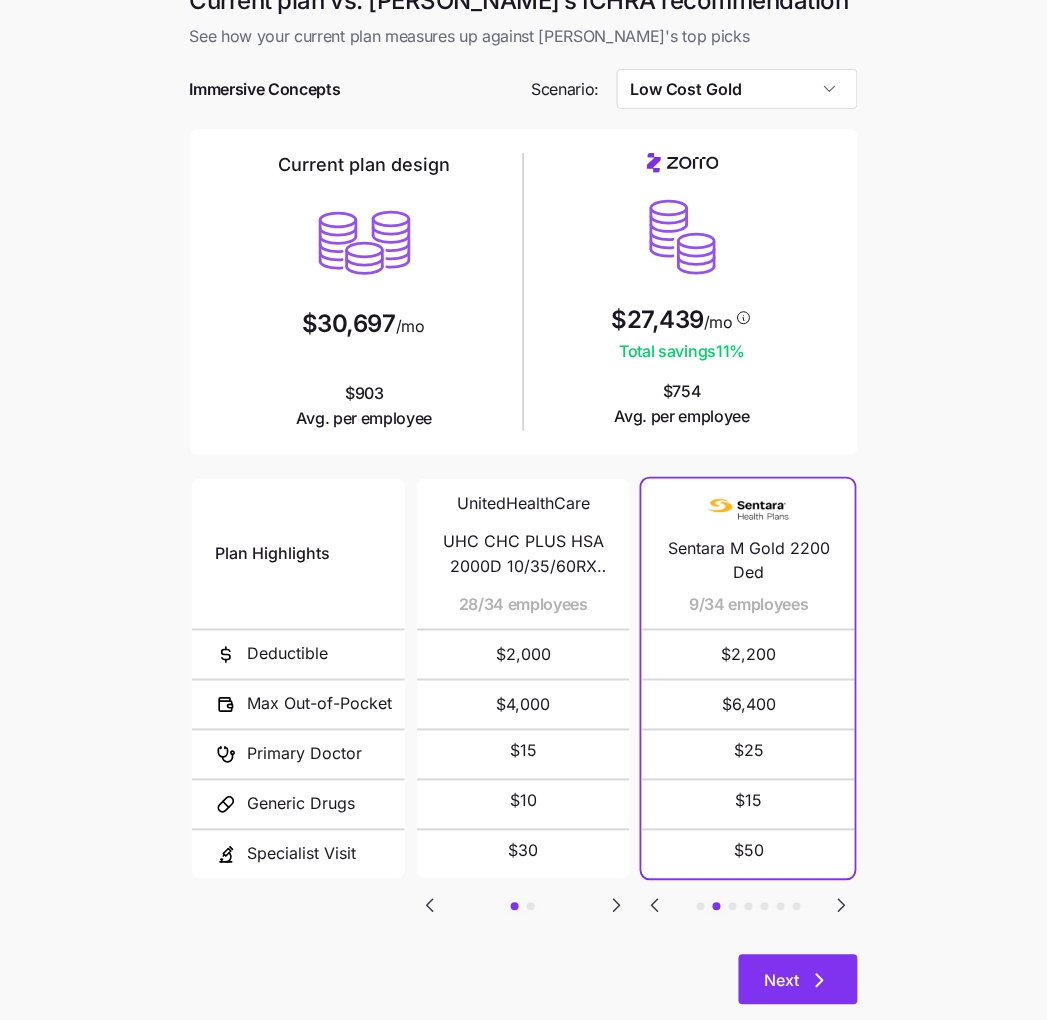 click on "Next" at bounding box center [798, 980] 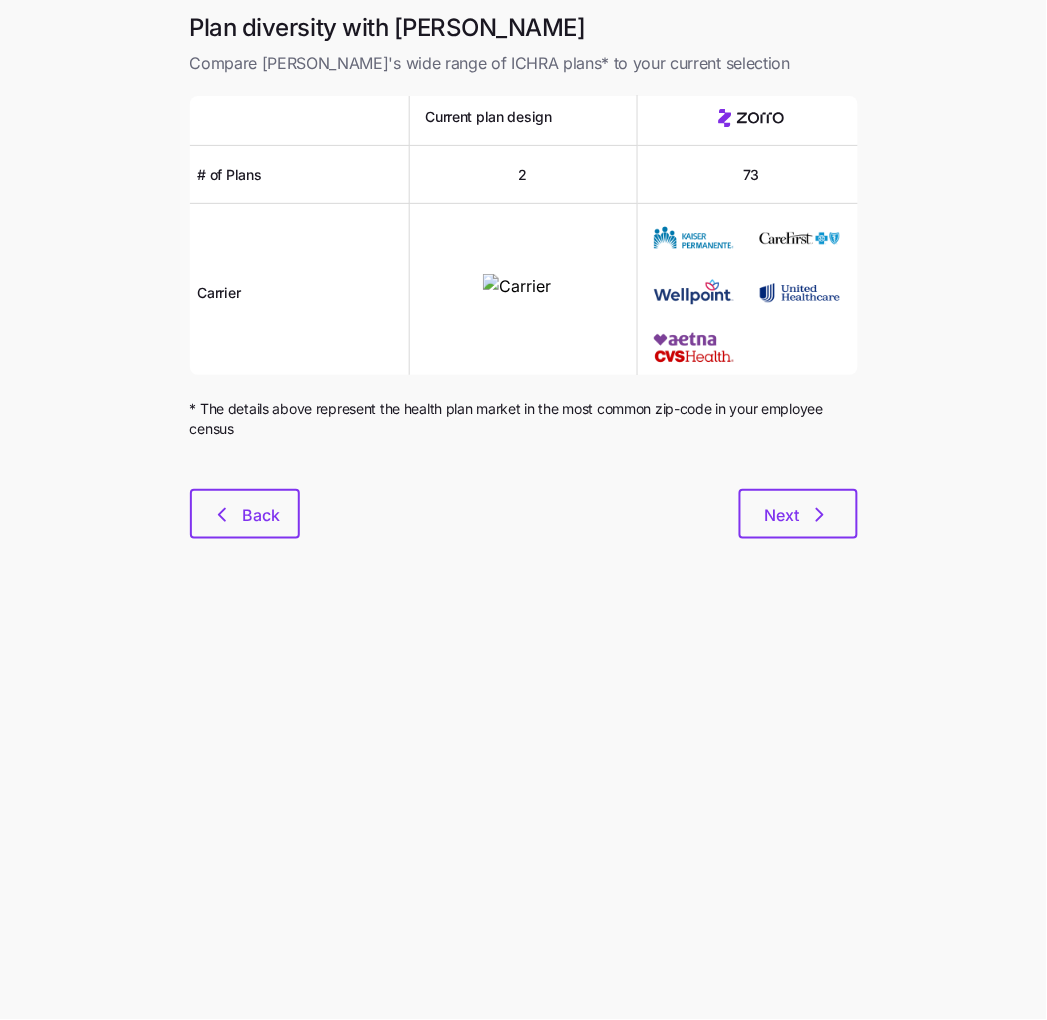 scroll, scrollTop: 0, scrollLeft: 0, axis: both 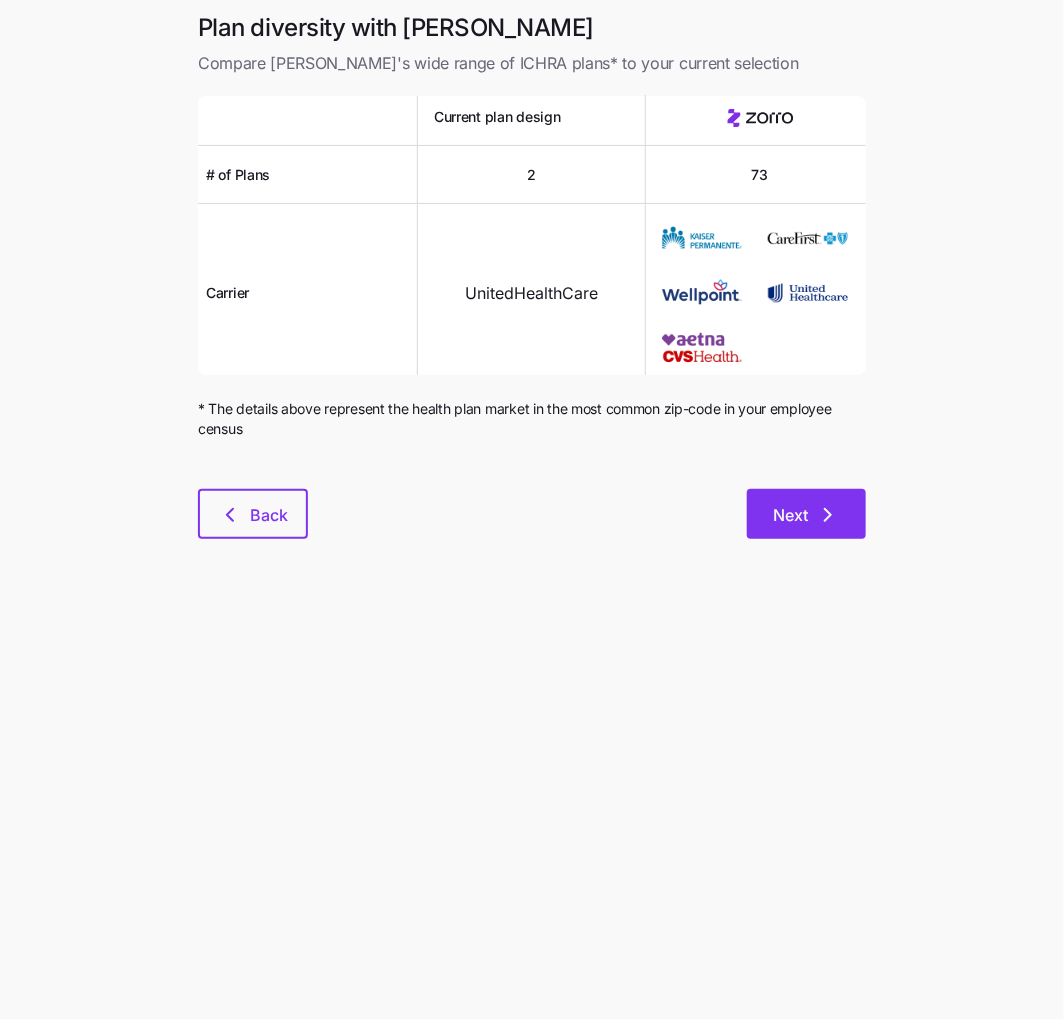 click 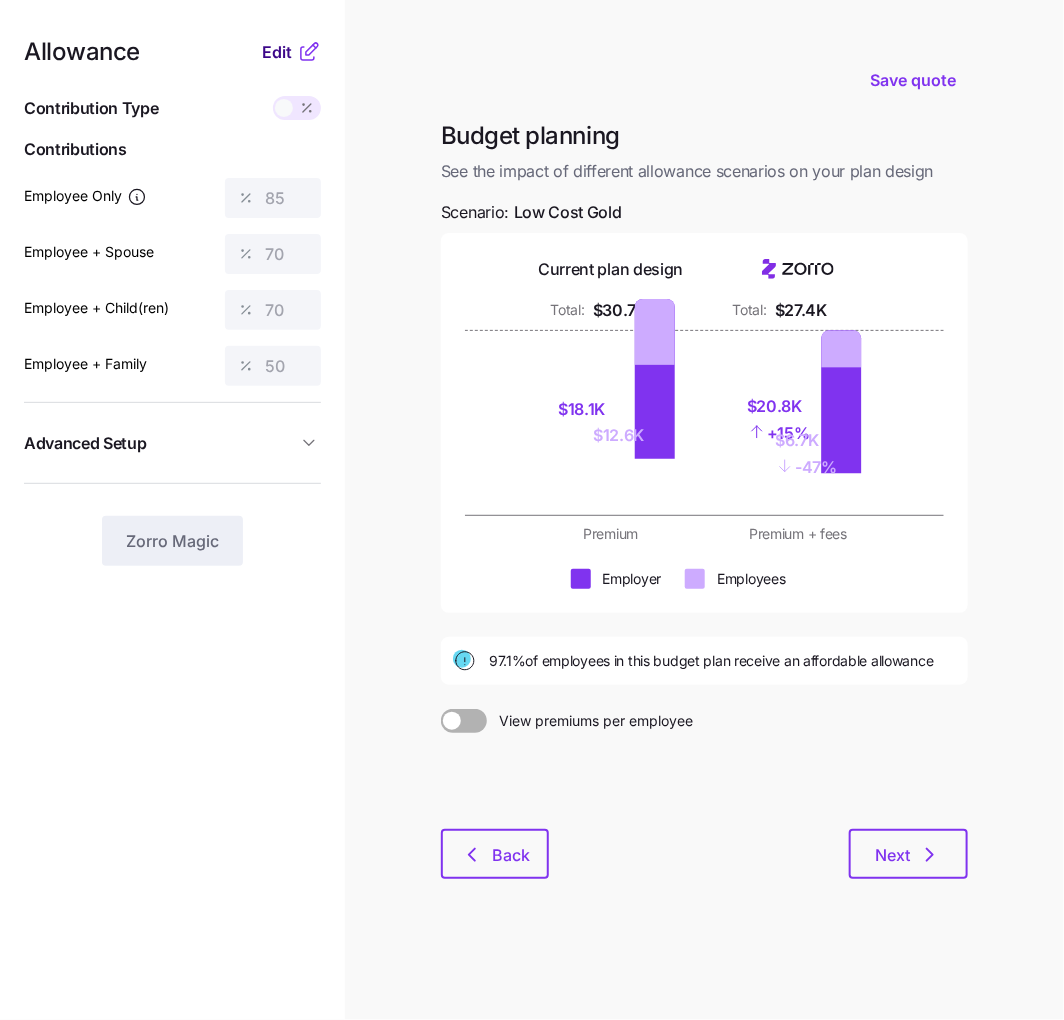 click on "Edit" at bounding box center (277, 52) 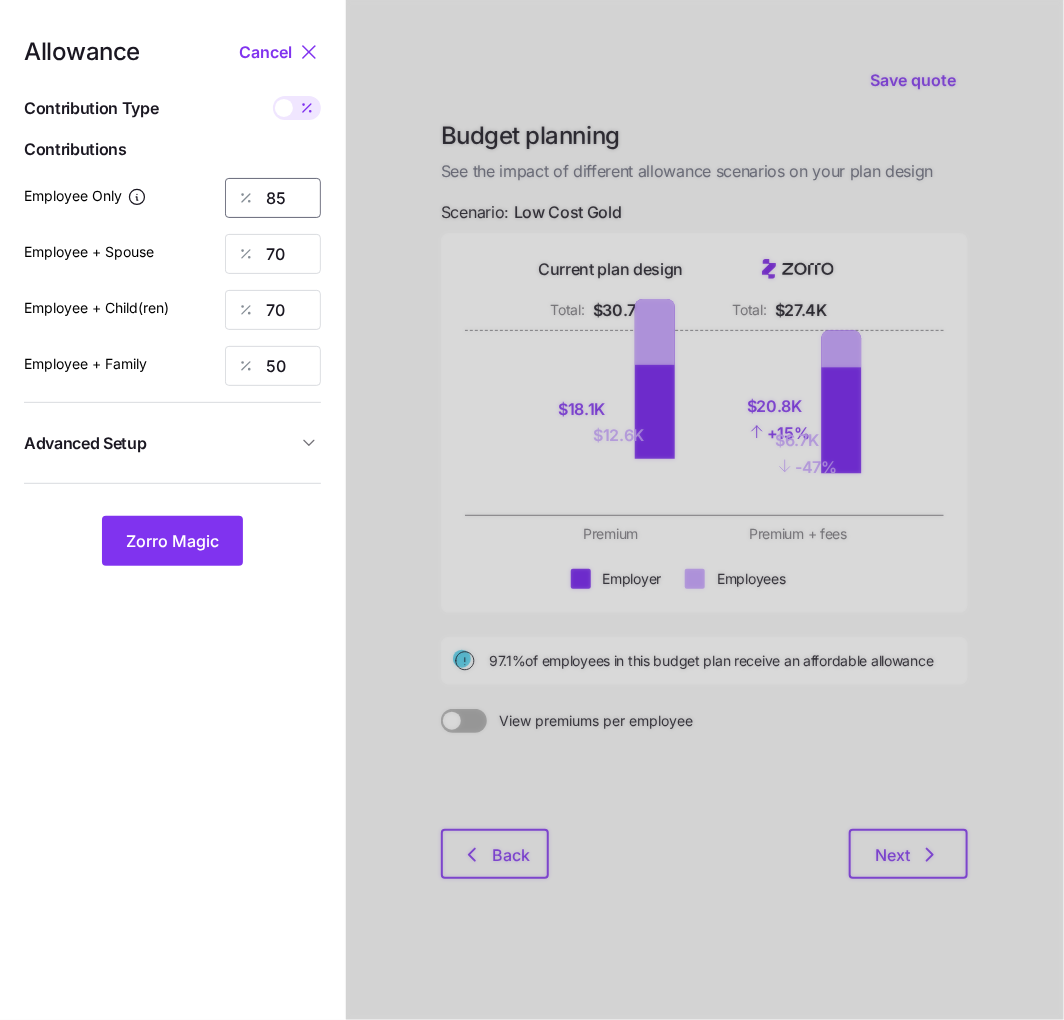 drag, startPoint x: 305, startPoint y: 206, endPoint x: 234, endPoint y: 200, distance: 71.25307 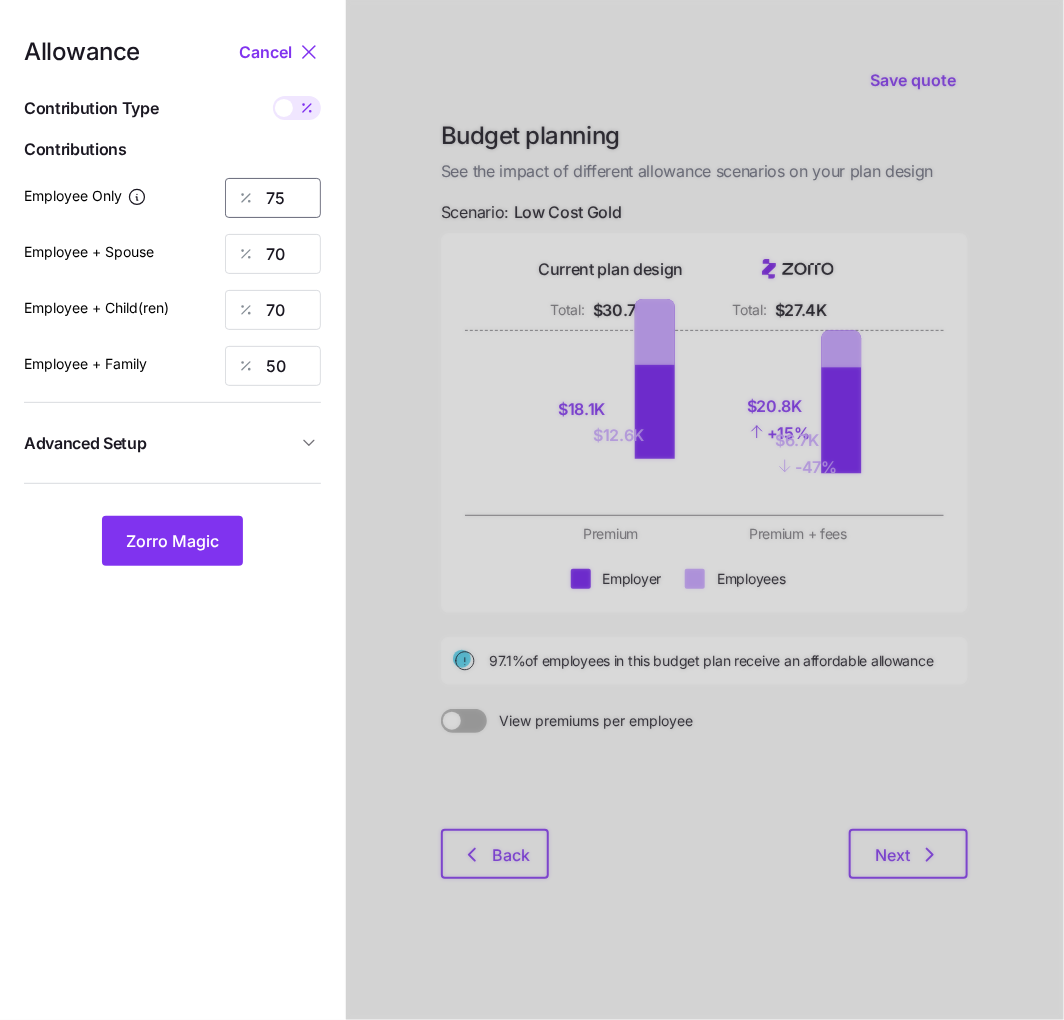type on "75" 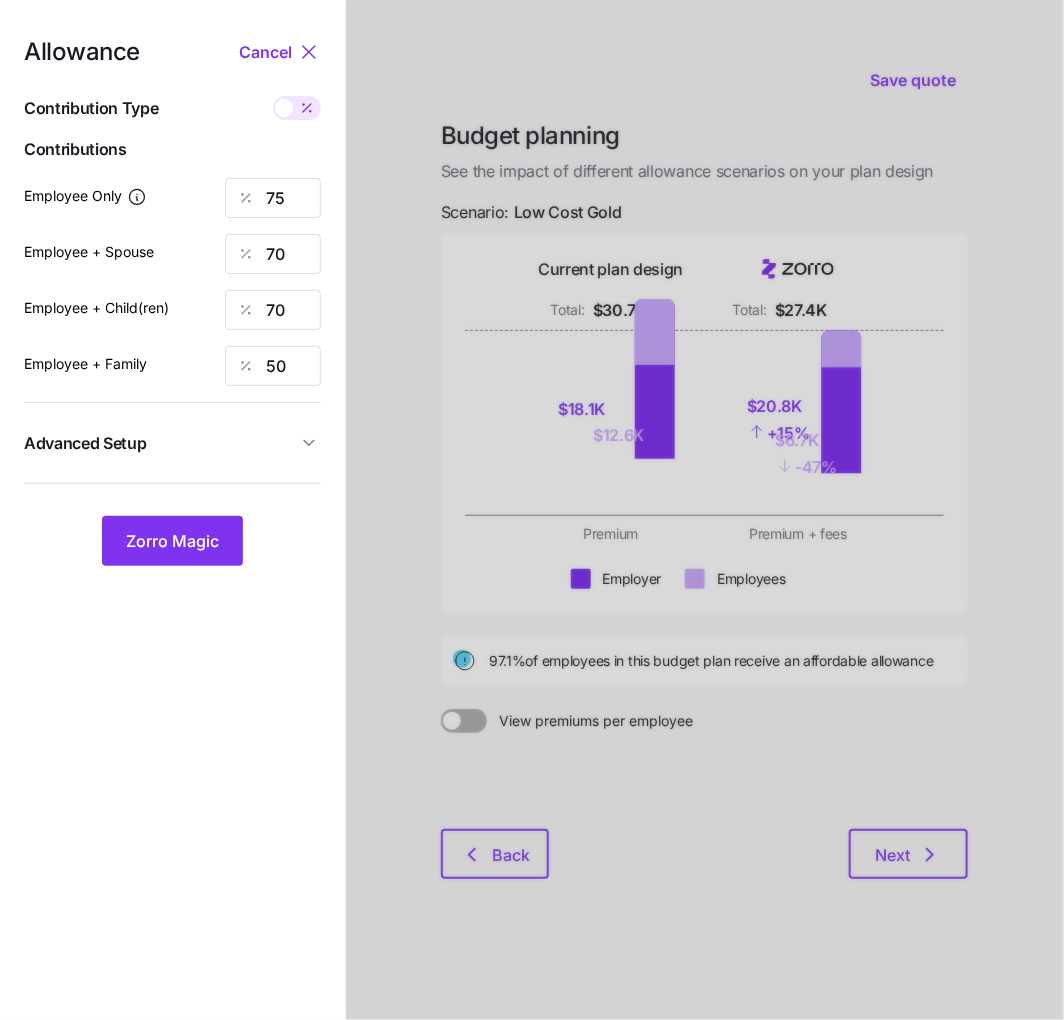 click on "Allowance Cancel Contribution Type Use classes Contributions Employee Only 75 Employee + Spouse 70 Employee + Child(ren) 70 Employee + Family 50 Advanced Setup Geo distribution off Family Units 8 units Zorro Magic" at bounding box center (172, 510) 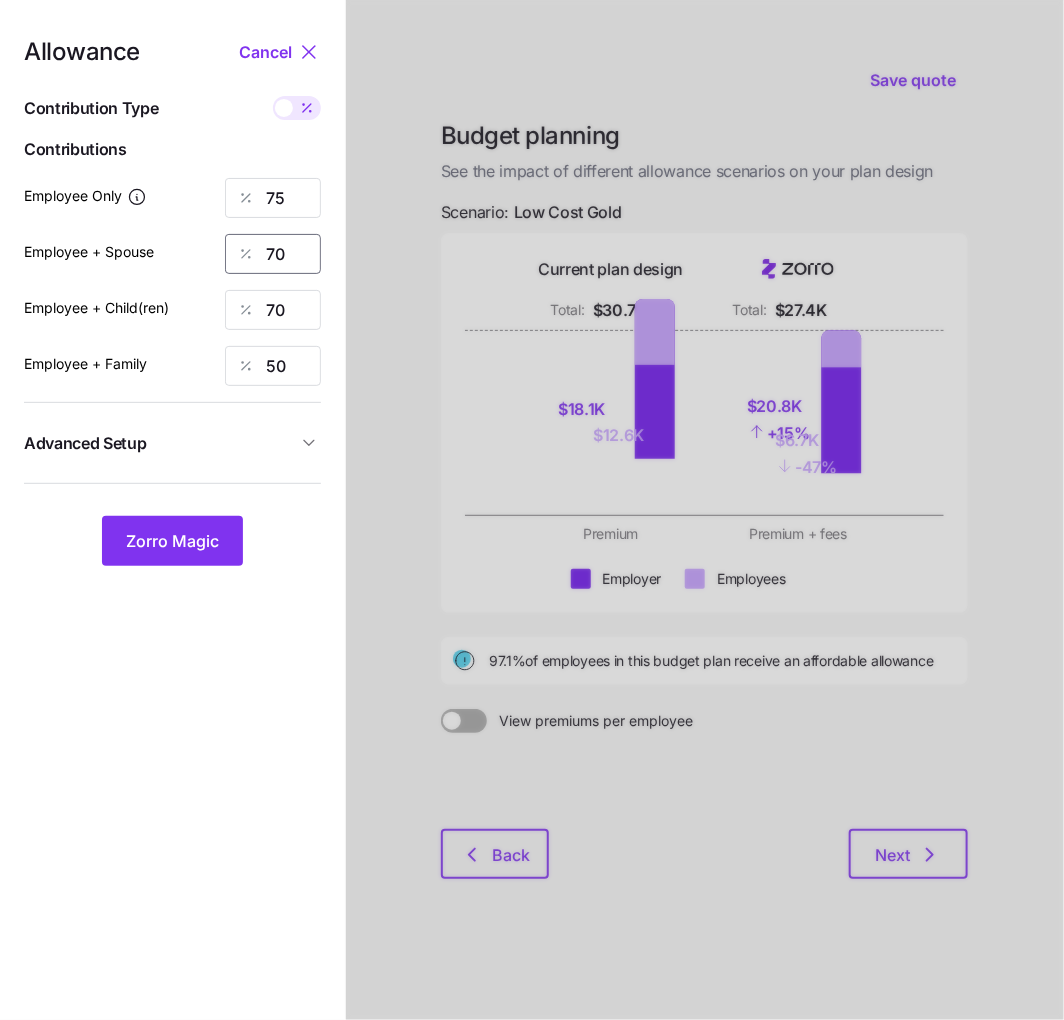 drag, startPoint x: 208, startPoint y: 248, endPoint x: 218, endPoint y: 245, distance: 10.440307 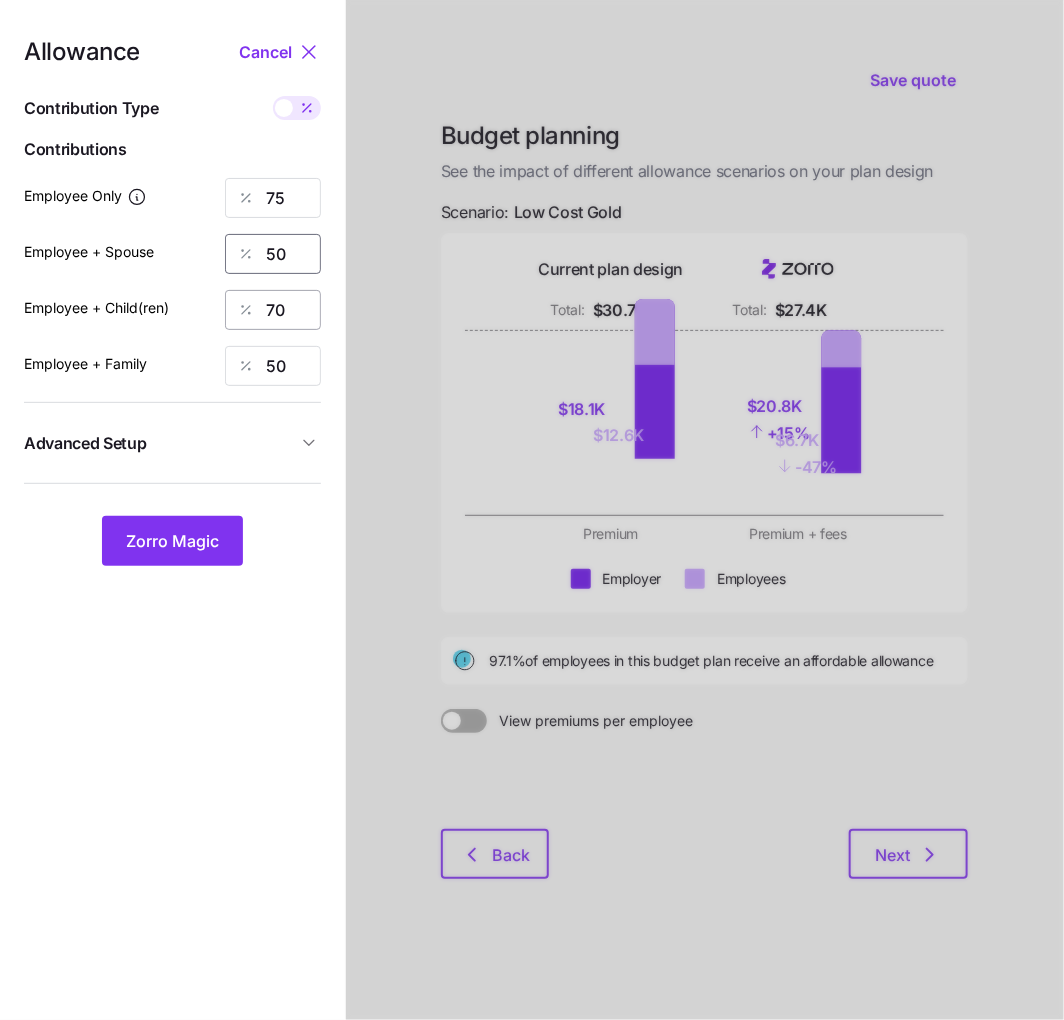 type on "50" 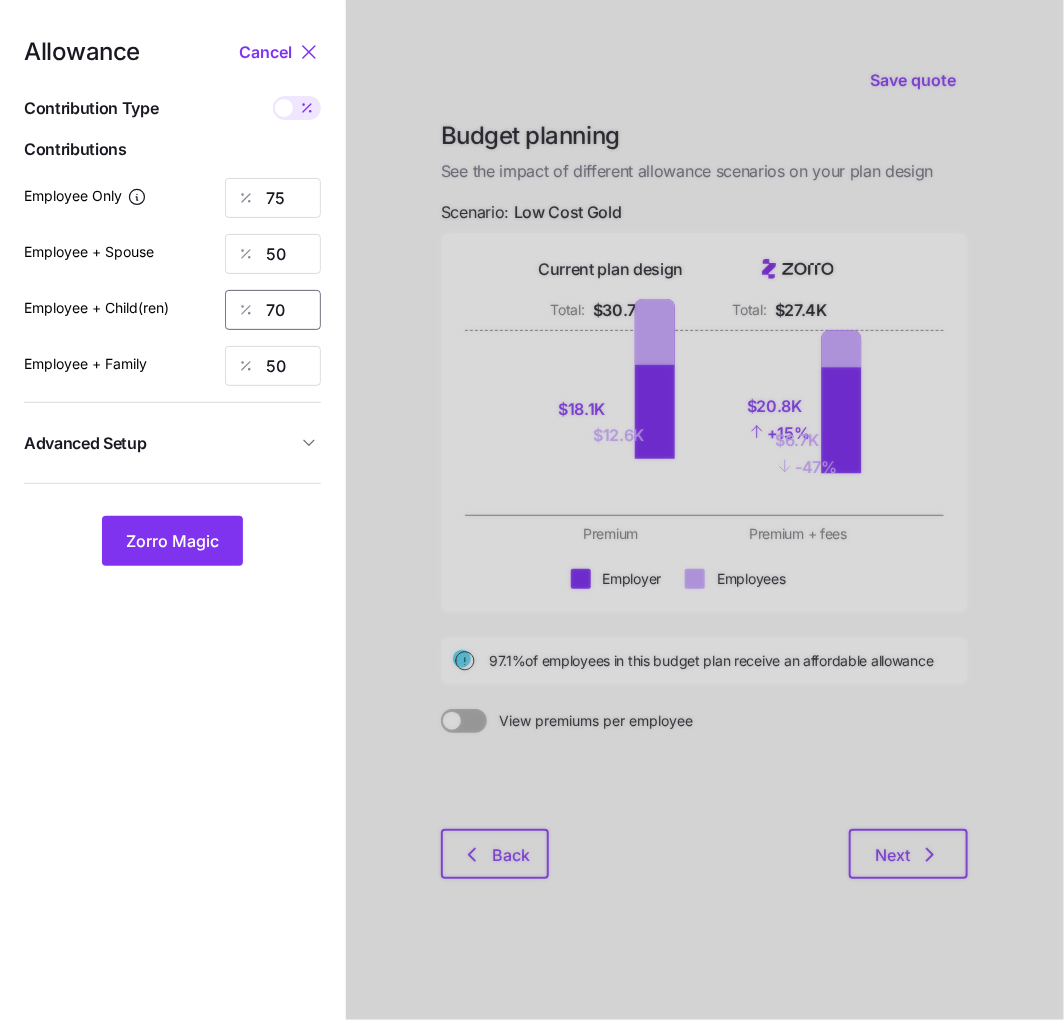 drag, startPoint x: 303, startPoint y: 299, endPoint x: 225, endPoint y: 292, distance: 78.31347 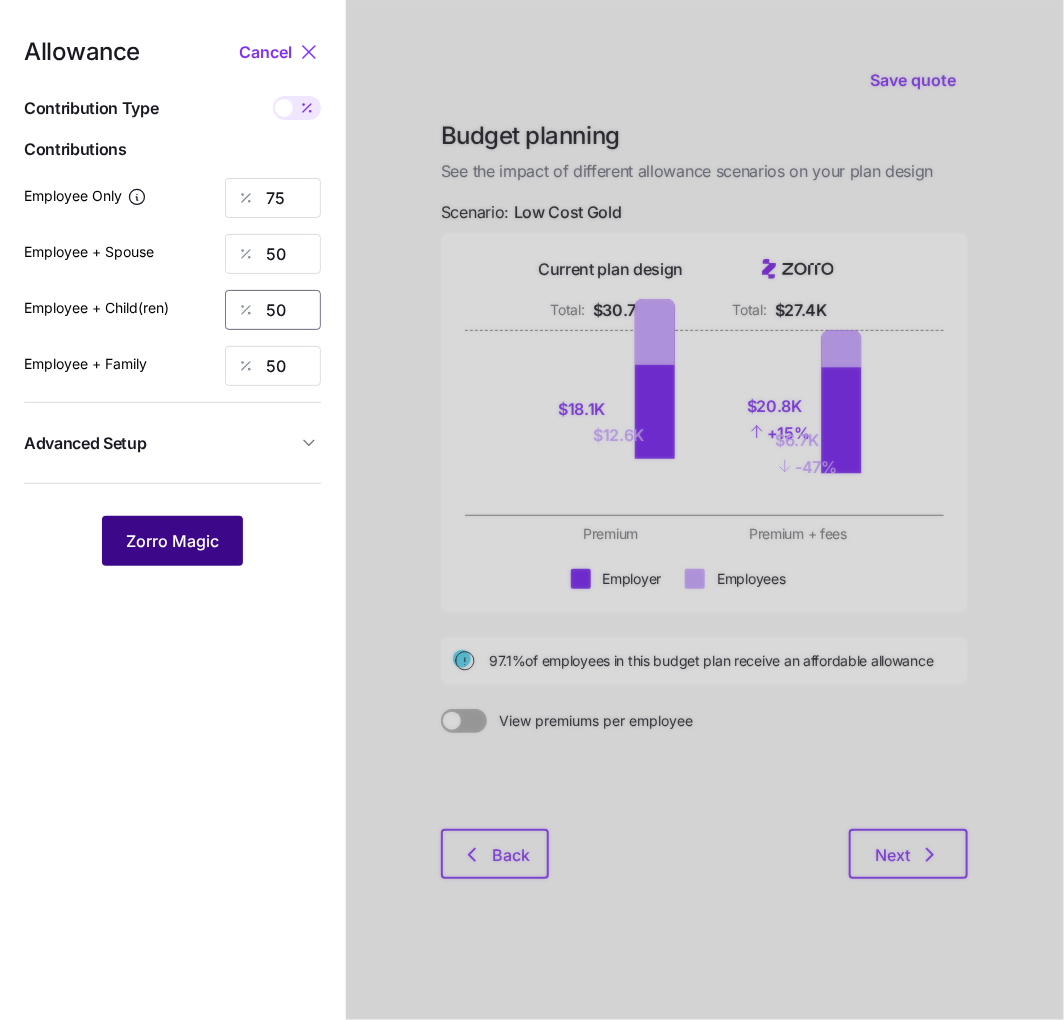 type on "50" 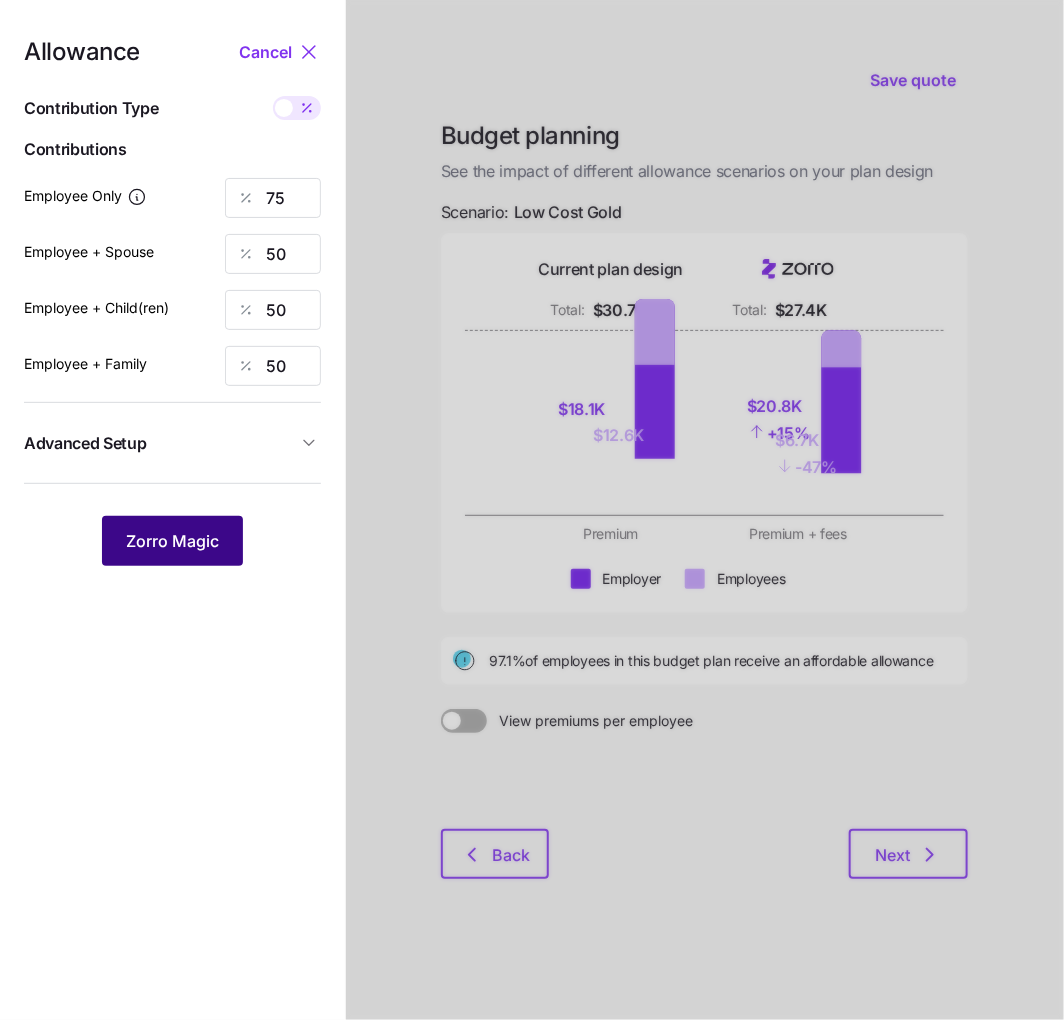 click on "Zorro Magic" at bounding box center [172, 541] 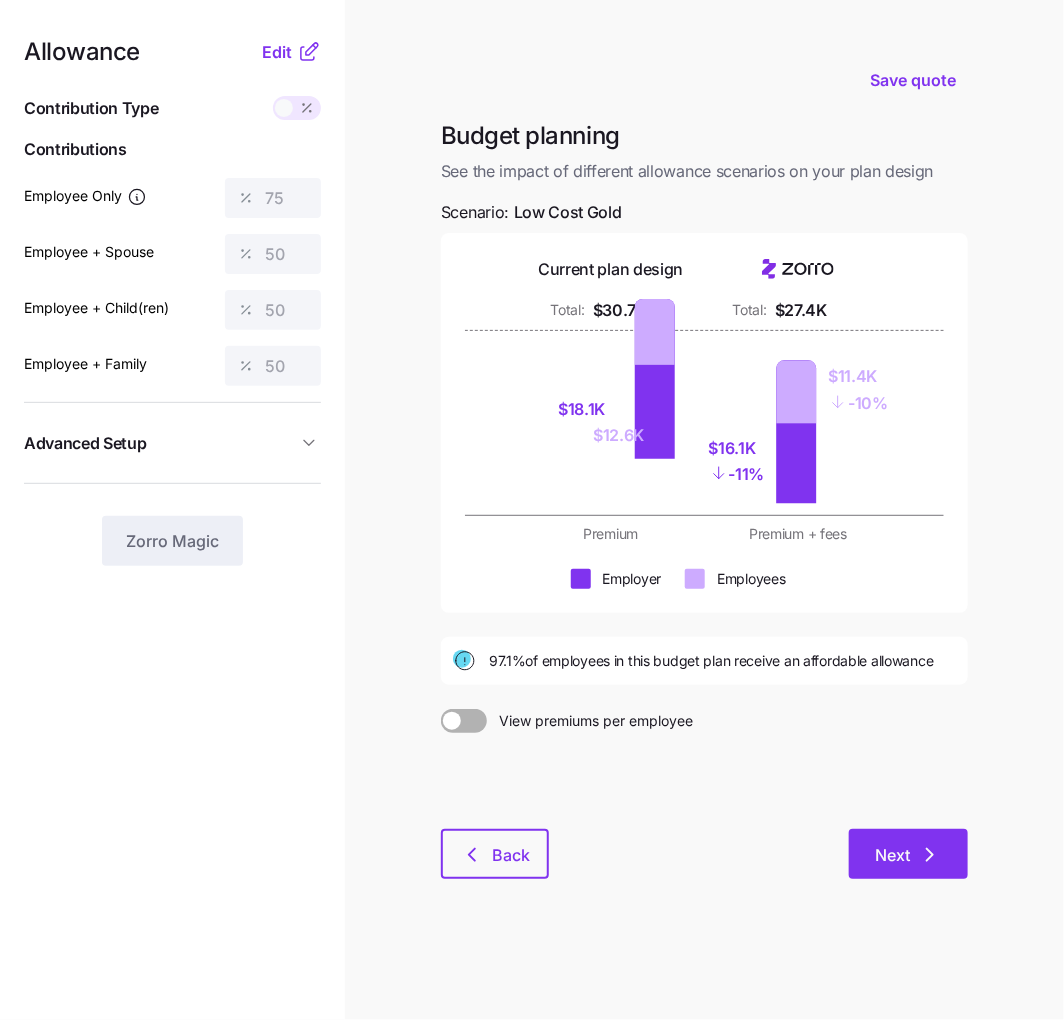 click on "Next" at bounding box center [892, 855] 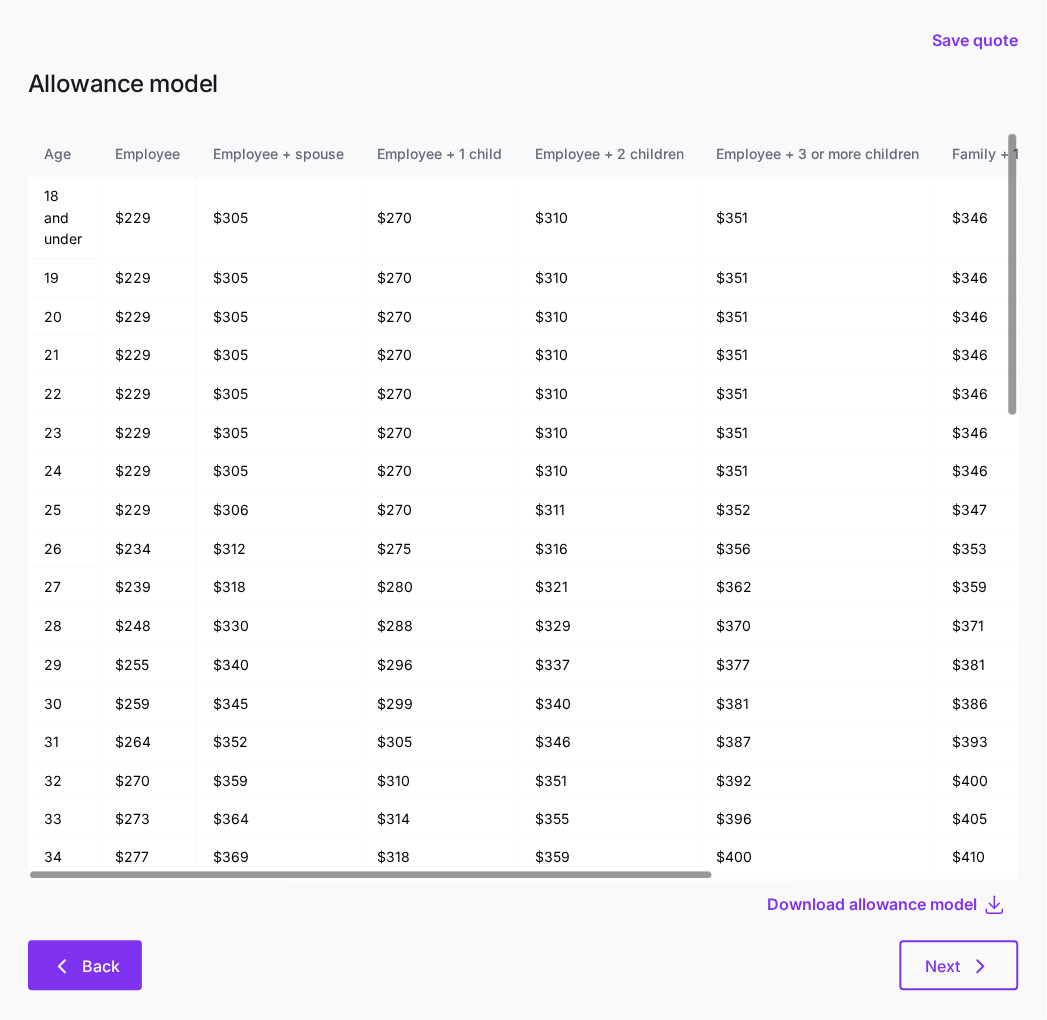 click on "Back" at bounding box center [85, 966] 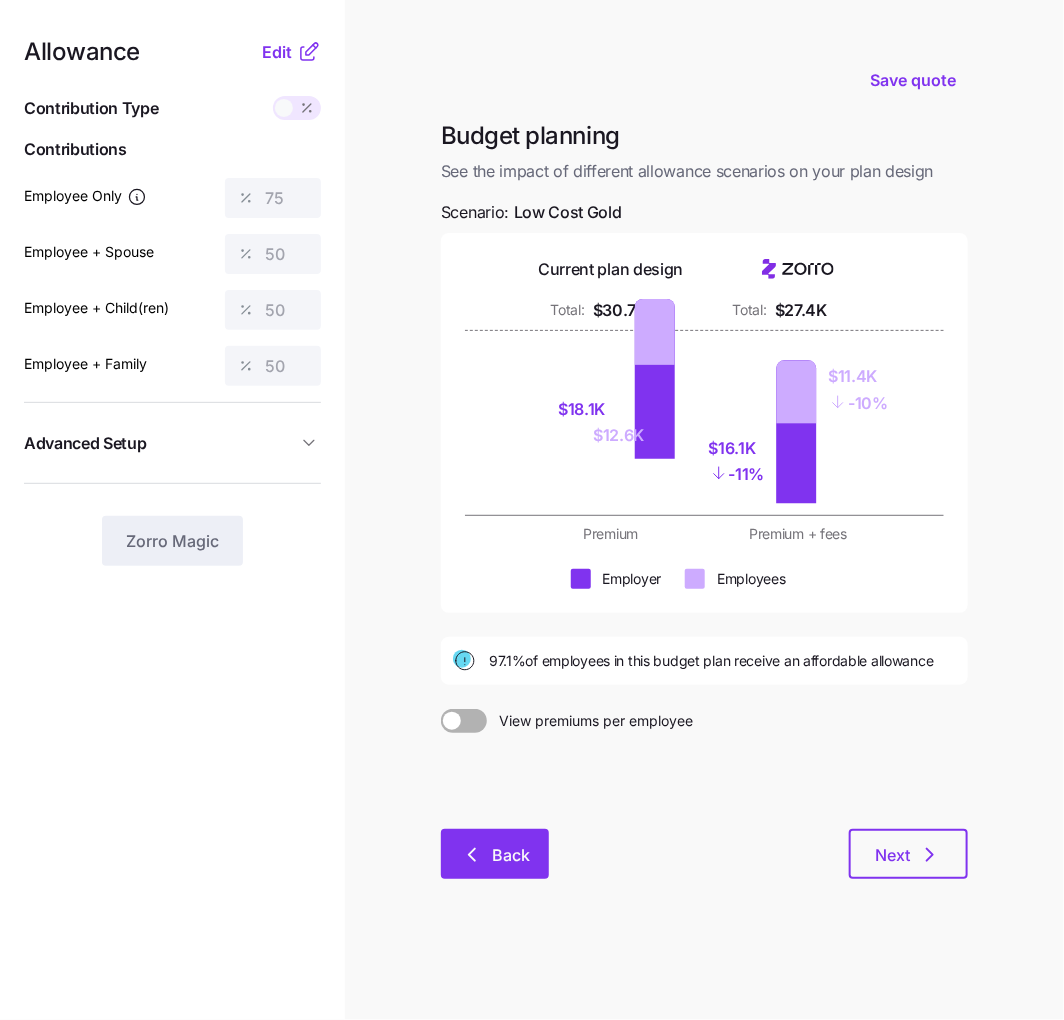 click on "Back" at bounding box center (511, 855) 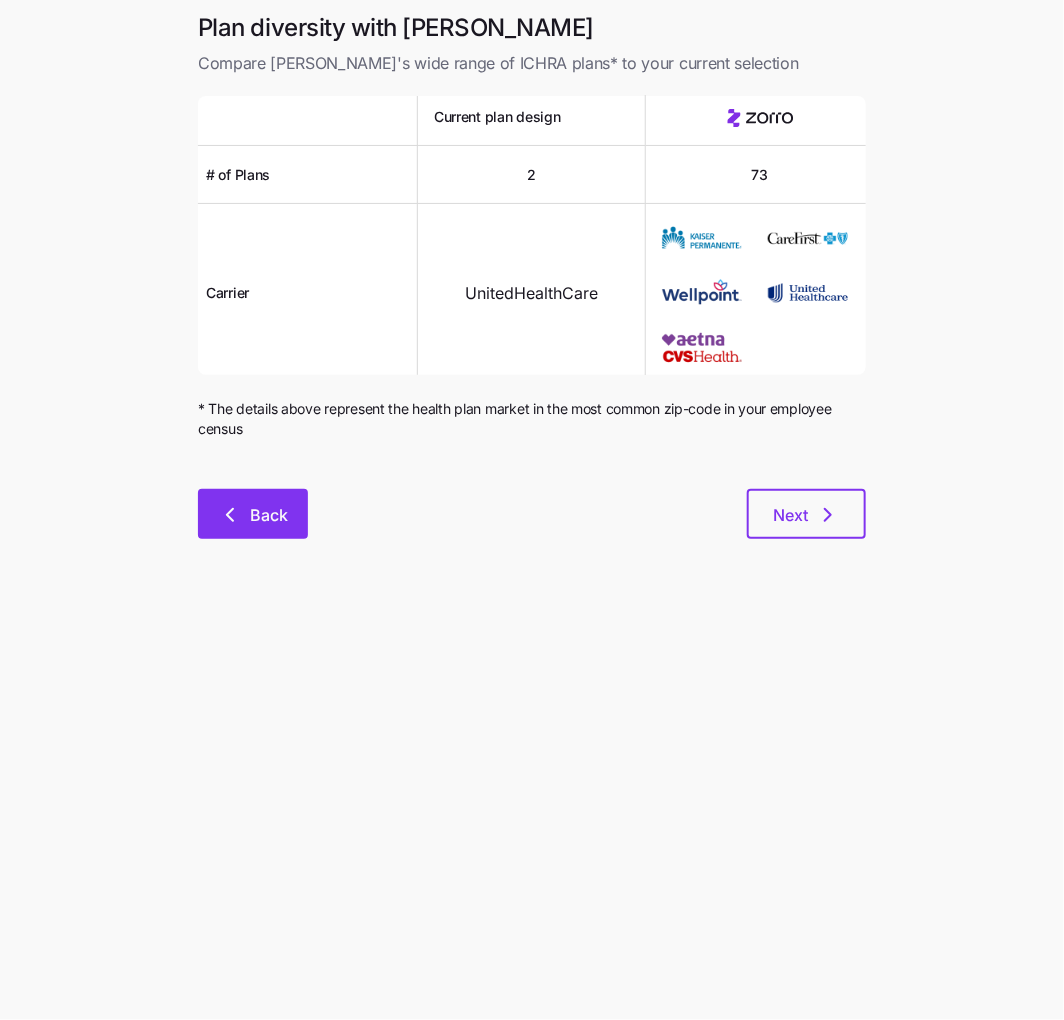 click on "Back" at bounding box center [253, 514] 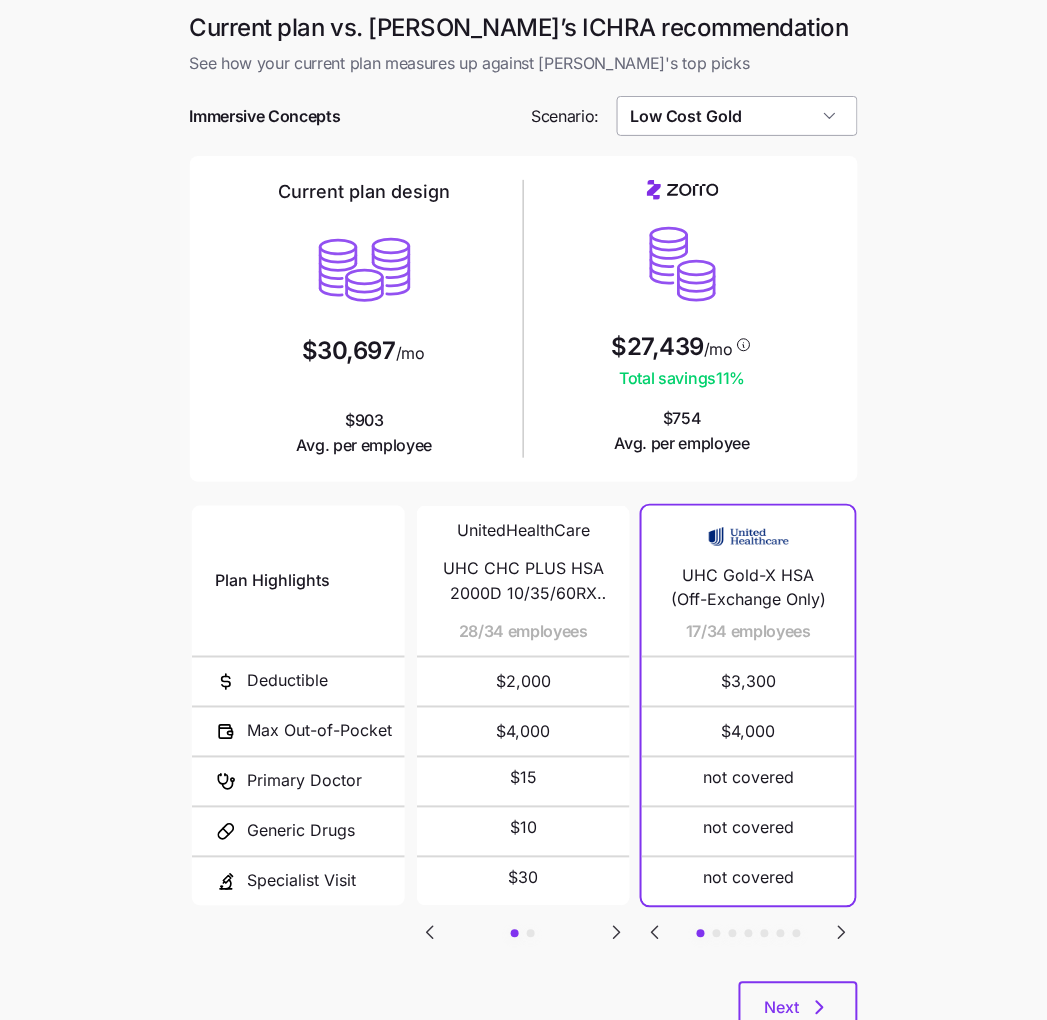 click on "Low Cost Gold" at bounding box center [737, 116] 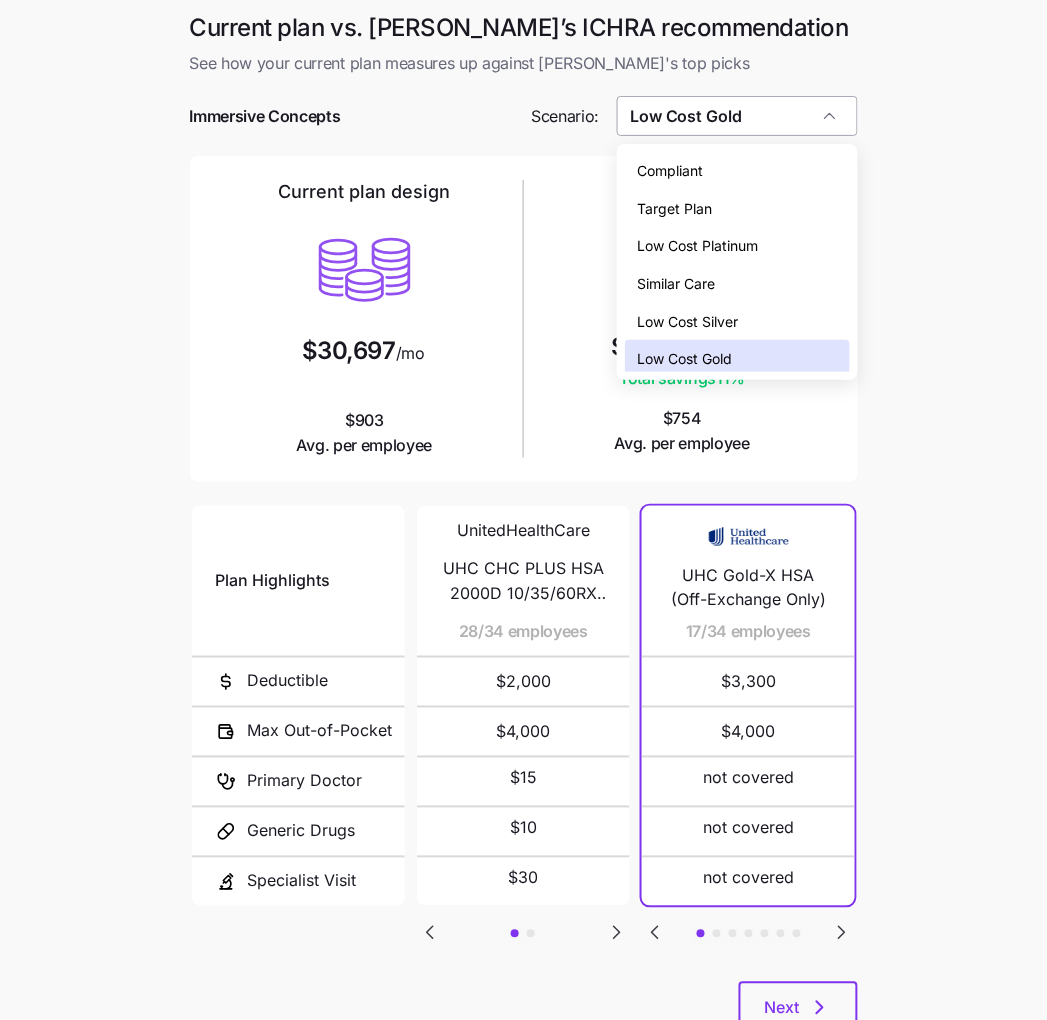 scroll, scrollTop: 5, scrollLeft: 0, axis: vertical 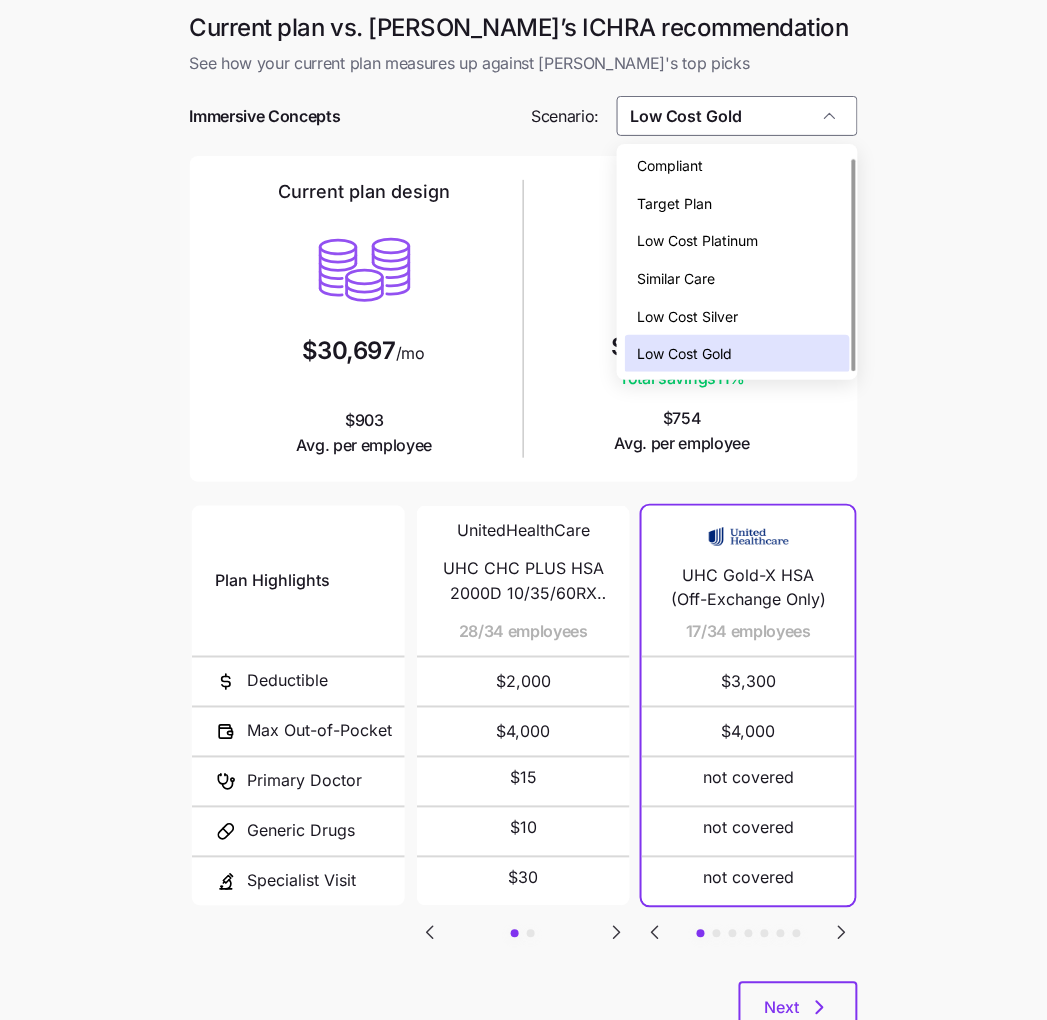 click on "Low Cost Platinum" at bounding box center [737, 241] 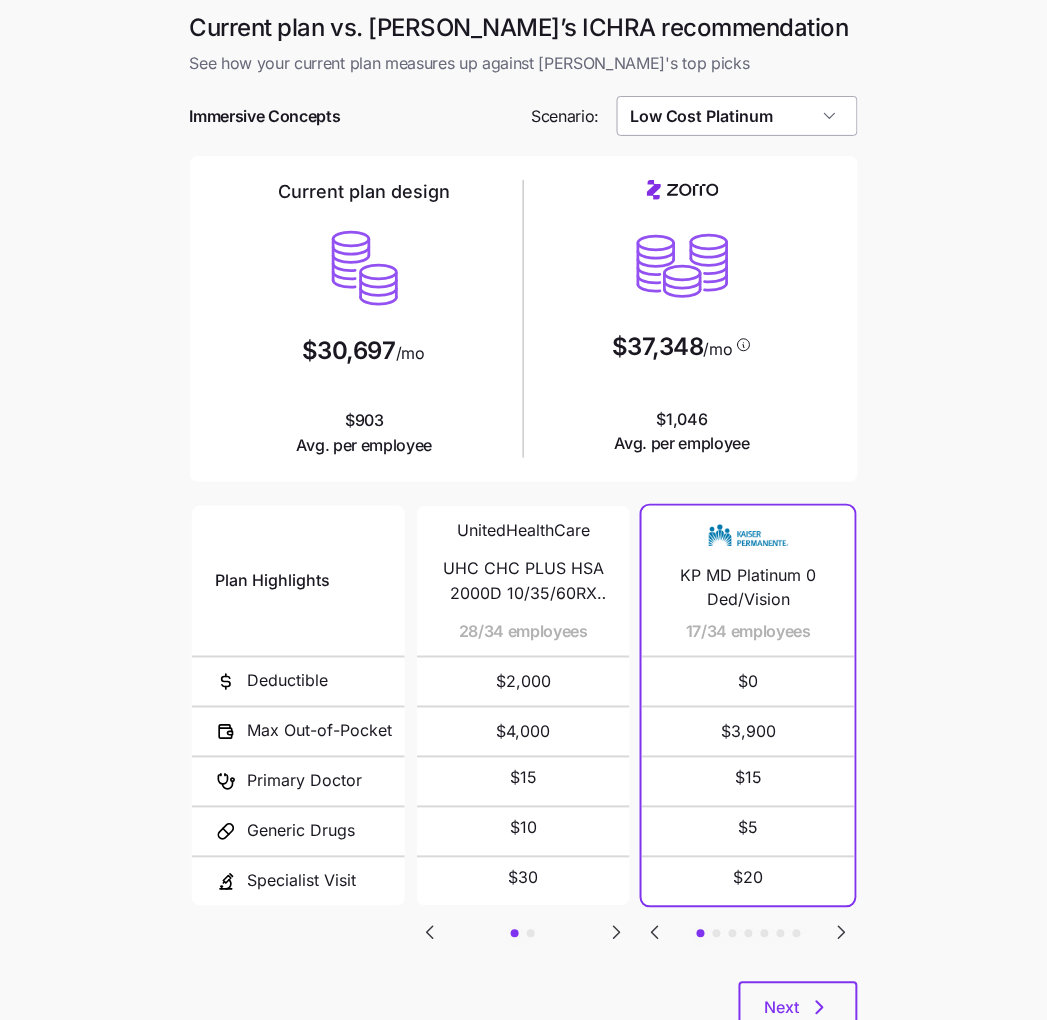 click on "Low Cost Platinum" at bounding box center (737, 116) 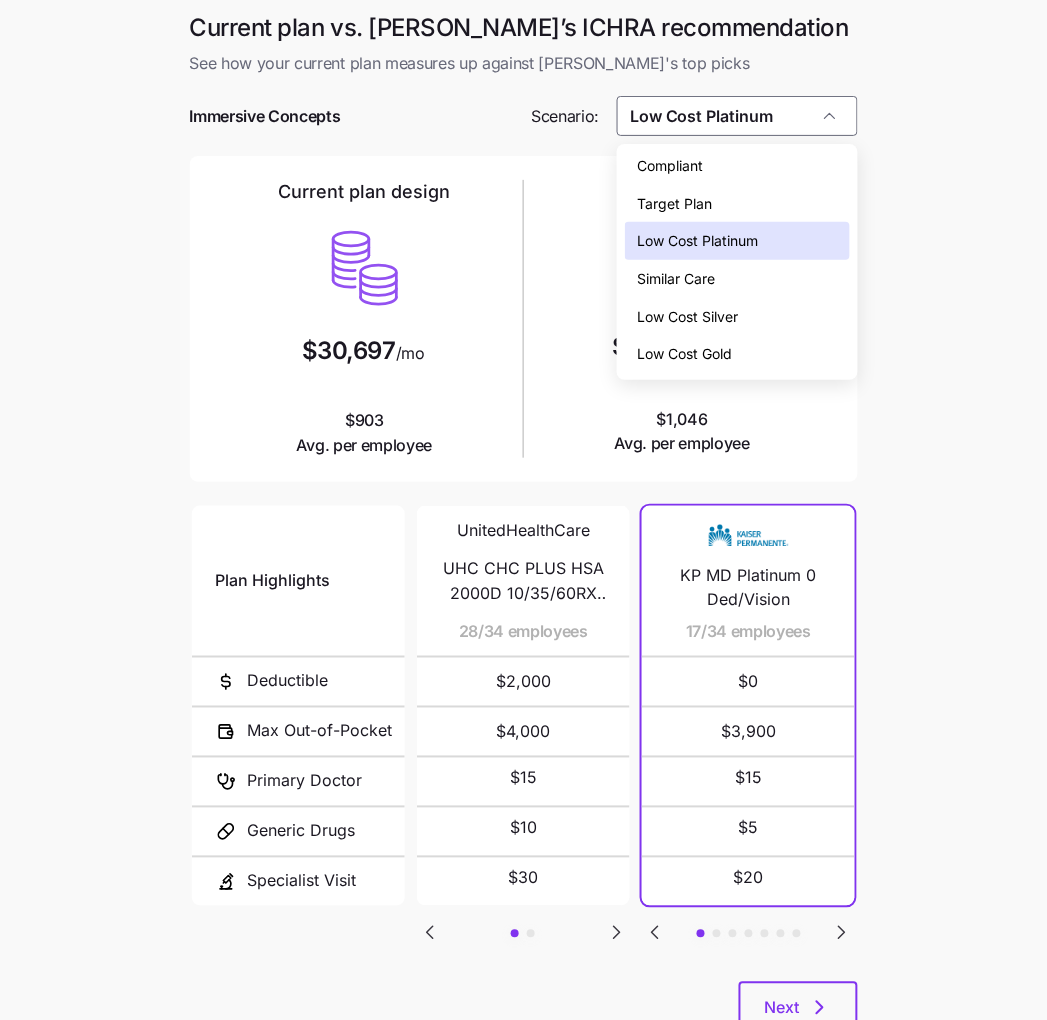 click on "Low Cost Silver" at bounding box center [687, 317] 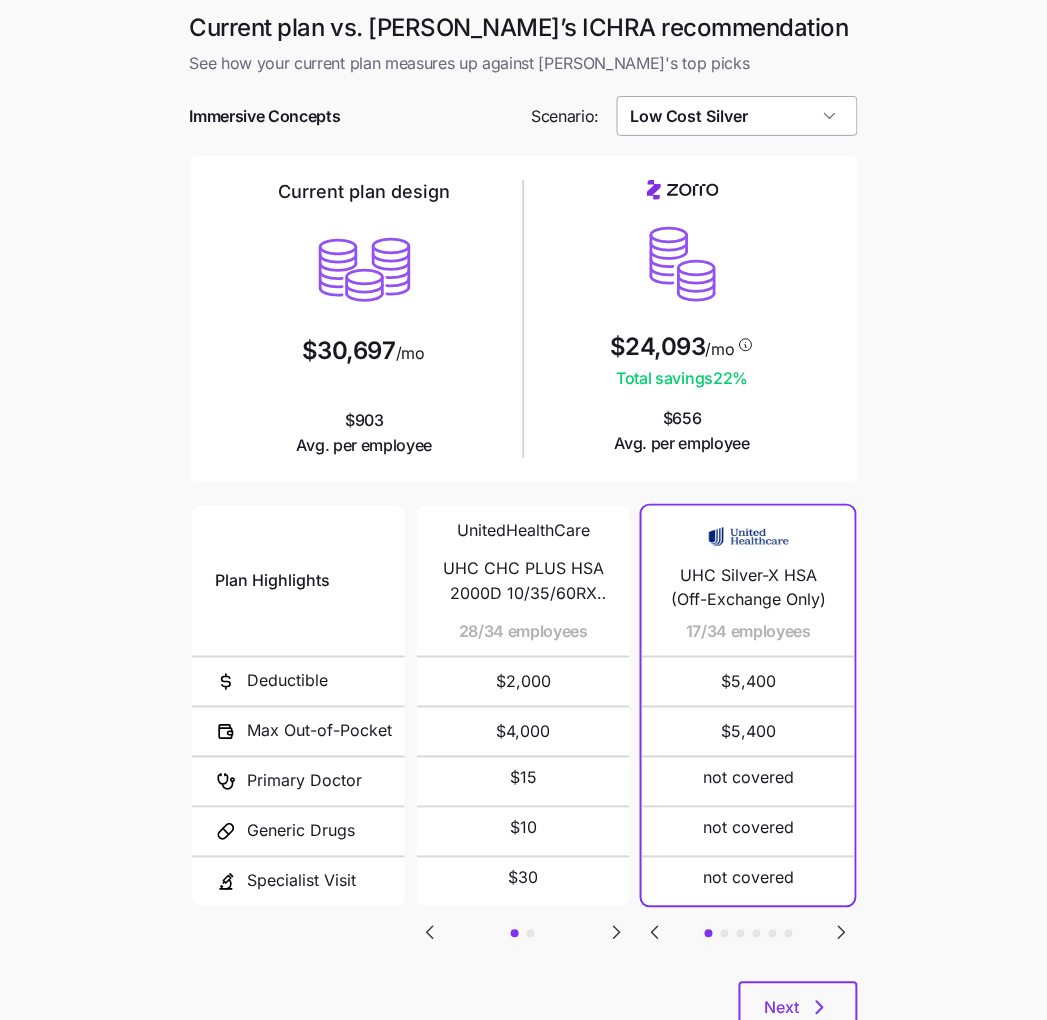 click on "Low Cost Silver" at bounding box center [737, 116] 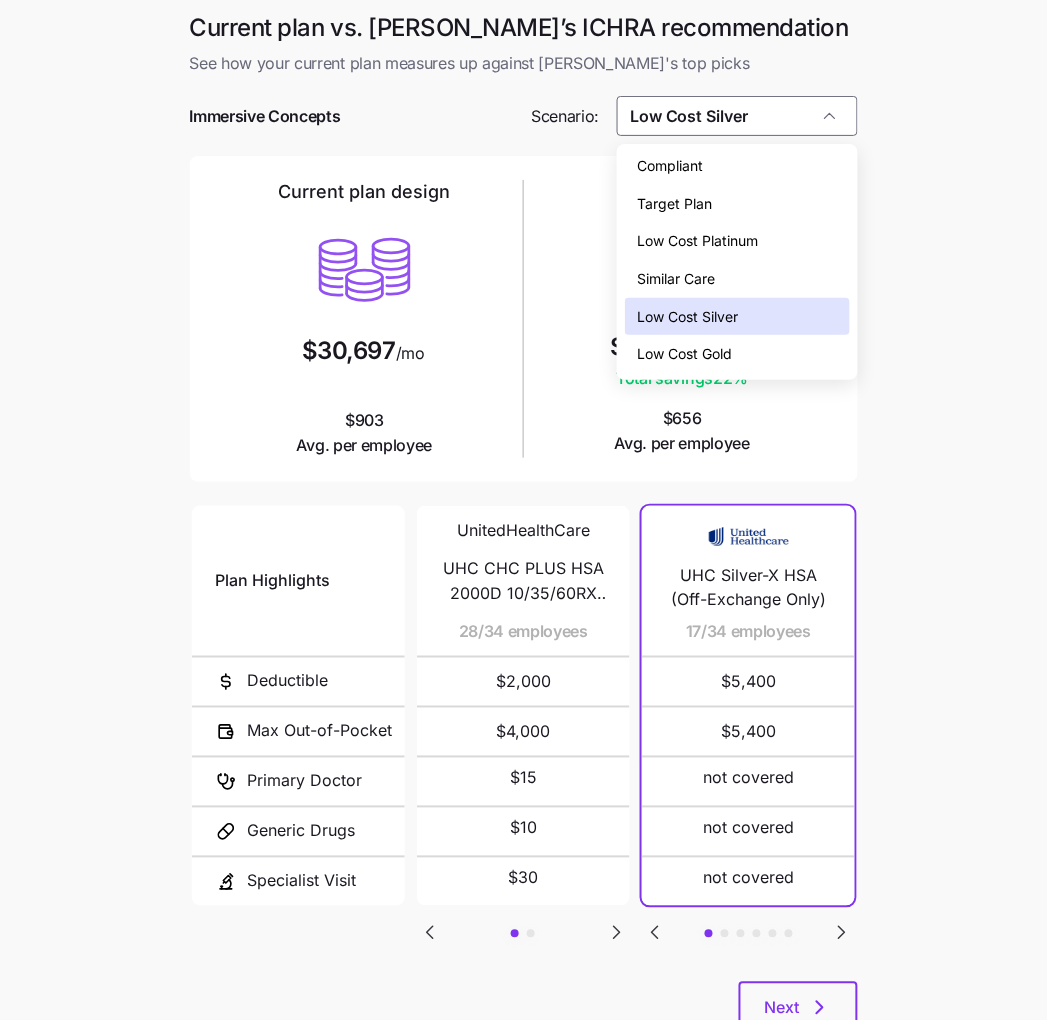 click on "Low Cost Gold" at bounding box center [684, 354] 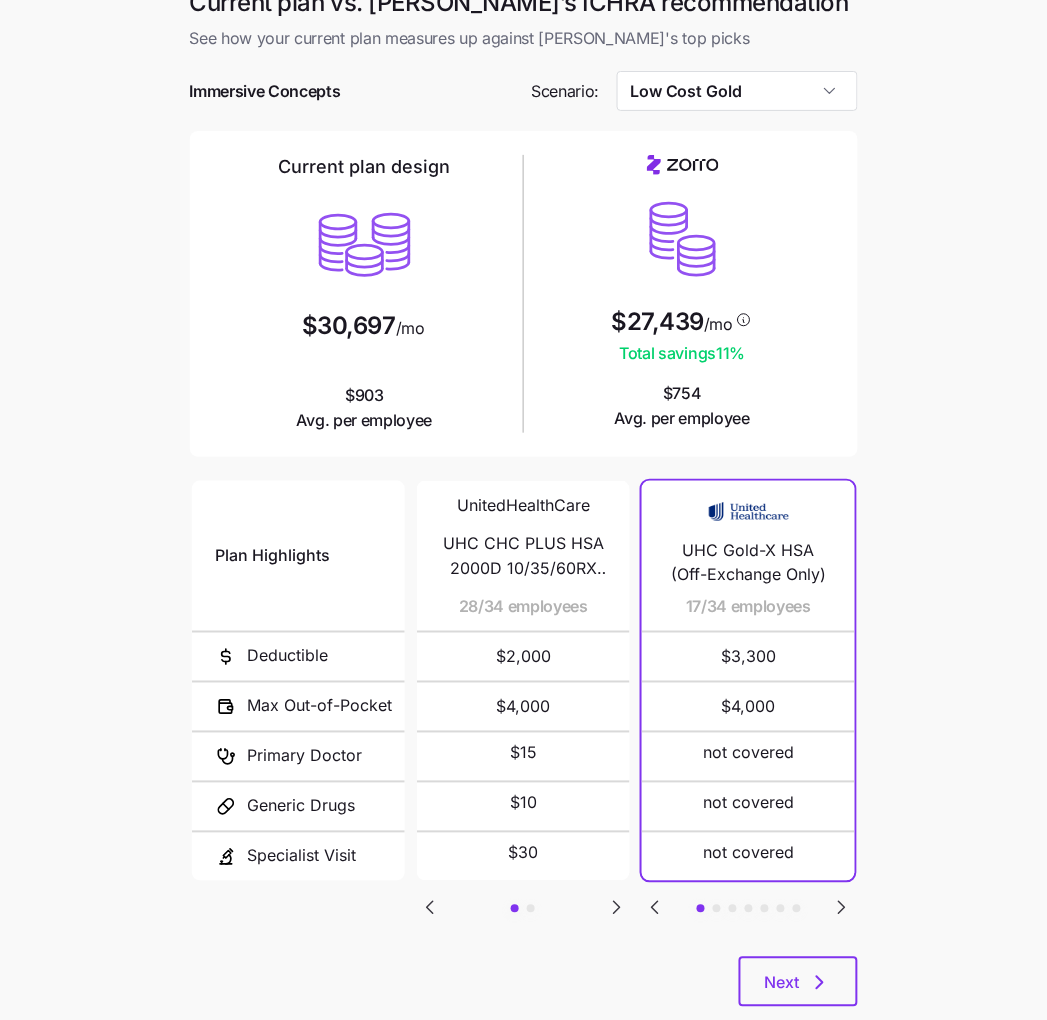 scroll, scrollTop: 72, scrollLeft: 0, axis: vertical 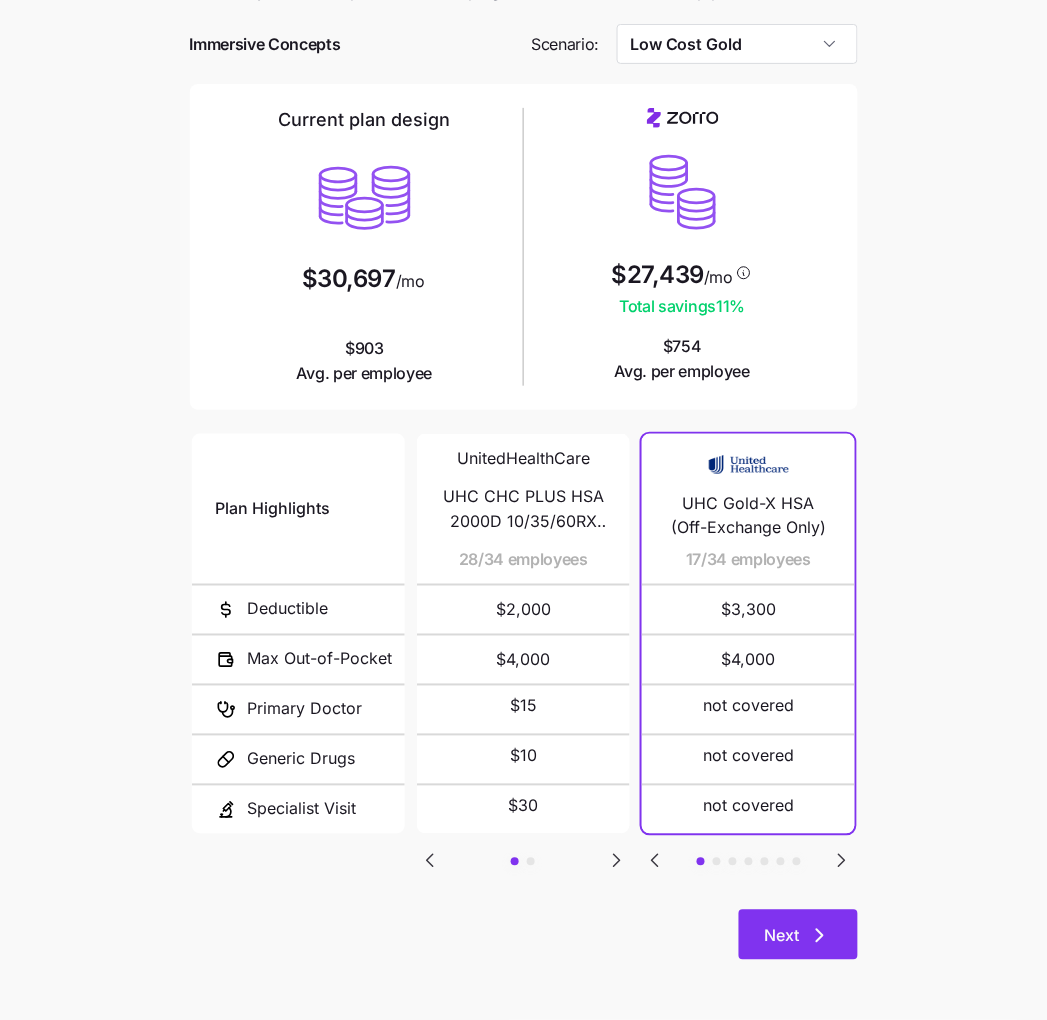 click 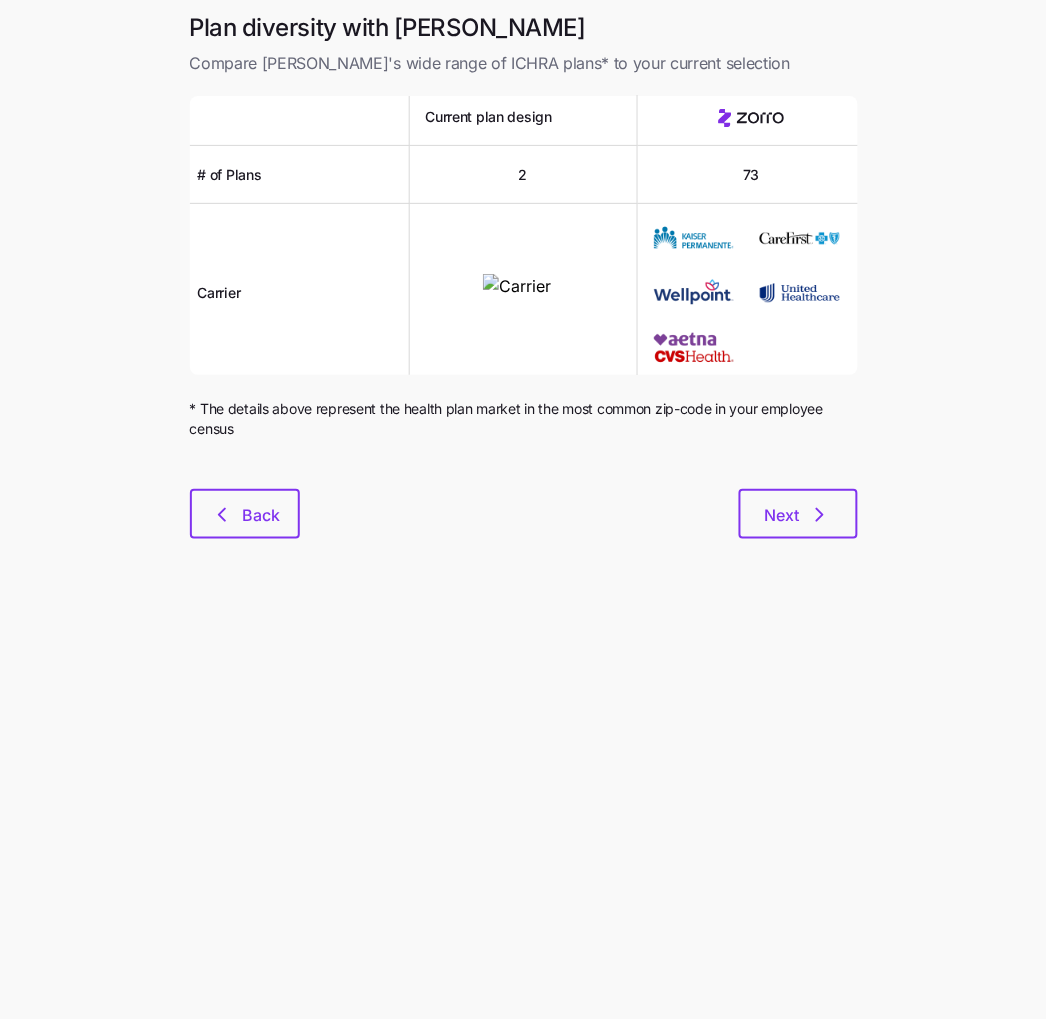 scroll, scrollTop: 0, scrollLeft: 0, axis: both 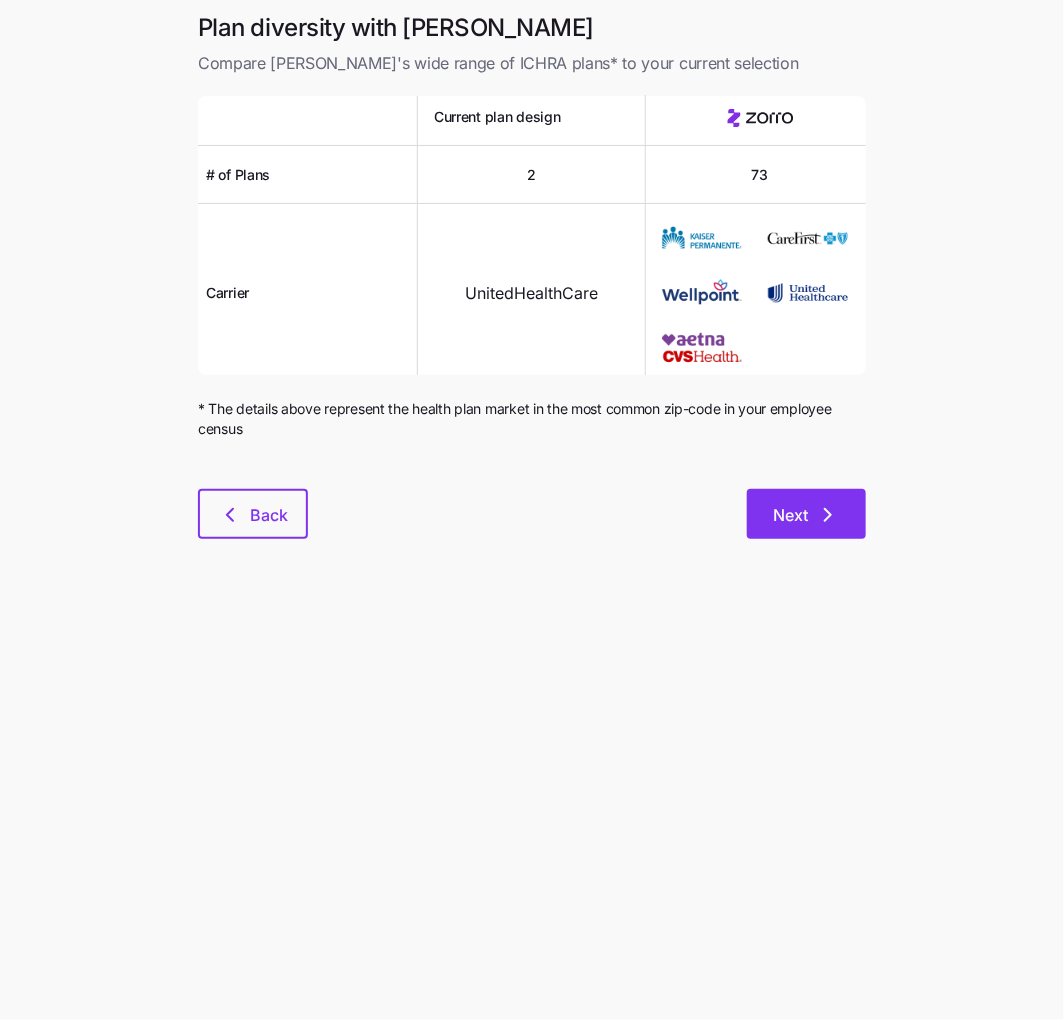 click on "Next" at bounding box center (806, 514) 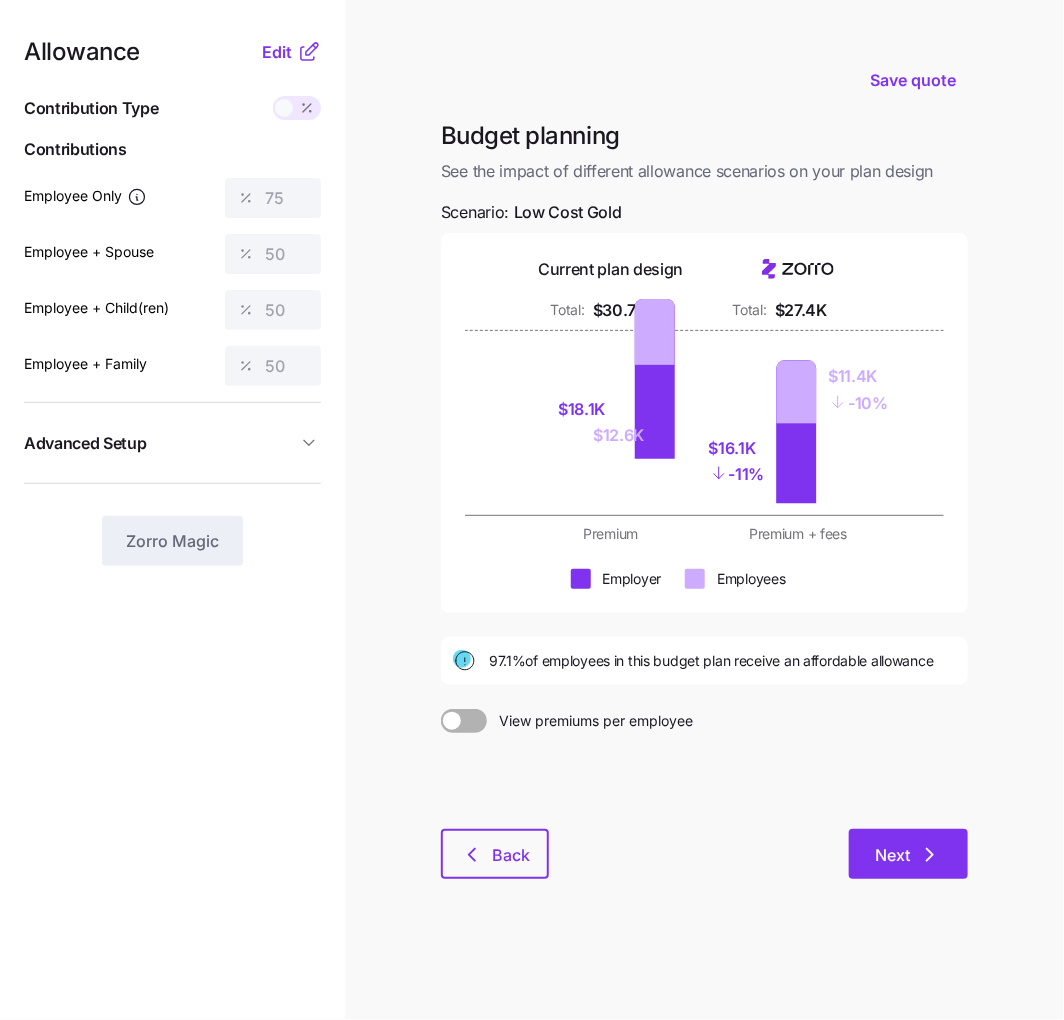 click on "Next" at bounding box center (892, 855) 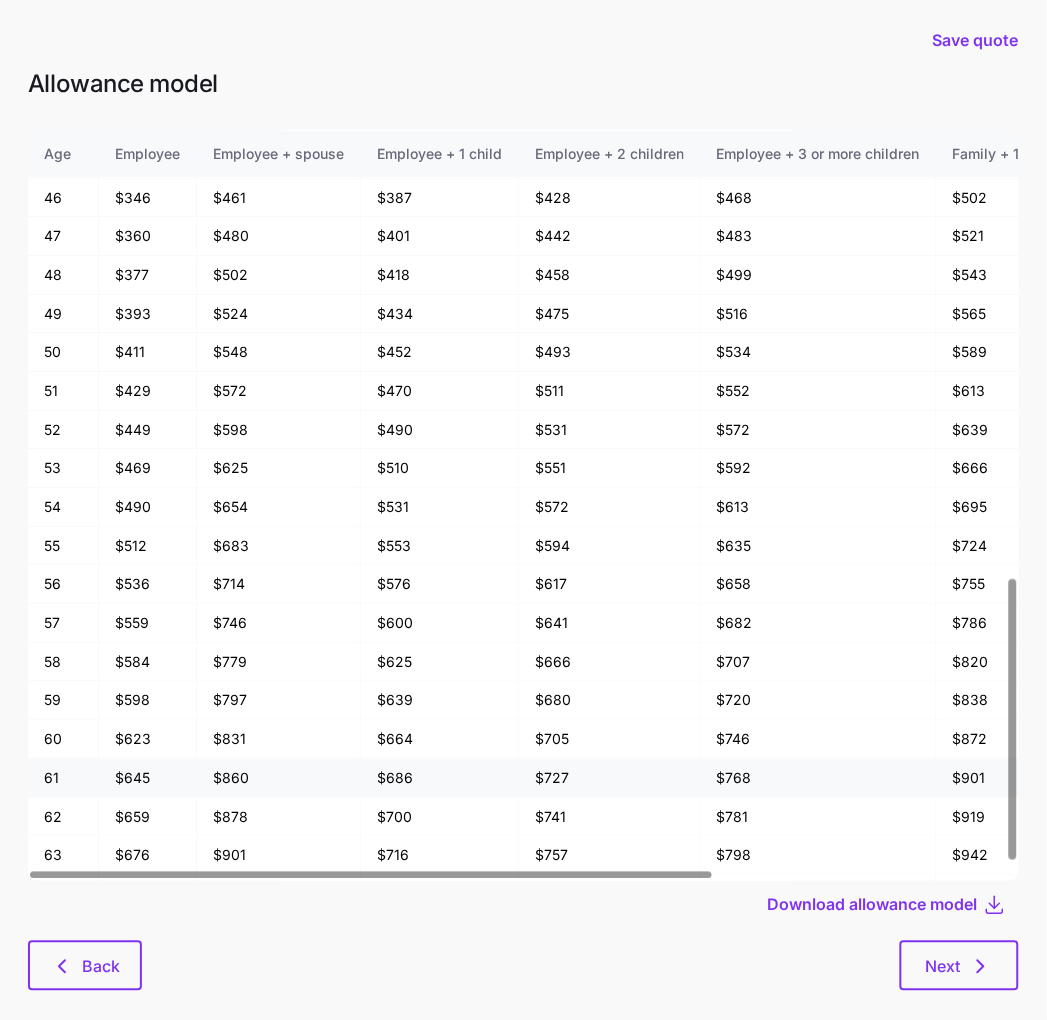 scroll, scrollTop: 1203, scrollLeft: 0, axis: vertical 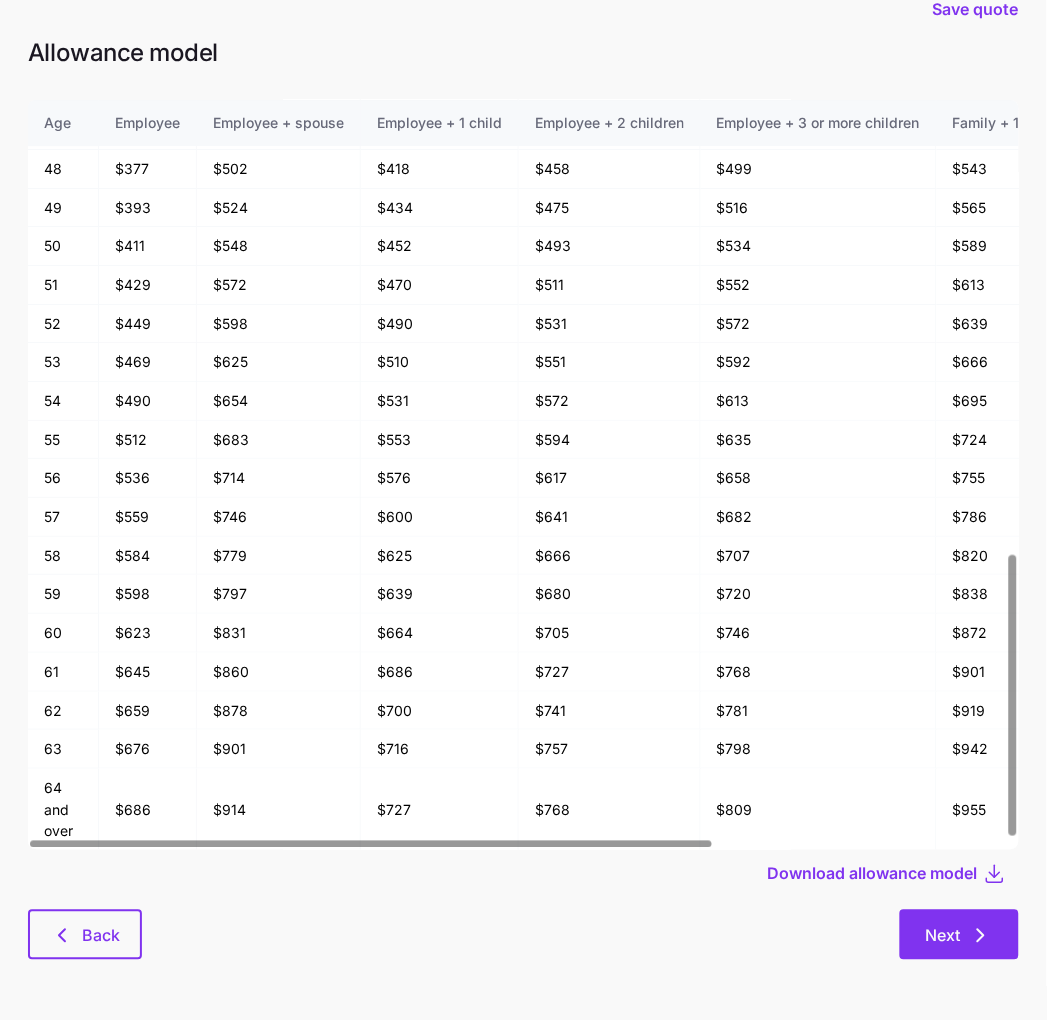 click on "Next" at bounding box center [959, 935] 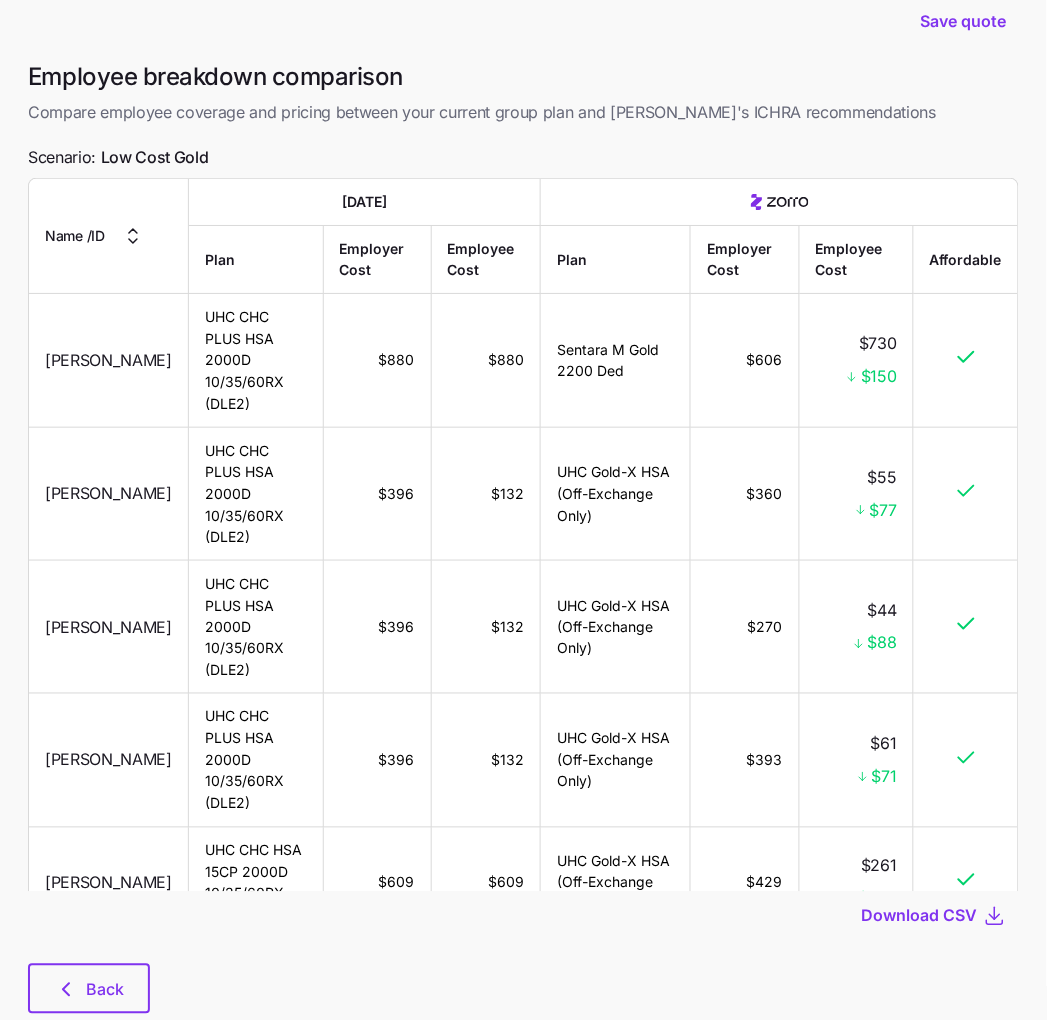 scroll, scrollTop: 0, scrollLeft: 0, axis: both 